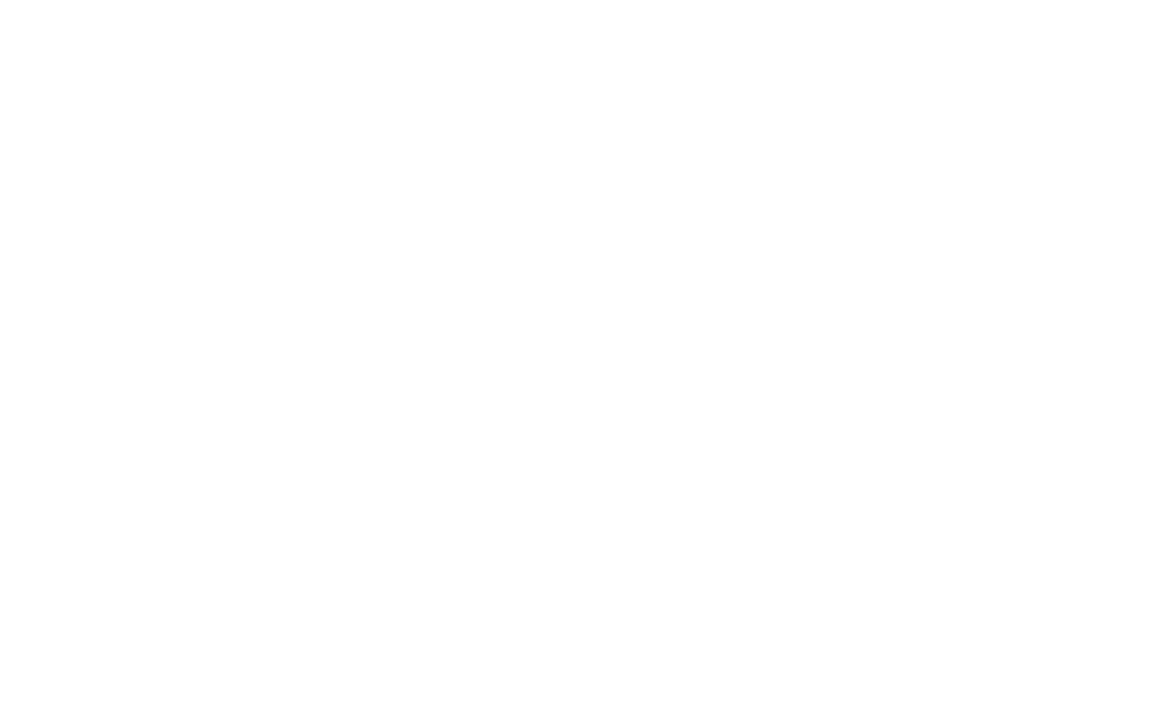 scroll, scrollTop: 0, scrollLeft: 0, axis: both 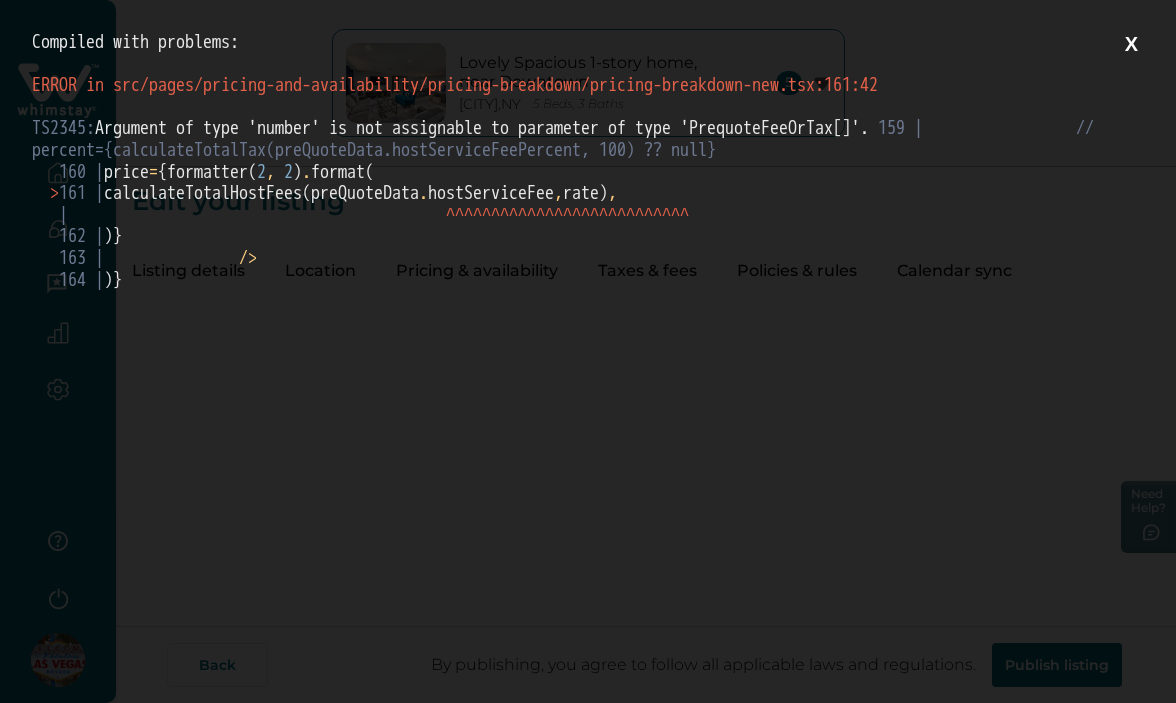 click on "X" at bounding box center [1131, 44] 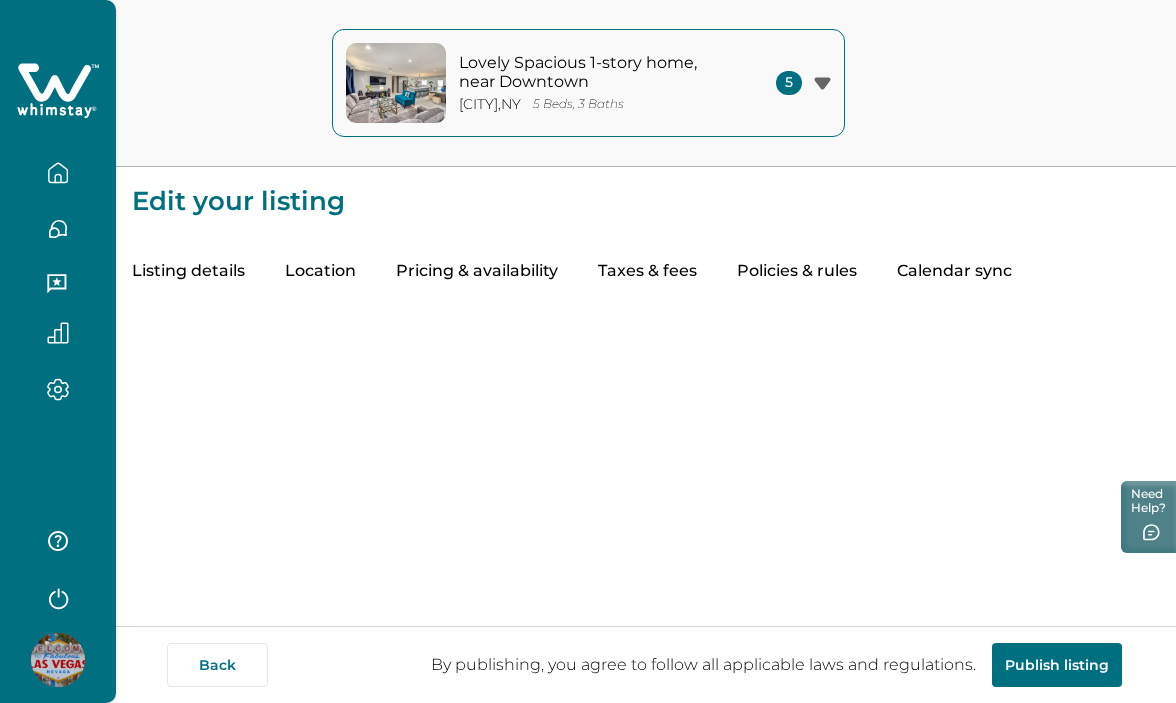 click on "Taxes & fees" at bounding box center (647, 272) 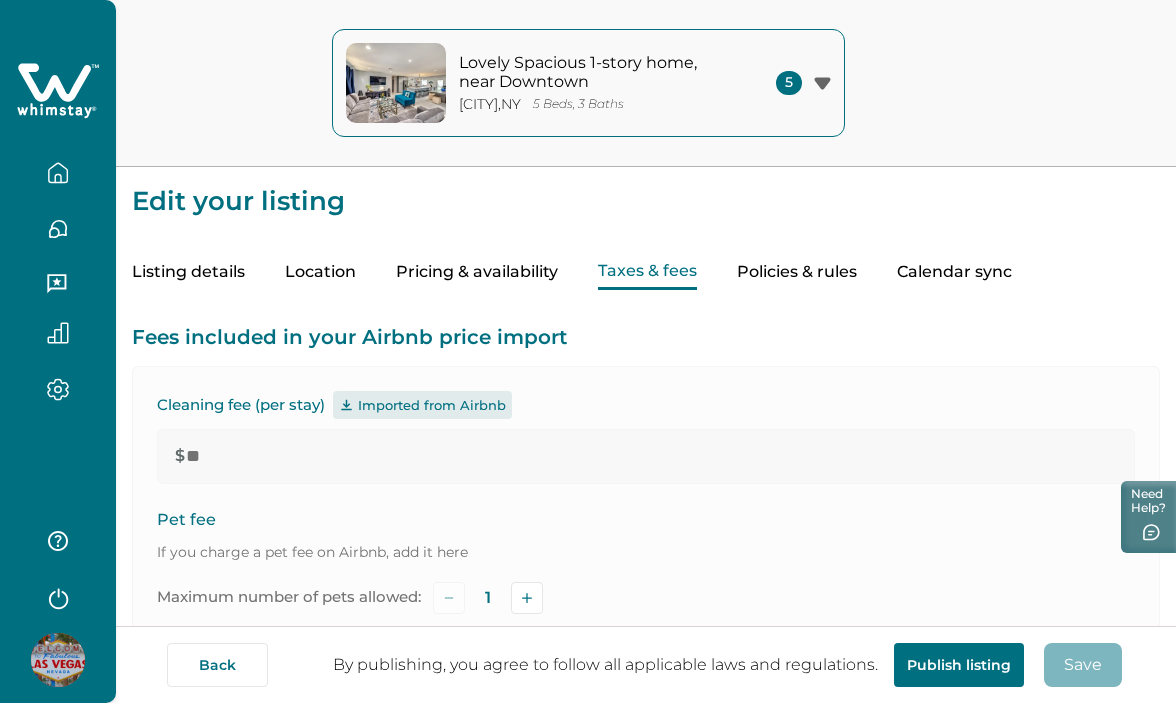 type on "**" 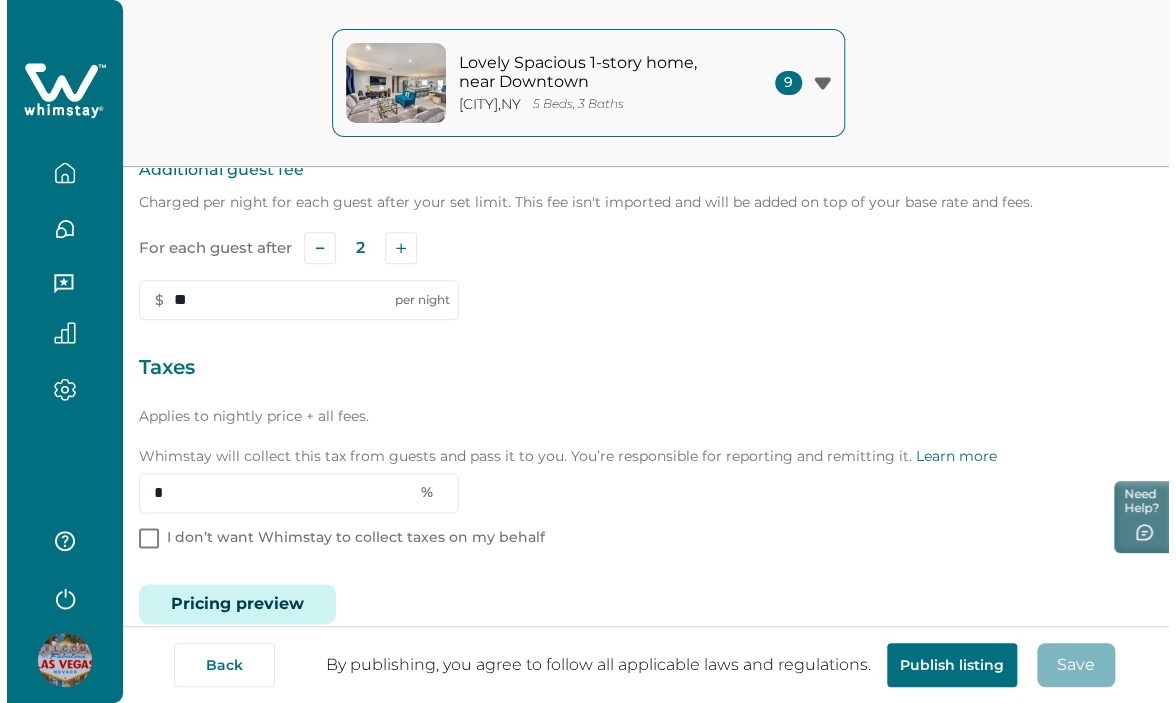 scroll, scrollTop: 687, scrollLeft: 0, axis: vertical 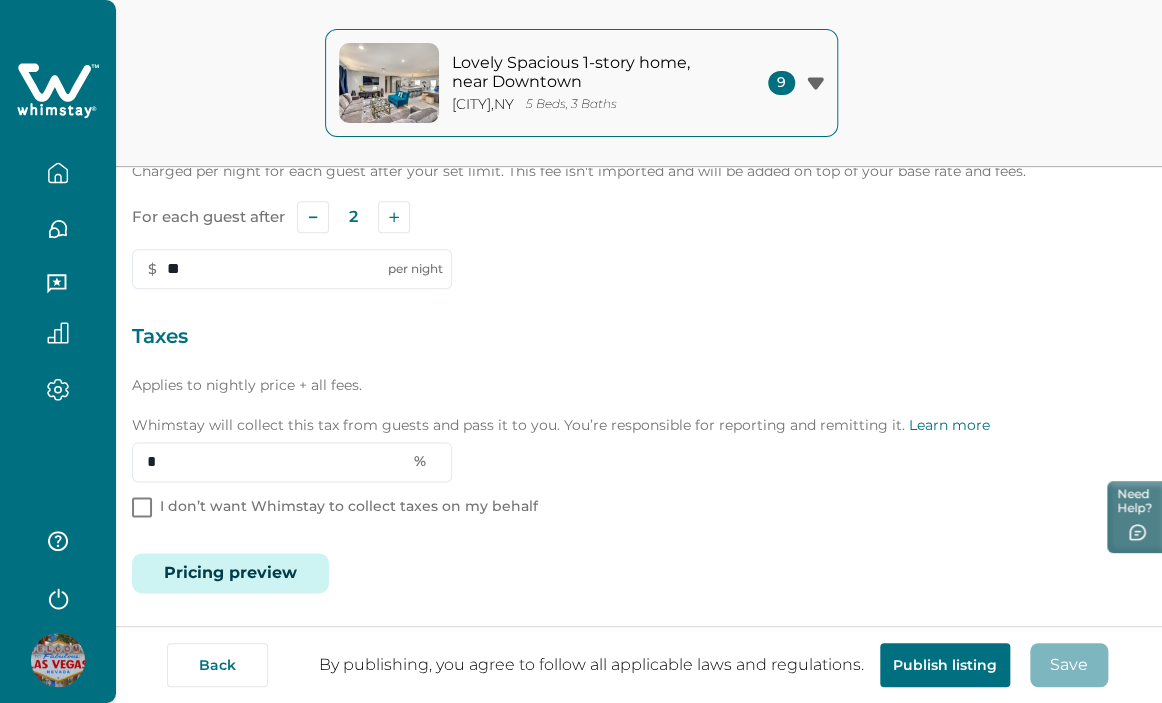 click on "Pricing preview" at bounding box center (230, 573) 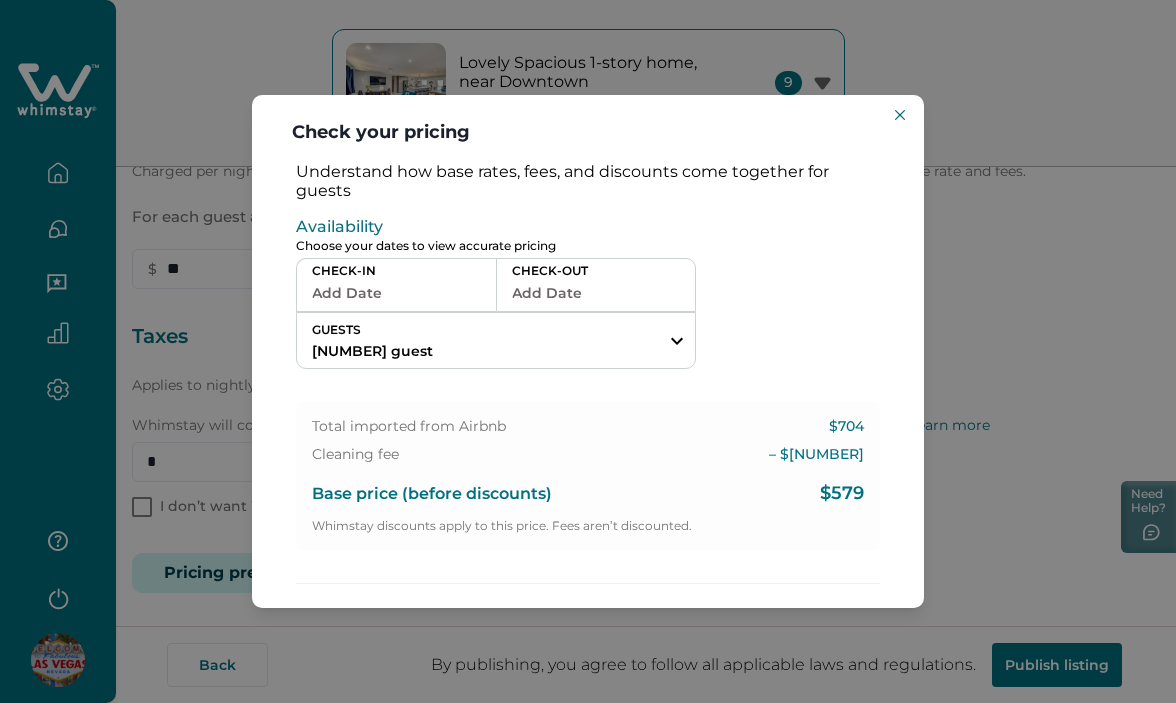 click on "Add Date" at bounding box center (396, 293) 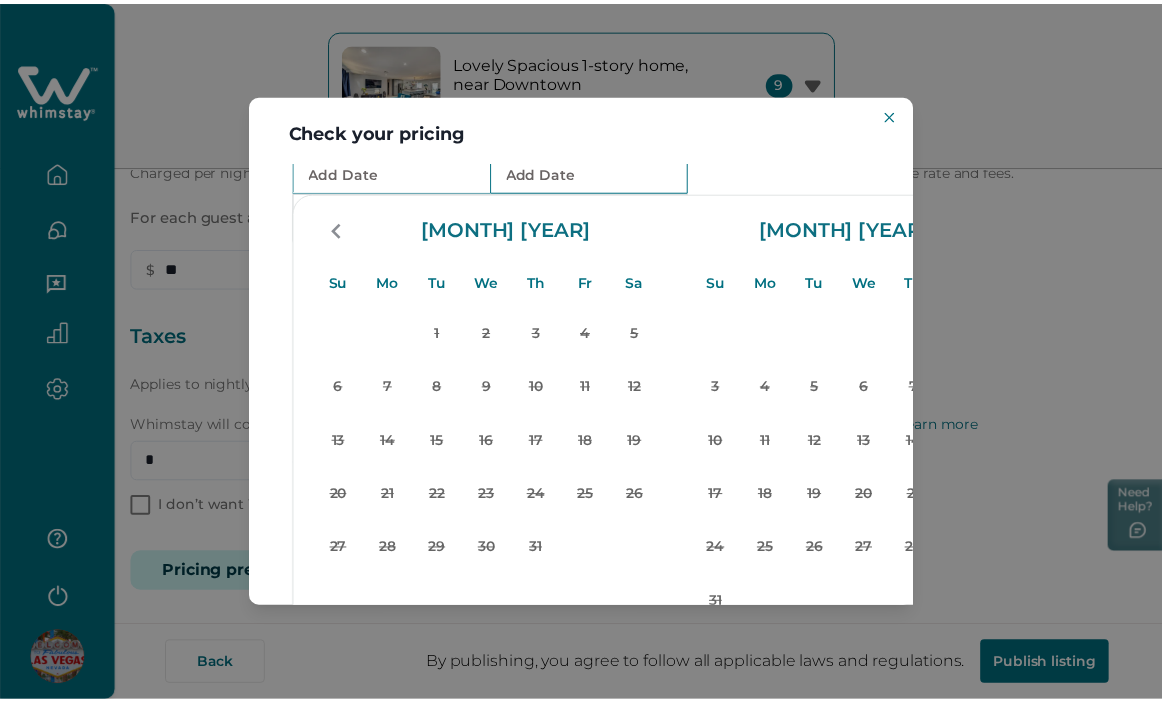 scroll, scrollTop: 252, scrollLeft: 0, axis: vertical 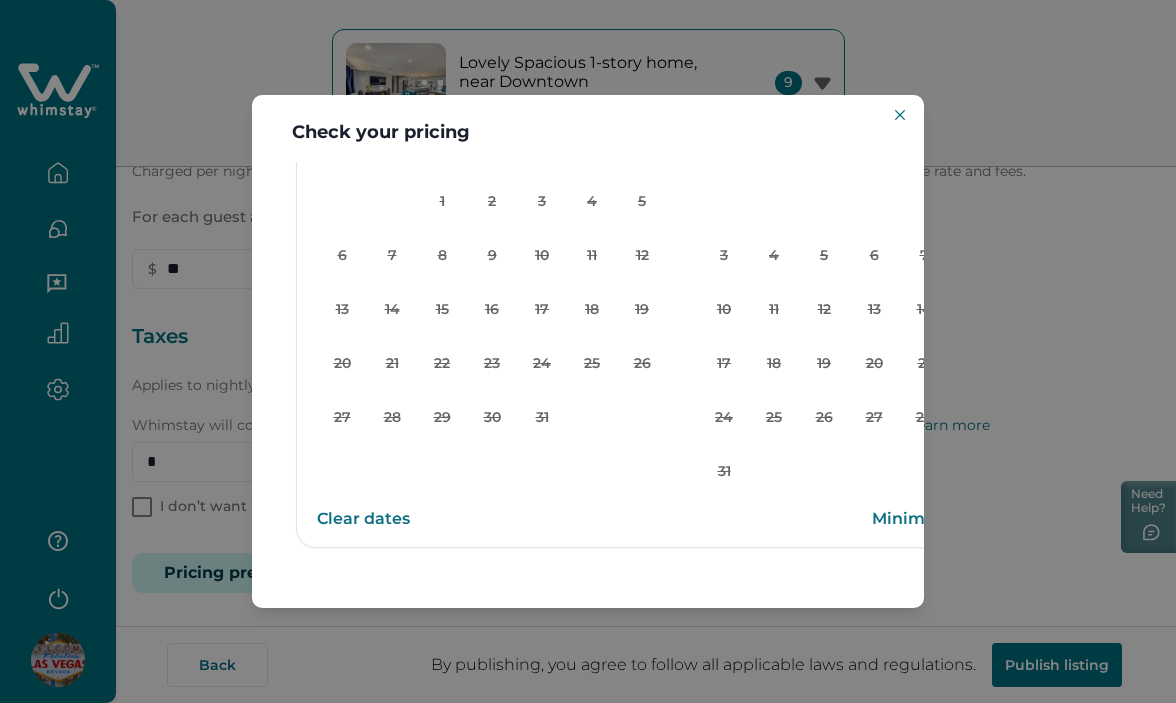 click on "Check your pricing Understand how base rates, fees, and discounts come together for guests Availability Choose your dates to view accurate pricing CHECK-IN Add Date CHECK-OUT Add Date GUESTS 1 guest Adults Ages 18 or above 1 Children Ages 2-12 0 Pets Are you bringing a pet? 10 guests maximum, not including infants. Minimum renter age is 18. Pets are not allowed. Reset Apply Su Mo Tu We Th Fr Sa Su Mo Tu We Th Fr Sa July 2025 Su Mo Tu We Th Fr Sa 1 2 3 4 5 6 7 8 9 10 11 12 13 14 15 16 17 18 19 20 21 22 23 24 25 26 27 28 29 30 31 August 2025 Su Mo Tu We Th Fr Sa 1 2 3 4 5 6 7 8 9 10 11 12 13 14 15 16 17 18 19 20 21 22 23 24 25 26 27 28 29 30 31 Clear dates Minimum nights vary Total imported from Airbnb $704 Cleaning fee – $ 125 Base price (before discounts) $579 Whimstay discounts apply to this price. Fees aren’t discounted." at bounding box center [588, 351] 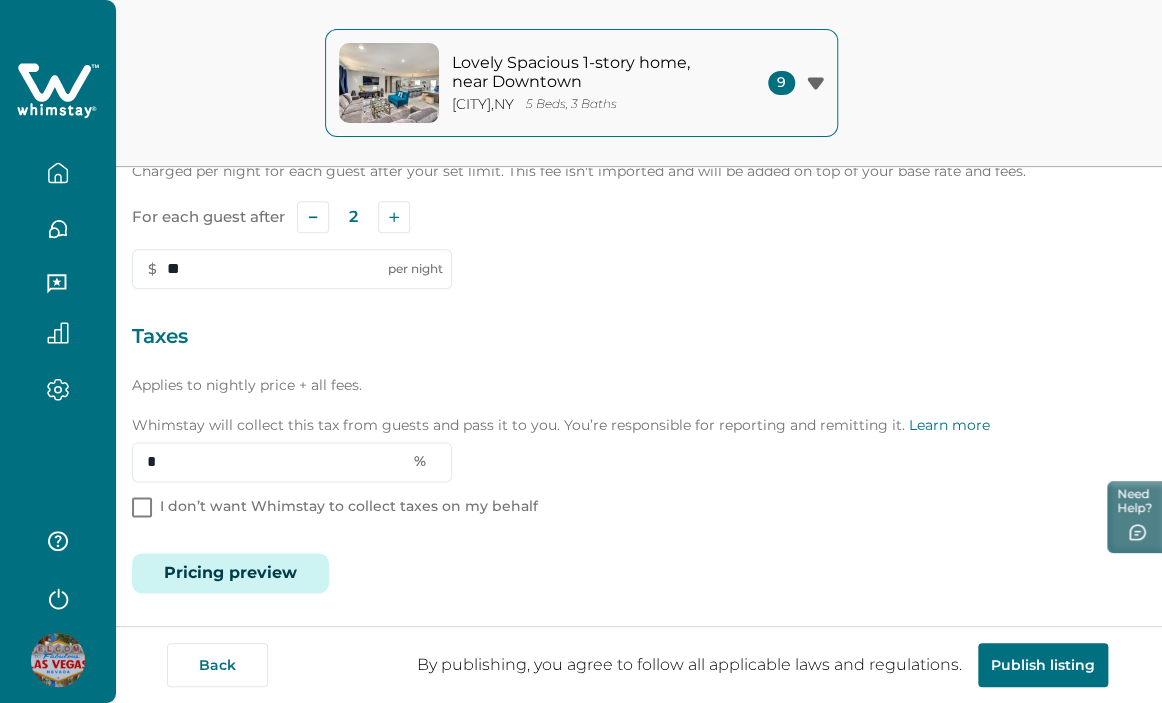 type 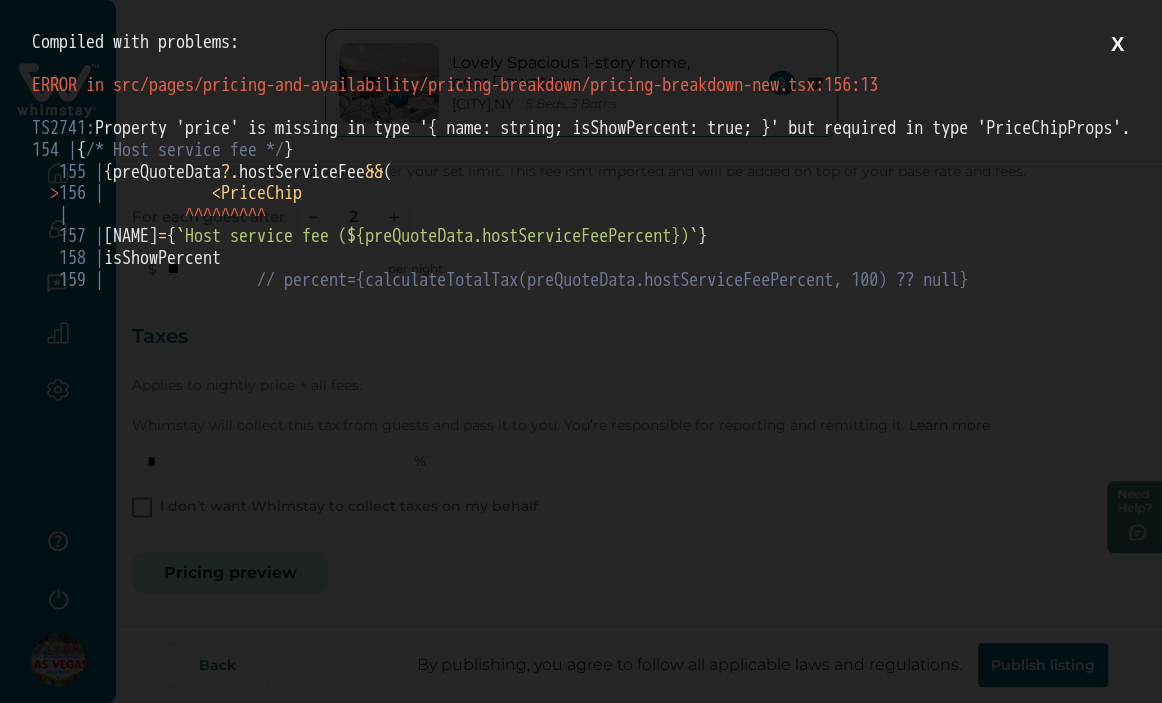 scroll, scrollTop: 0, scrollLeft: 0, axis: both 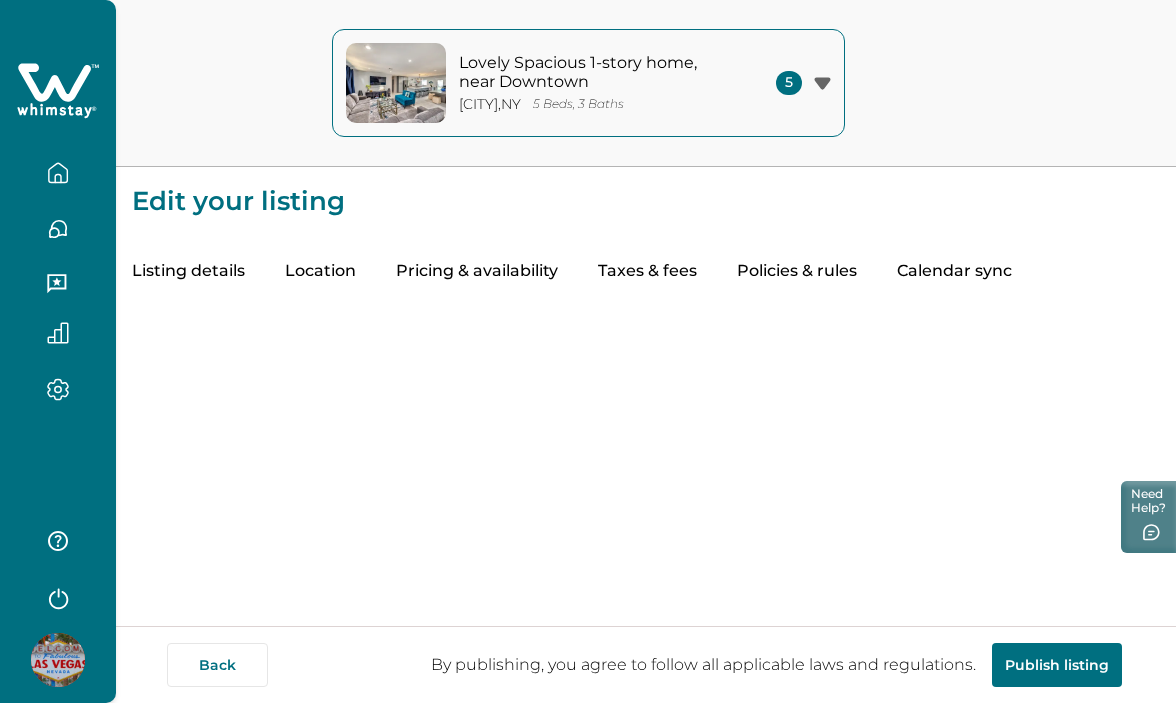 click on "Taxes & fees" at bounding box center [647, 272] 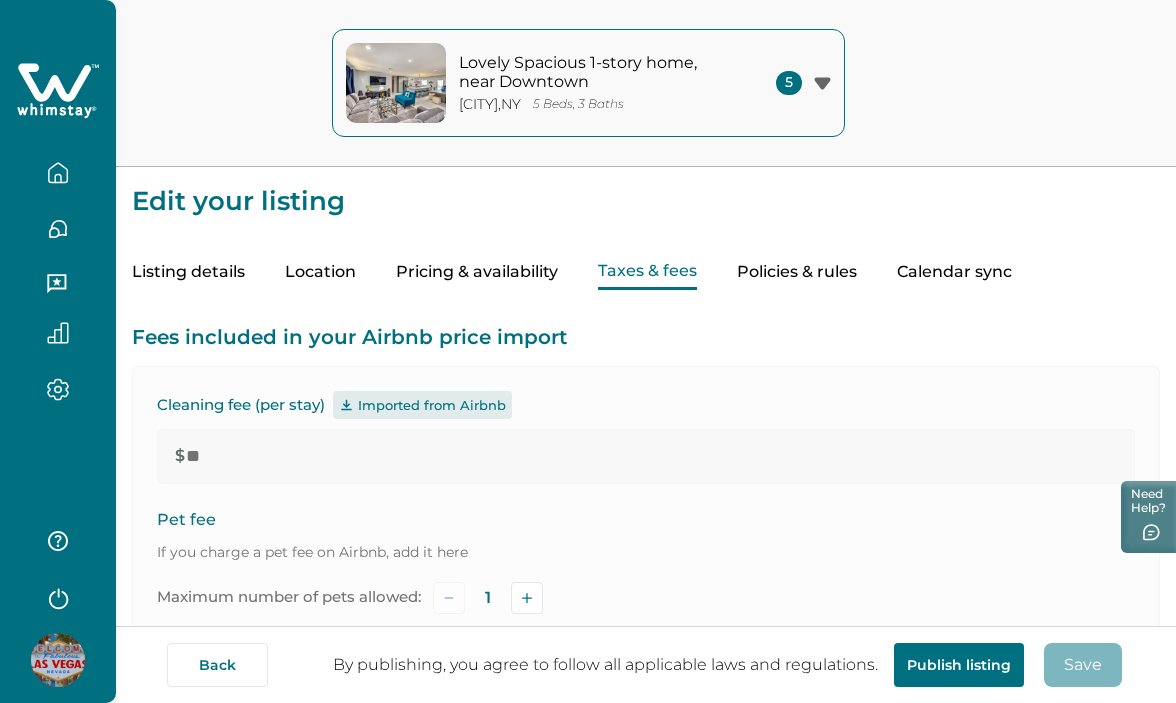 type on "**" 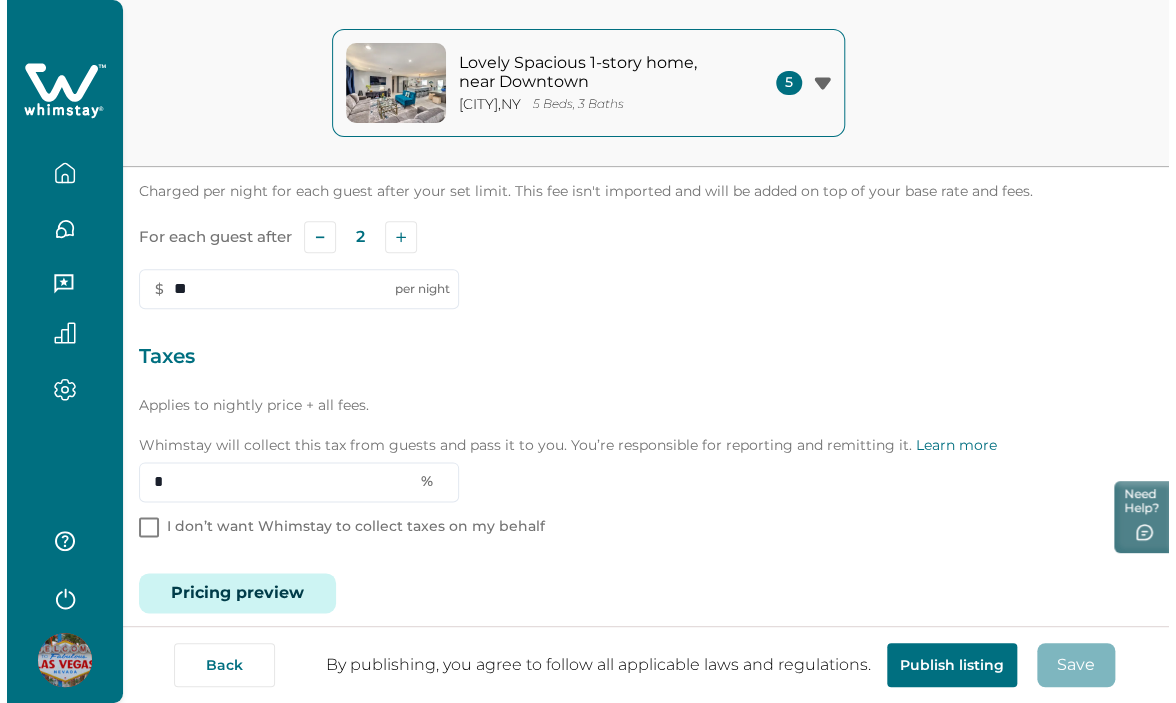 scroll, scrollTop: 687, scrollLeft: 0, axis: vertical 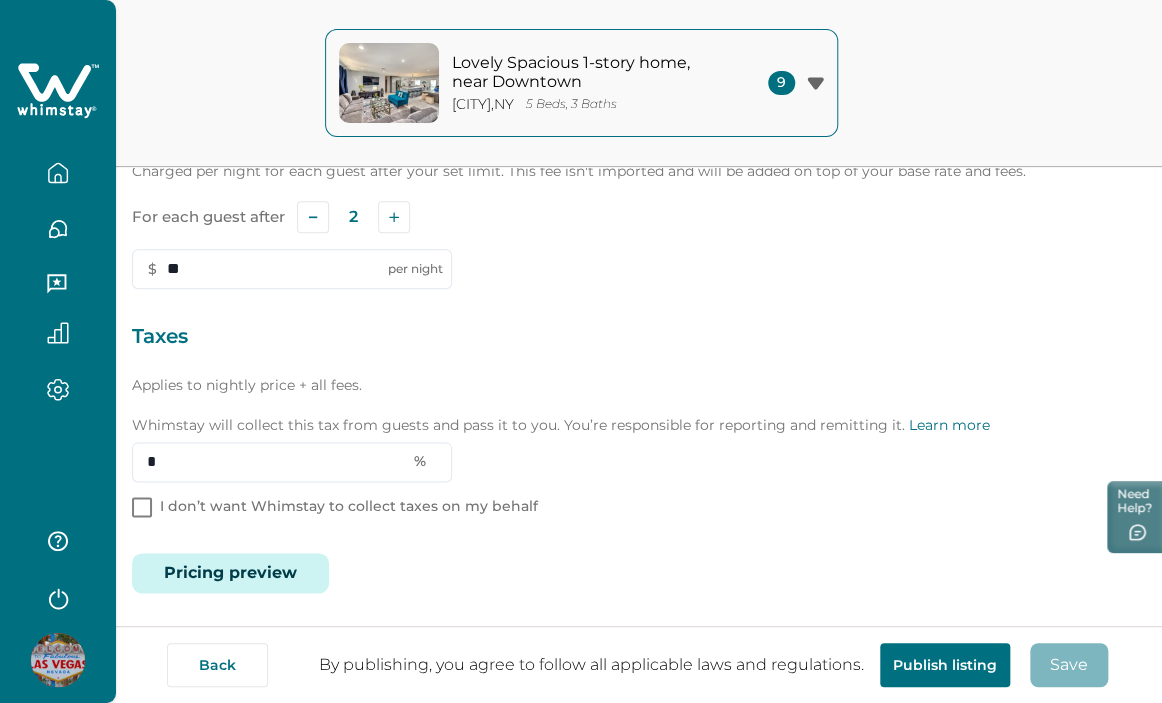 click on "Pricing preview" at bounding box center [230, 573] 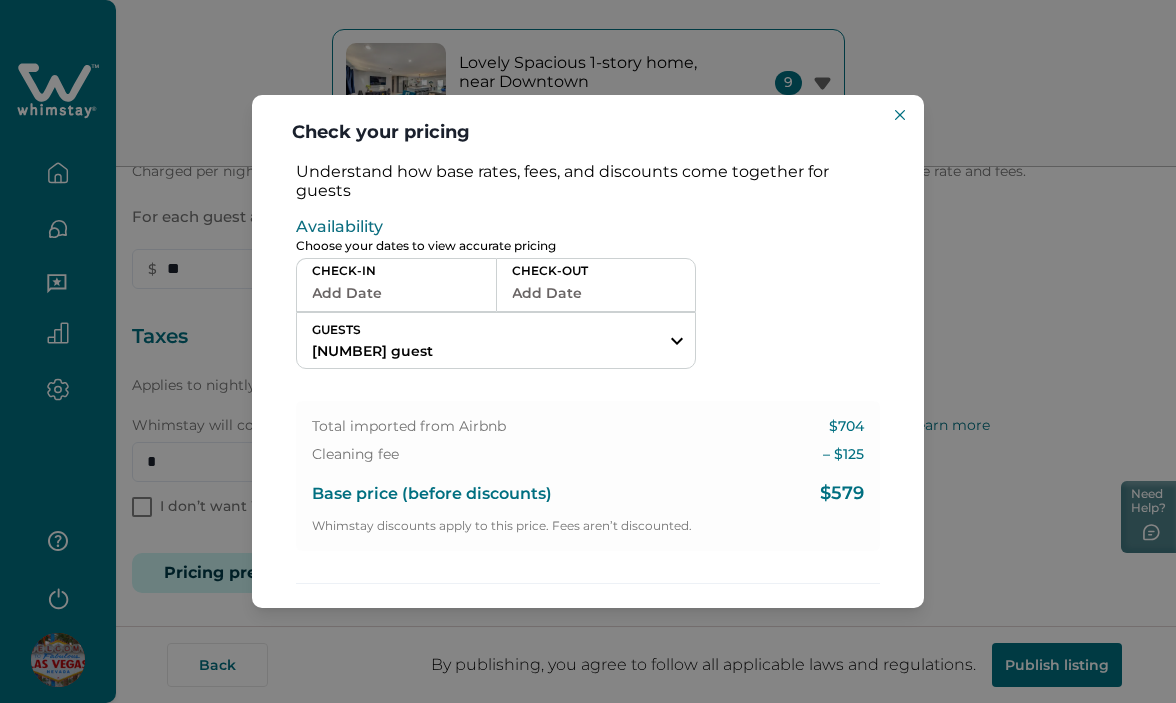 click on "Add Date" at bounding box center (396, 293) 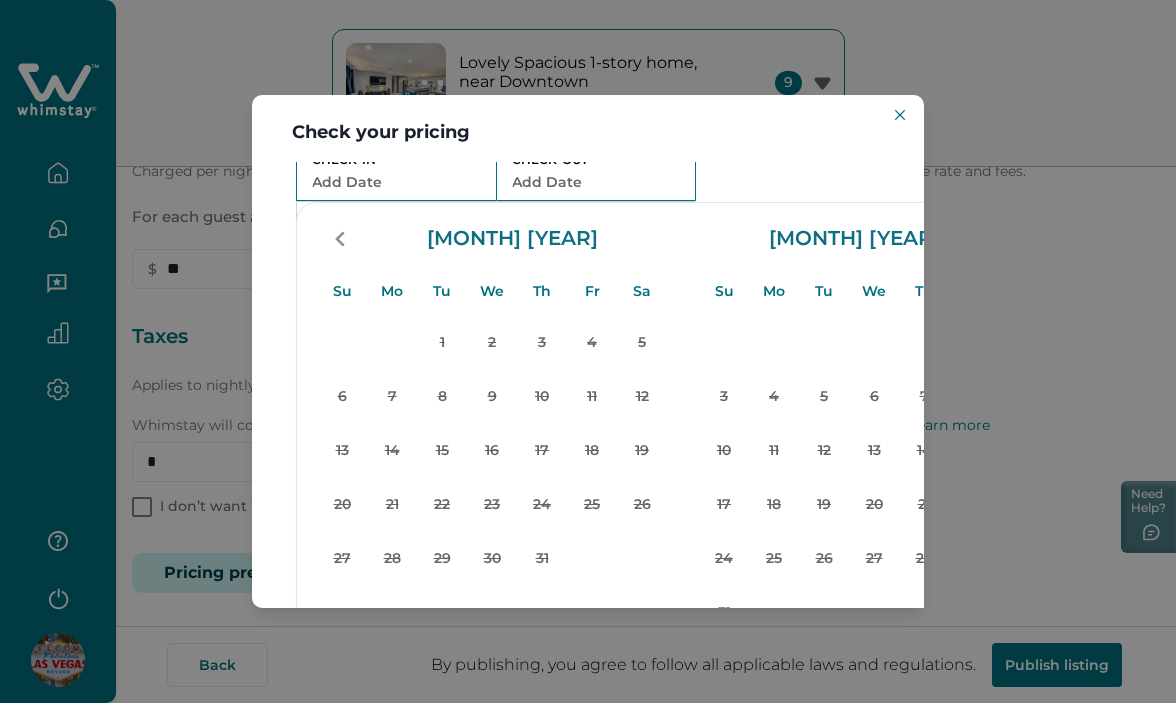 scroll, scrollTop: 252, scrollLeft: 0, axis: vertical 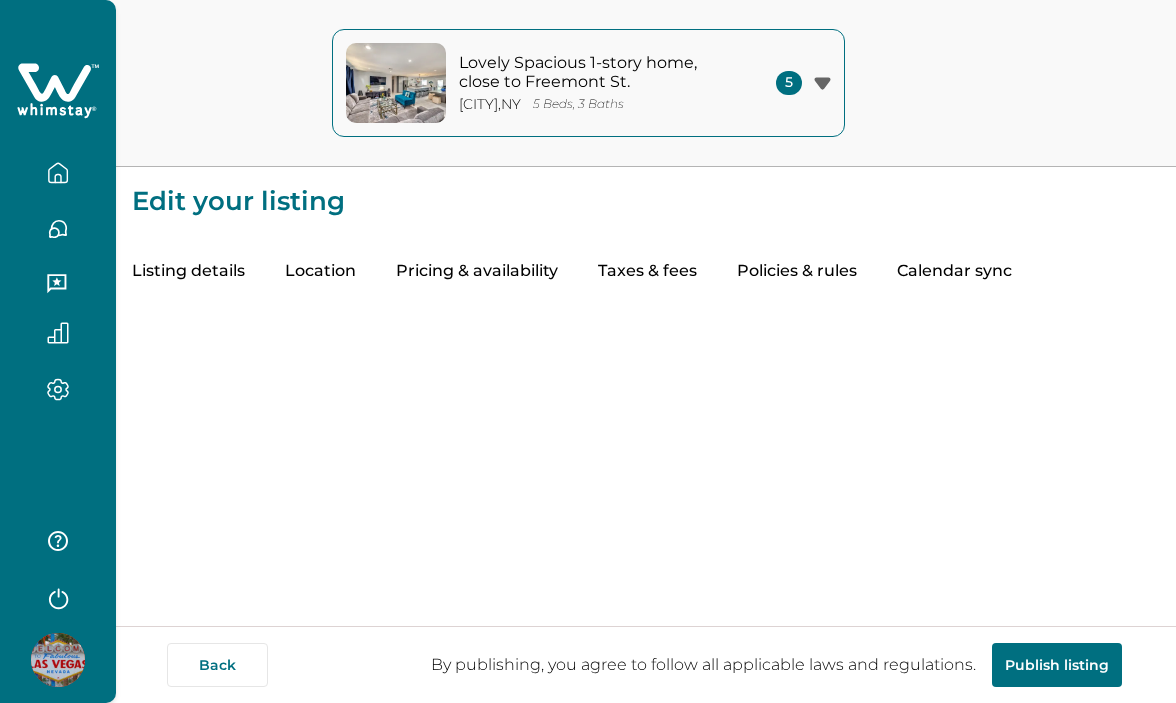 click on "Taxes & fees" at bounding box center [647, 272] 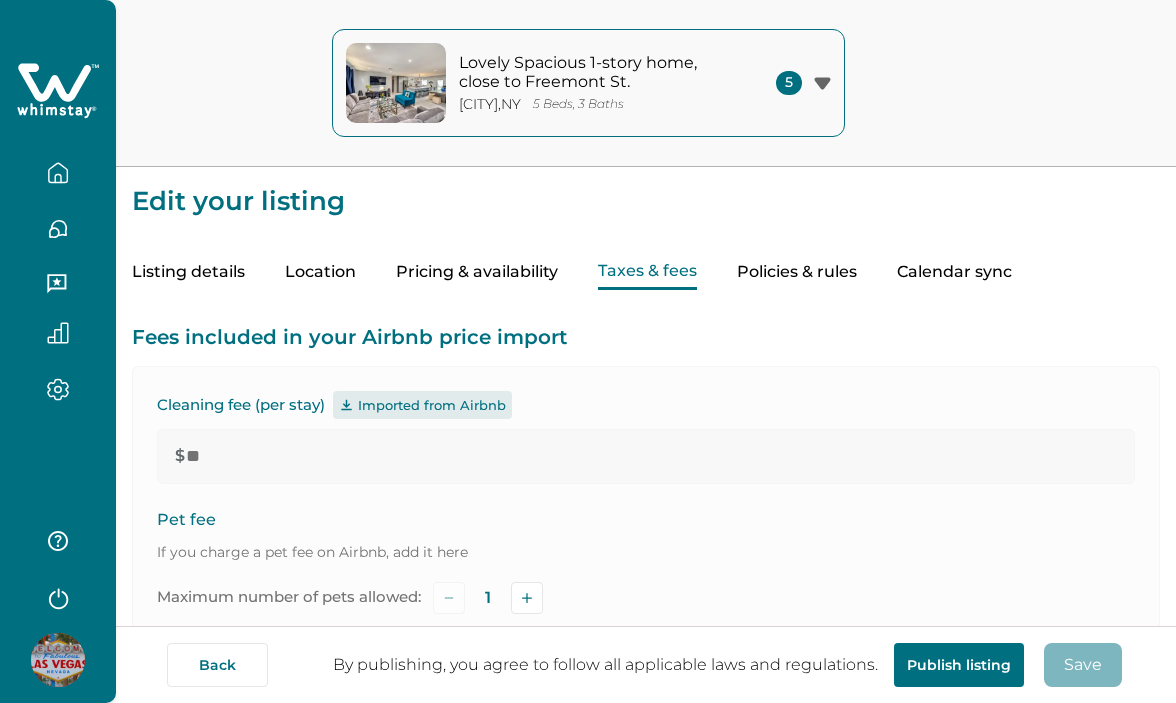 type on "**" 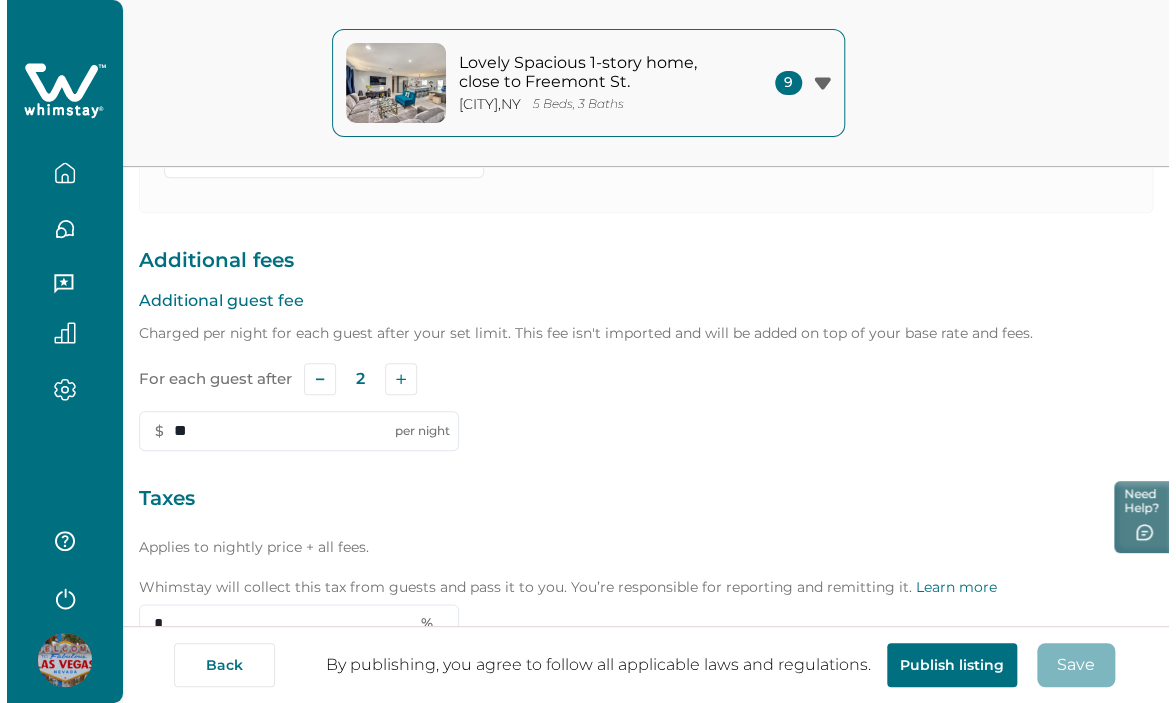 scroll, scrollTop: 687, scrollLeft: 0, axis: vertical 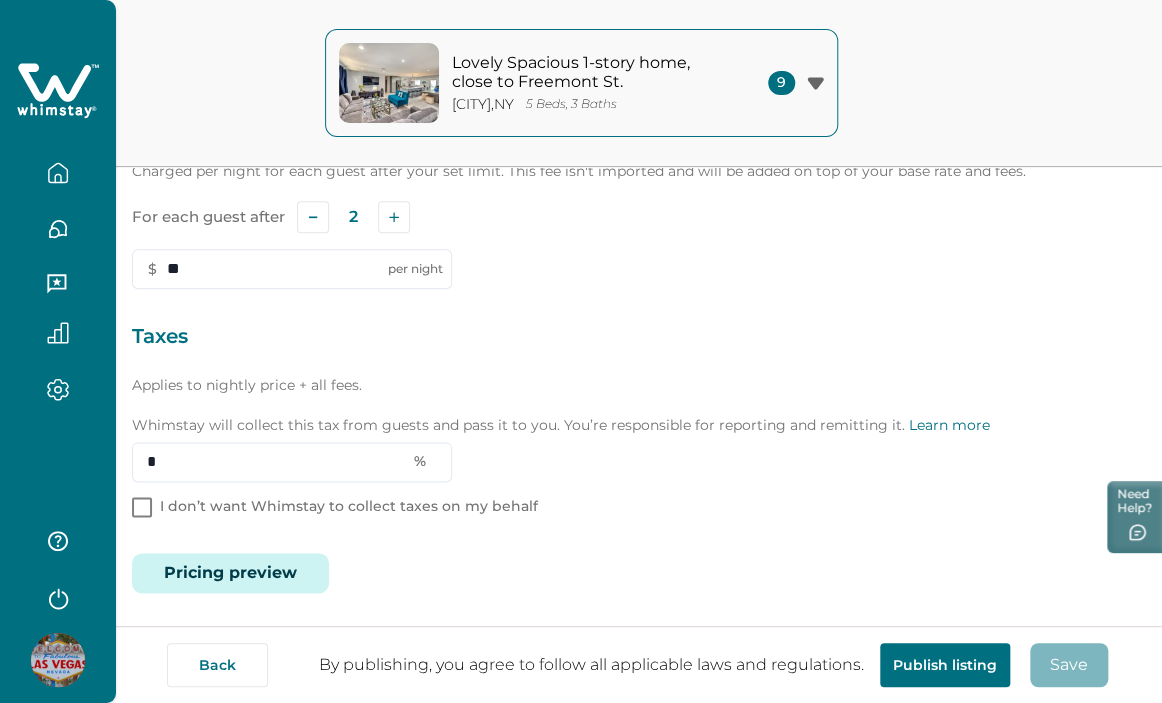 click on "Pricing preview" at bounding box center [230, 573] 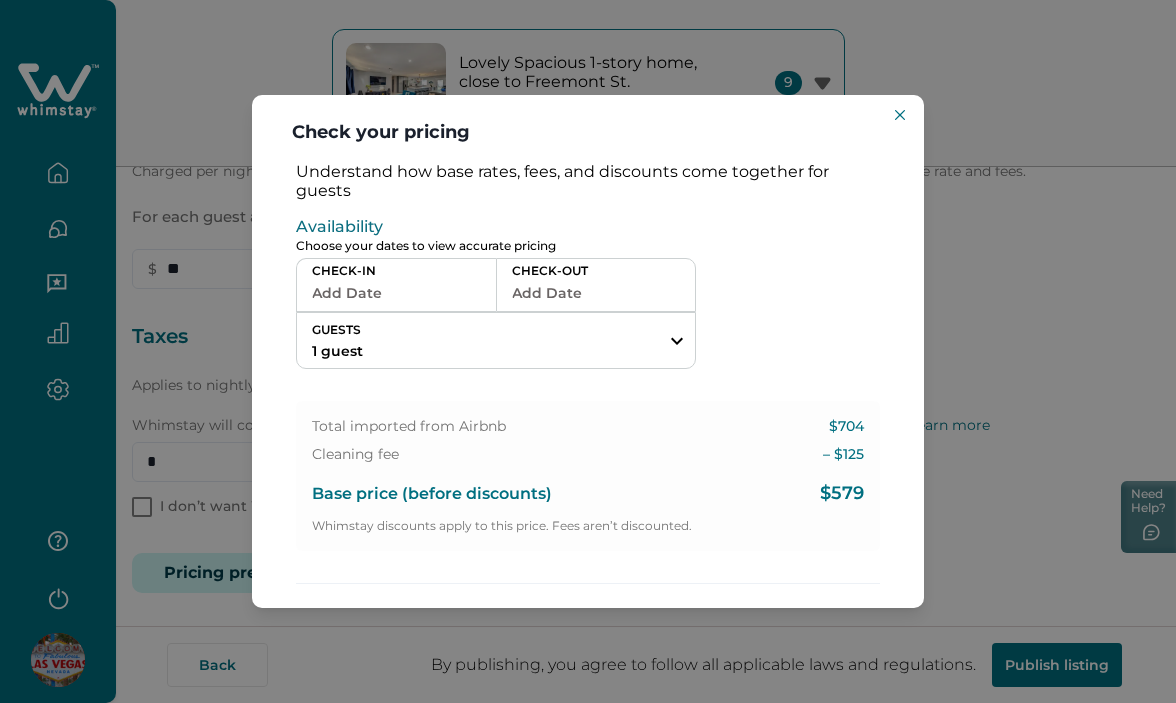 click on "Add Date" at bounding box center (396, 293) 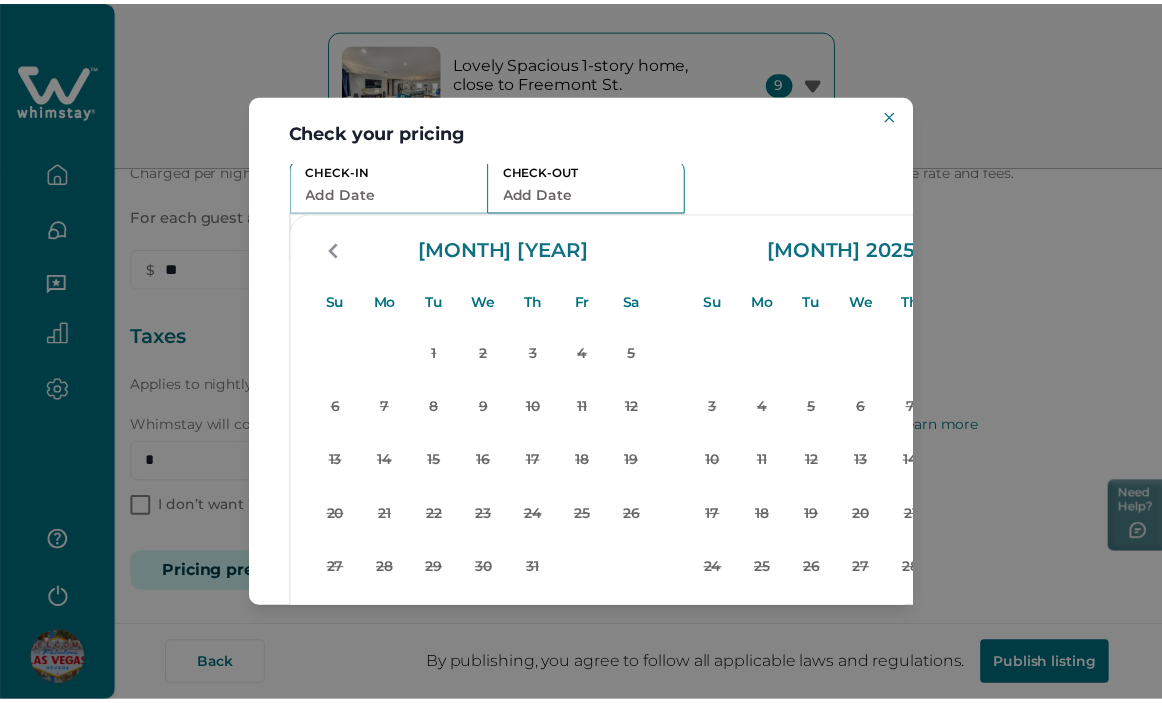 scroll, scrollTop: 100, scrollLeft: 0, axis: vertical 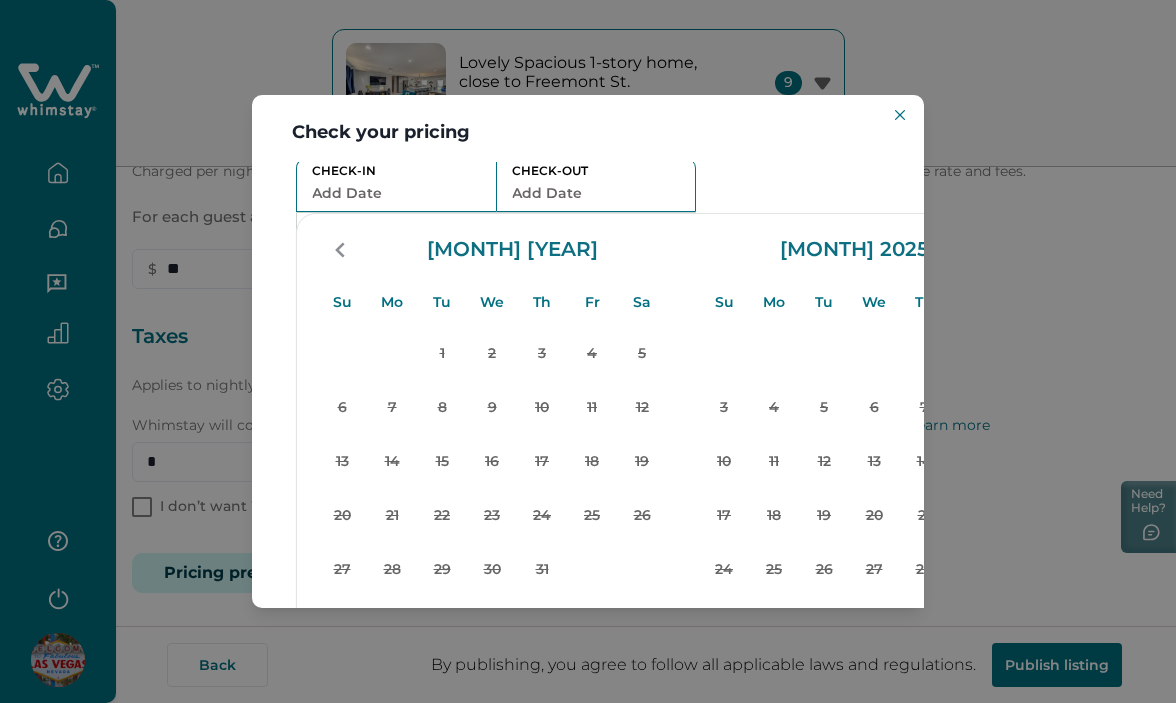 click on "CHECK-IN Add Date CHECK-OUT Add Date GUESTS 1 guest Adults Ages 18 or above 1 Children Ages 2-12 0 Pets Are you bringing a pet? 10 guests maximum, not including infants. Minimum renter age is 18. Pets are not allowed. Reset Apply Su Mo Tu We Th Fr Sa Su Mo Tu We Th Fr Sa July 2025 Su Mo Tu We Th Fr Sa 1 2 3 4 5 6 7 8 9 10 11 12 13 14 15 16 17 18 19 20 21 22 23 24 25 26 27 28 29 30 31 August 2025 Su Mo Tu We Th Fr Sa 1 2 3 4 5 6 7 8 9 10 11 12 13 14 15 16 17 18 19 20 21 22 23 24 25 26 27 28 29 30 31 Clear dates Minimum nights vary" at bounding box center [588, 213] 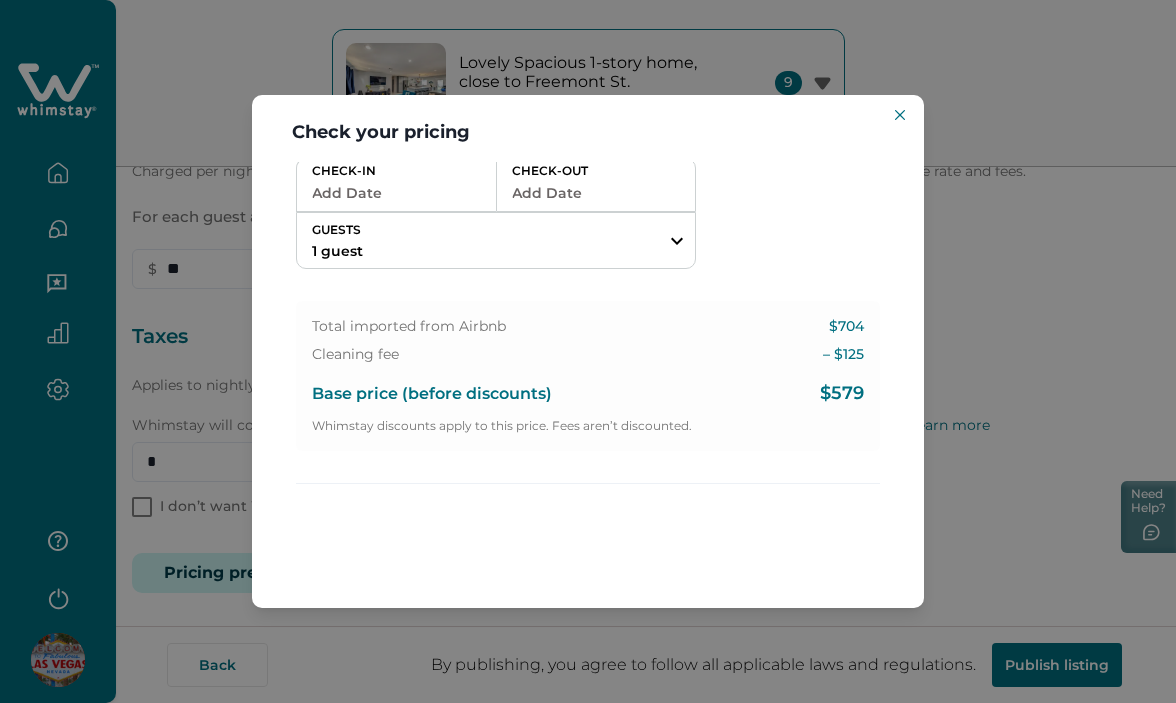click on "Check your pricing Understand how base rates, fees, and discounts come together for guests Availability Choose your dates to view accurate pricing CHECK-IN Add Date CHECK-OUT Add Date GUESTS 1 guest Adults Ages 18 or above 1 Children Ages 2-12 0 Pets Are you bringing a pet? 10 guests maximum, not including infants. Minimum renter age is 18. Pets are not allowed. Reset Apply Su Mo Tu We Th Fr Sa Su Mo Tu We Th Fr Sa July 2025 Su Mo Tu We Th Fr Sa 1 2 3 4 5 6 7 8 9 10 11 12 13 14 15 16 17 18 19 20 21 22 23 24 25 26 27 28 29 30 31 August 2025 Su Mo Tu We Th Fr Sa 1 2 3 4 5 6 7 8 9 10 11 12 13 14 15 16 17 18 19 20 21 22 23 24 25 26 27 28 29 30 31 Clear dates Minimum nights vary Total imported from Airbnb $704 Cleaning fee – $ 125 Base price (before discounts) $579 Whimstay discounts apply to this price. Fees aren’t discounted." at bounding box center [588, 351] 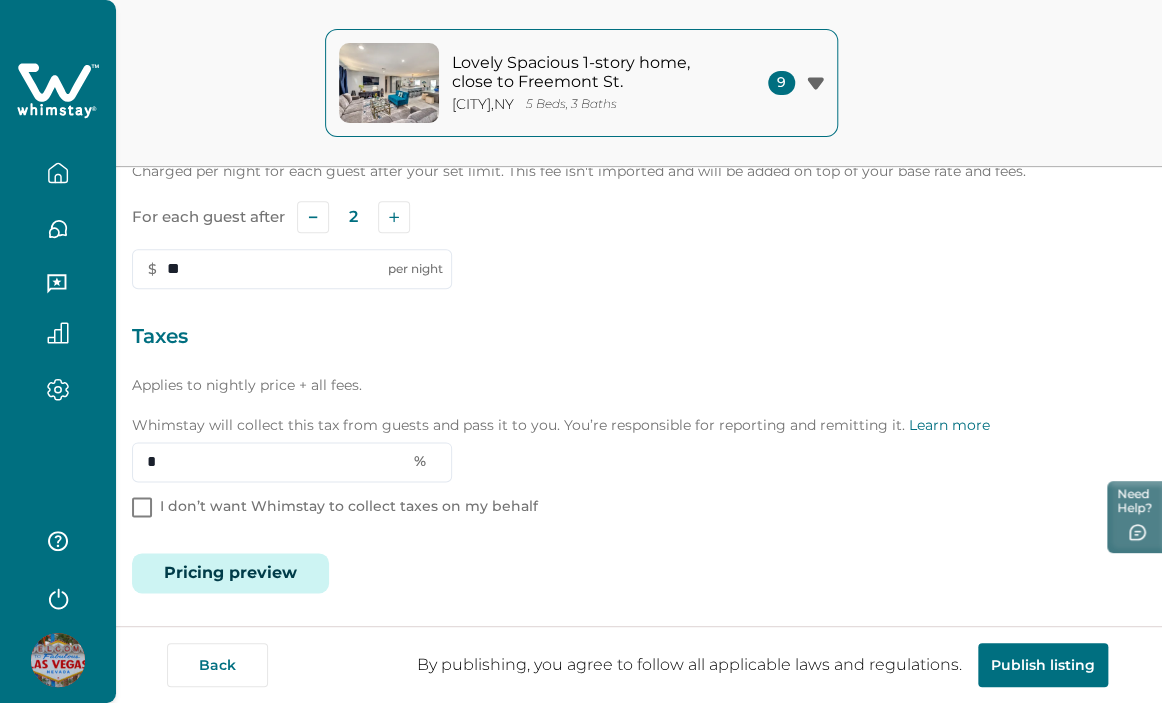click 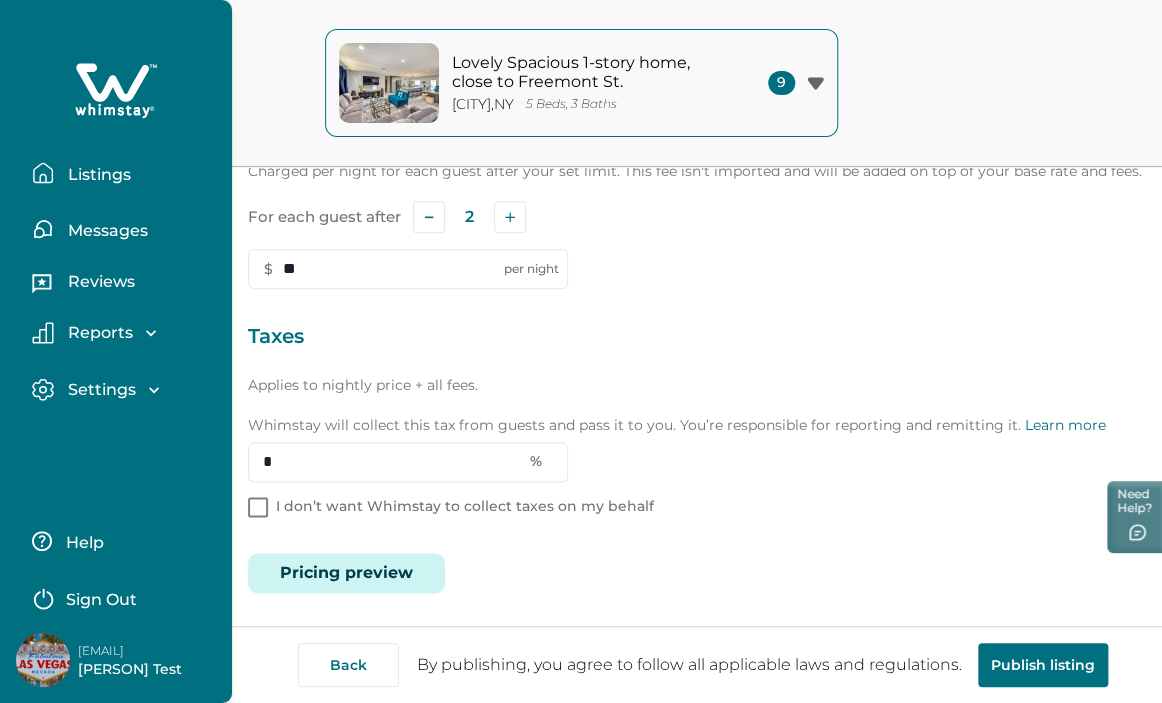 click on "Listings" at bounding box center [96, 175] 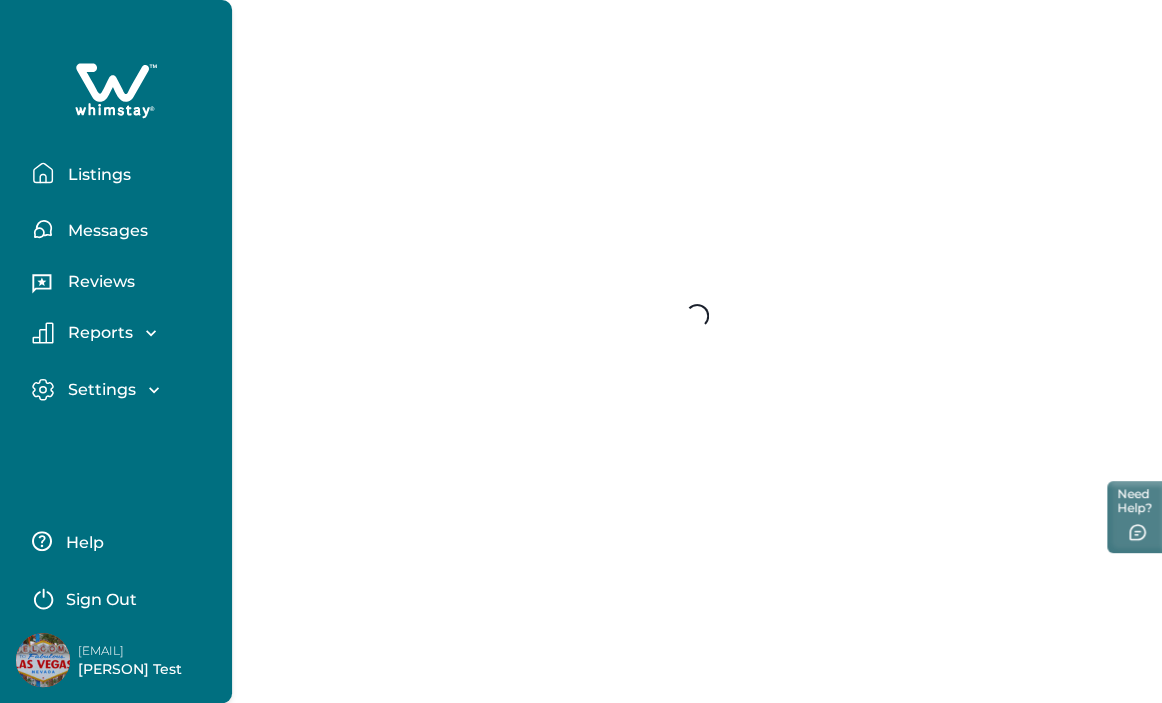 scroll, scrollTop: 0, scrollLeft: 0, axis: both 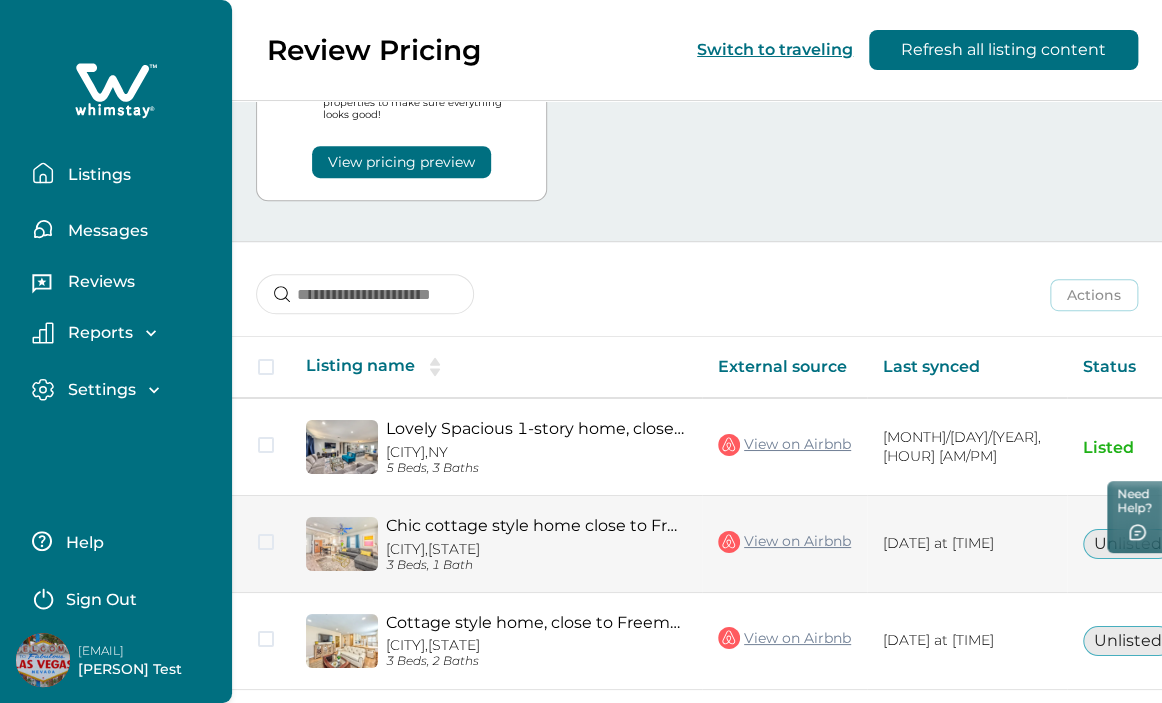 type 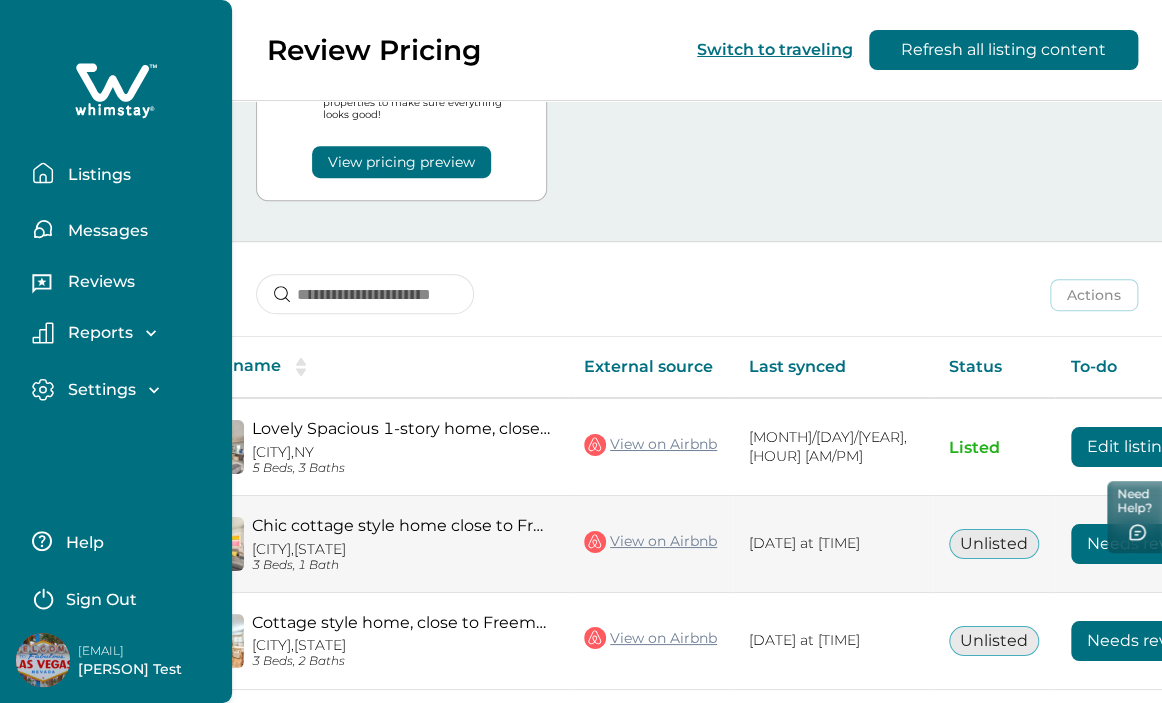 scroll, scrollTop: 0, scrollLeft: 291, axis: horizontal 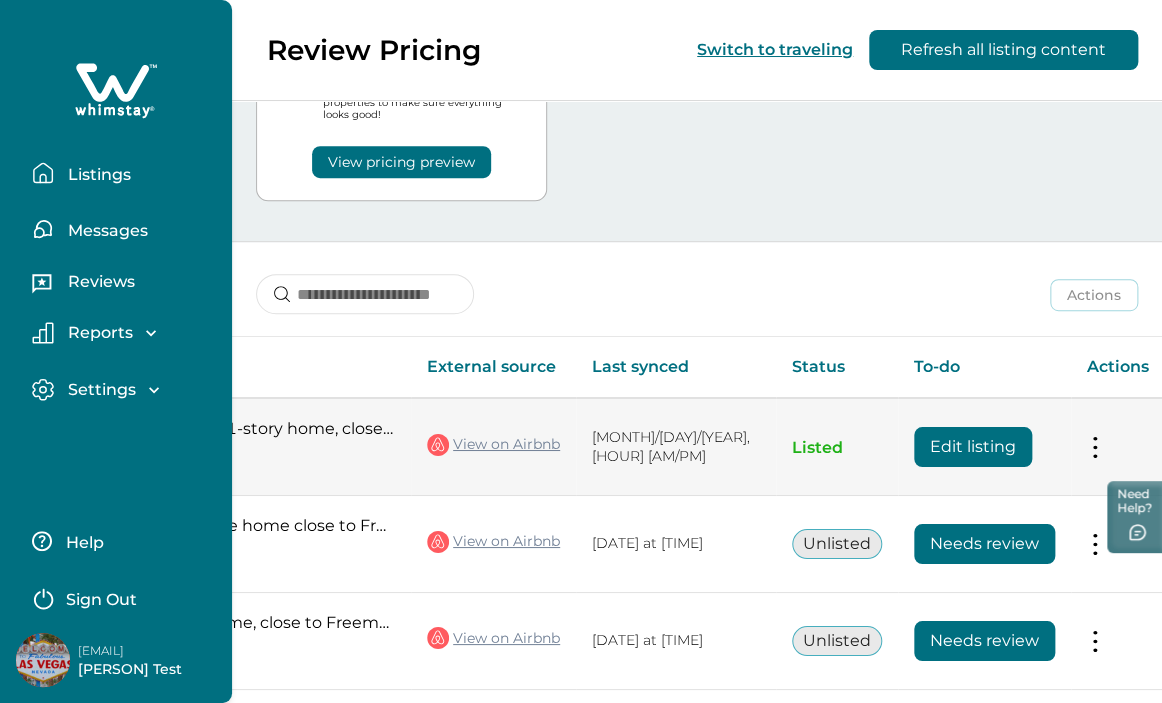 click on "Edit listing" at bounding box center (973, 447) 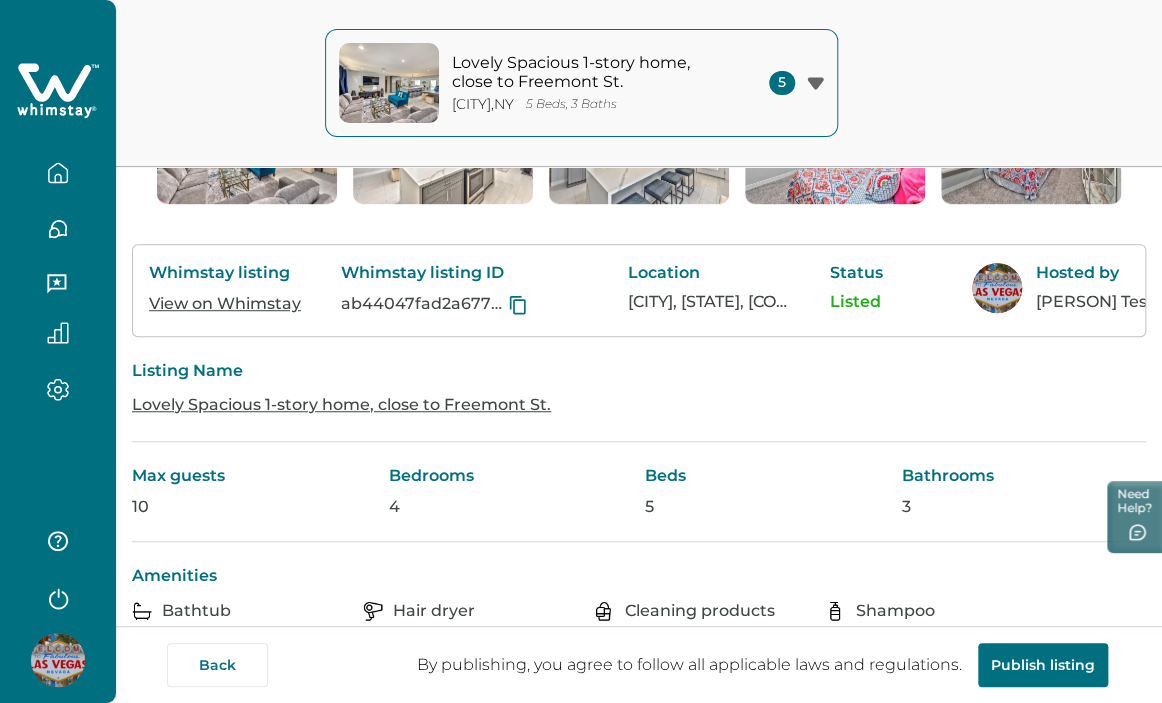 scroll, scrollTop: 0, scrollLeft: 0, axis: both 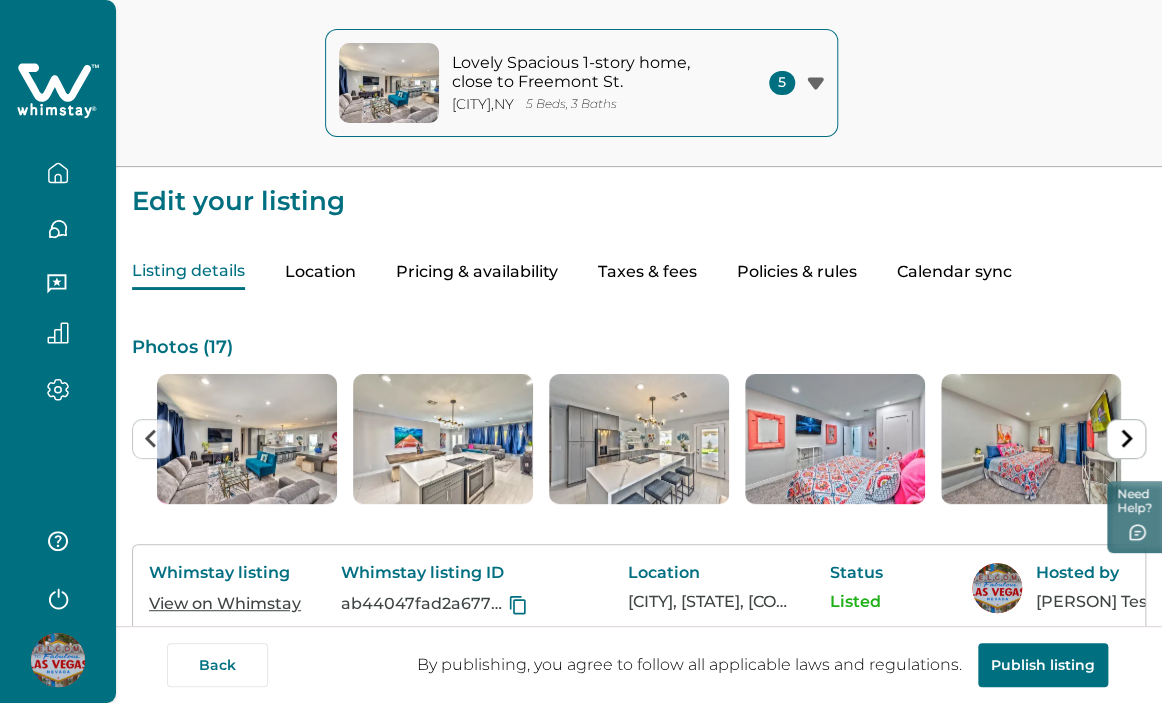 click on "Location" at bounding box center (320, 272) 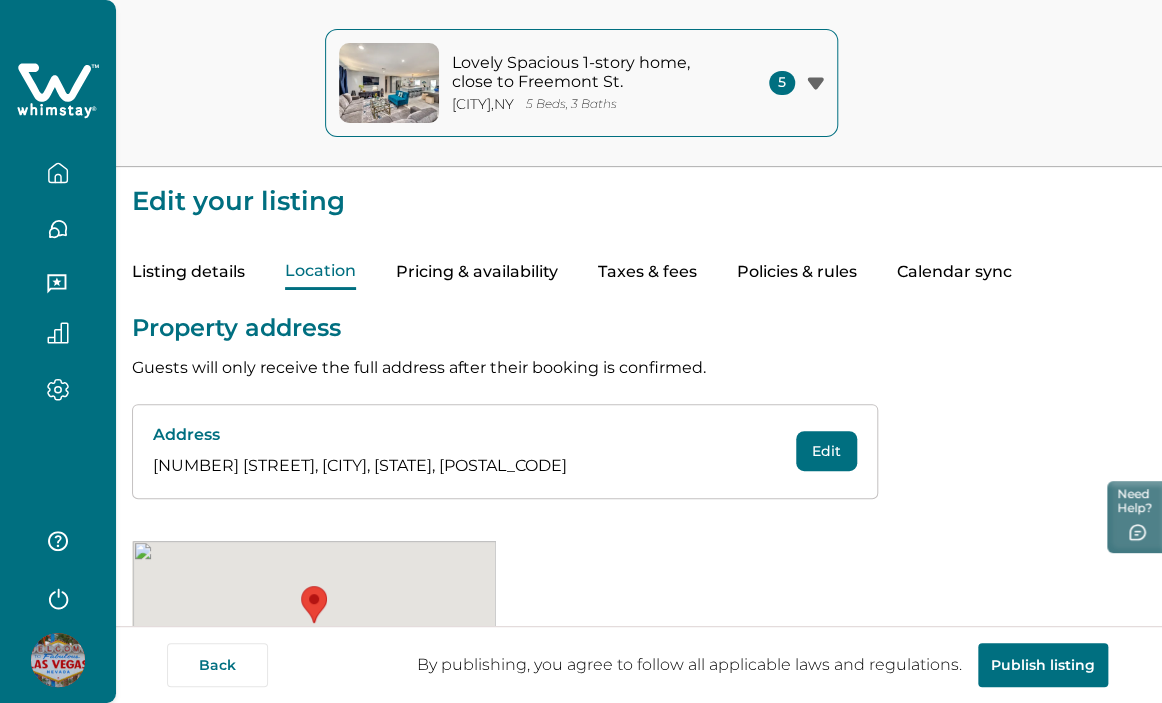click on "Pricing & availability" at bounding box center [477, 272] 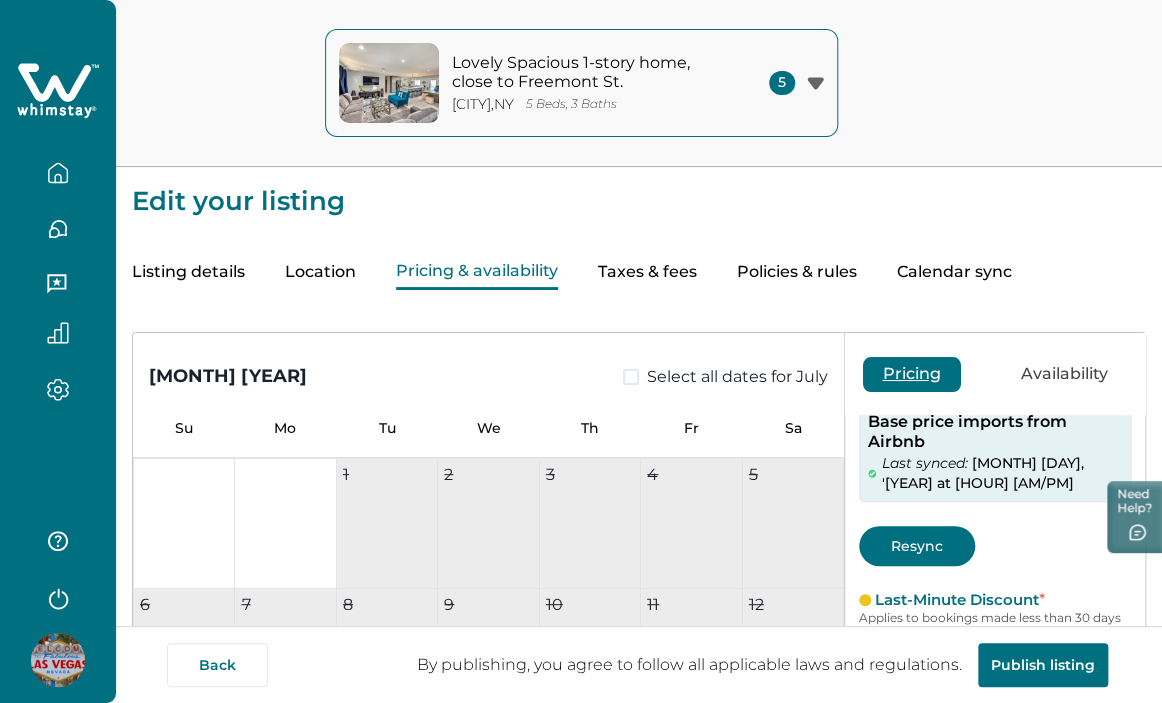 scroll, scrollTop: 178, scrollLeft: 0, axis: vertical 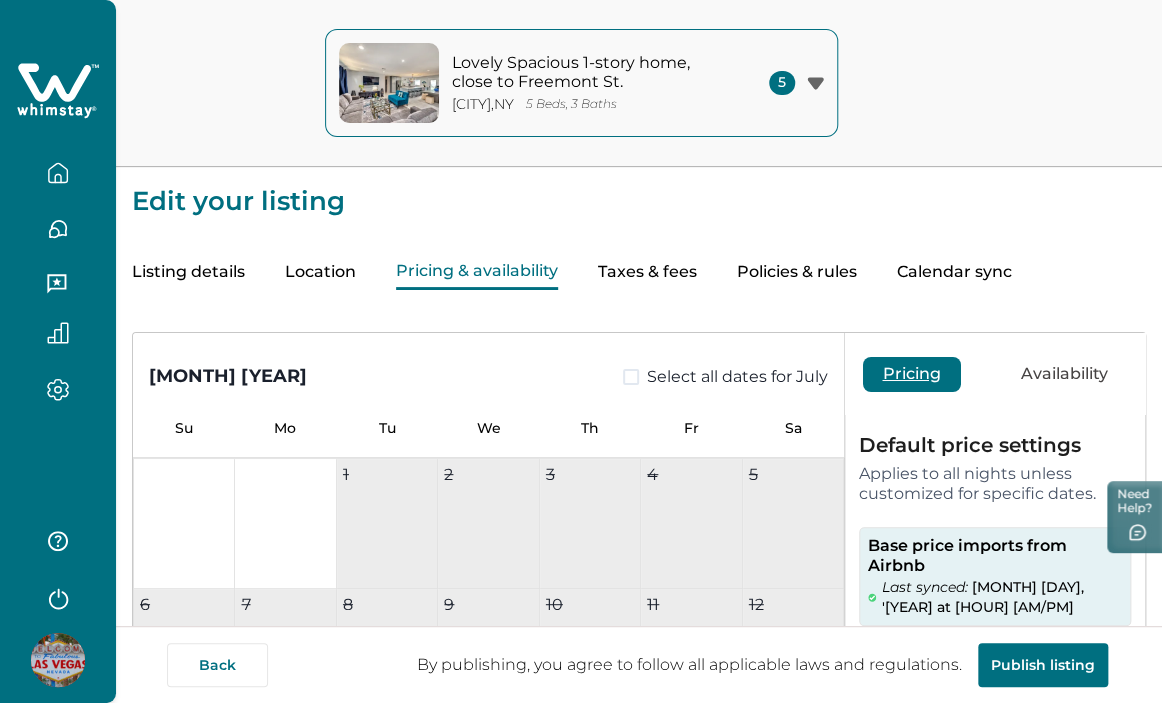 click on "Taxes & fees" at bounding box center [647, 272] 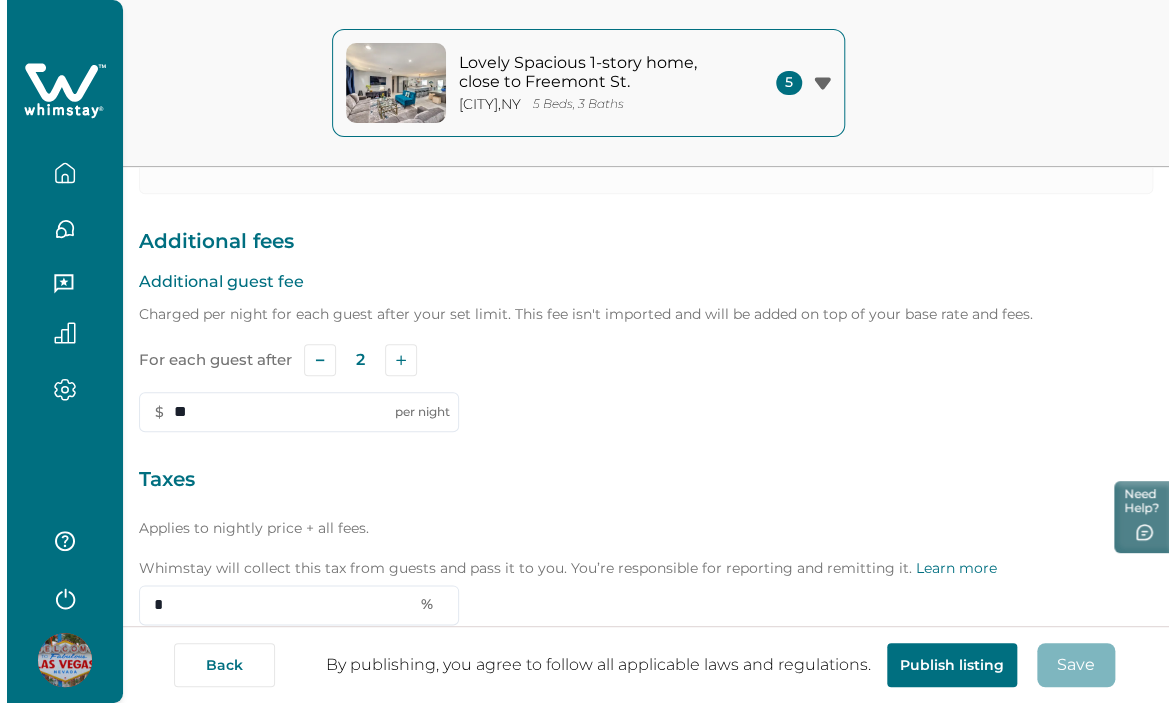 scroll, scrollTop: 687, scrollLeft: 0, axis: vertical 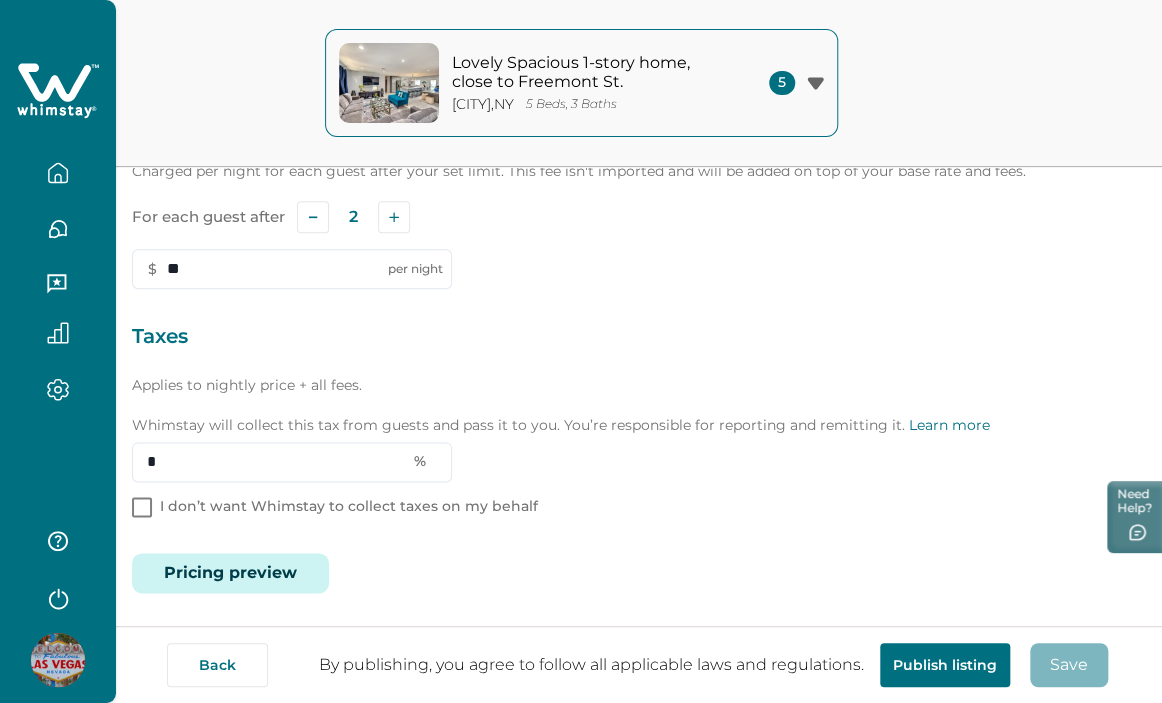 click on "Pricing preview" at bounding box center (230, 573) 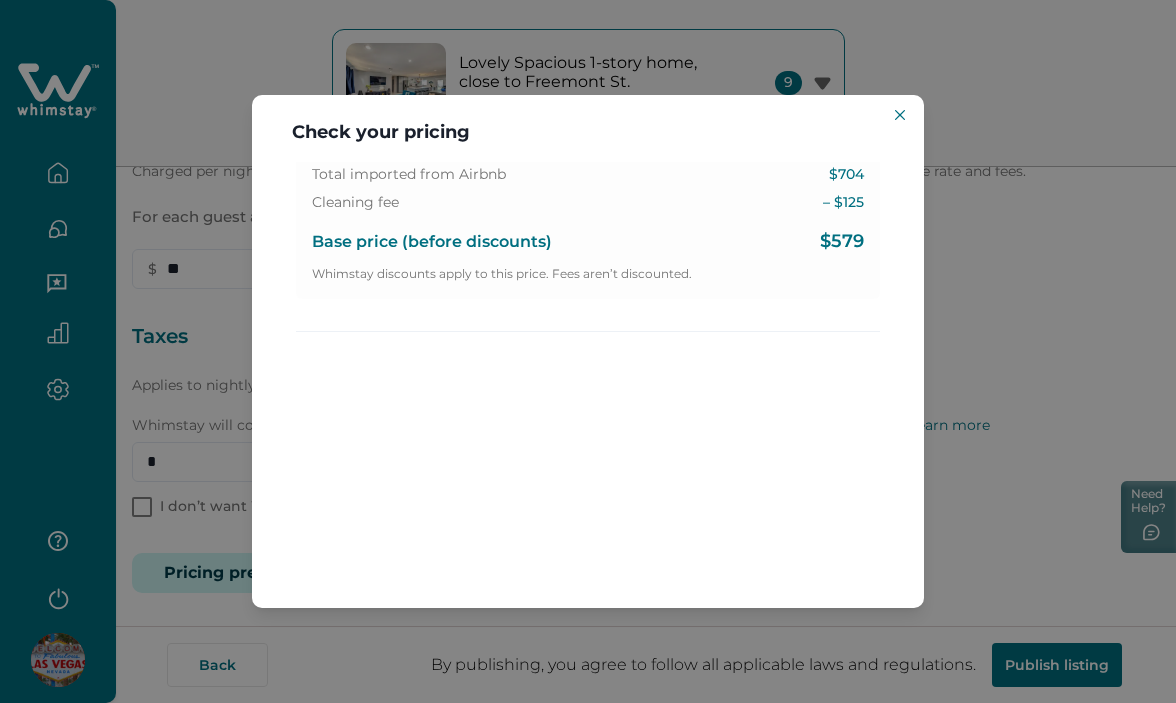 scroll, scrollTop: 0, scrollLeft: 0, axis: both 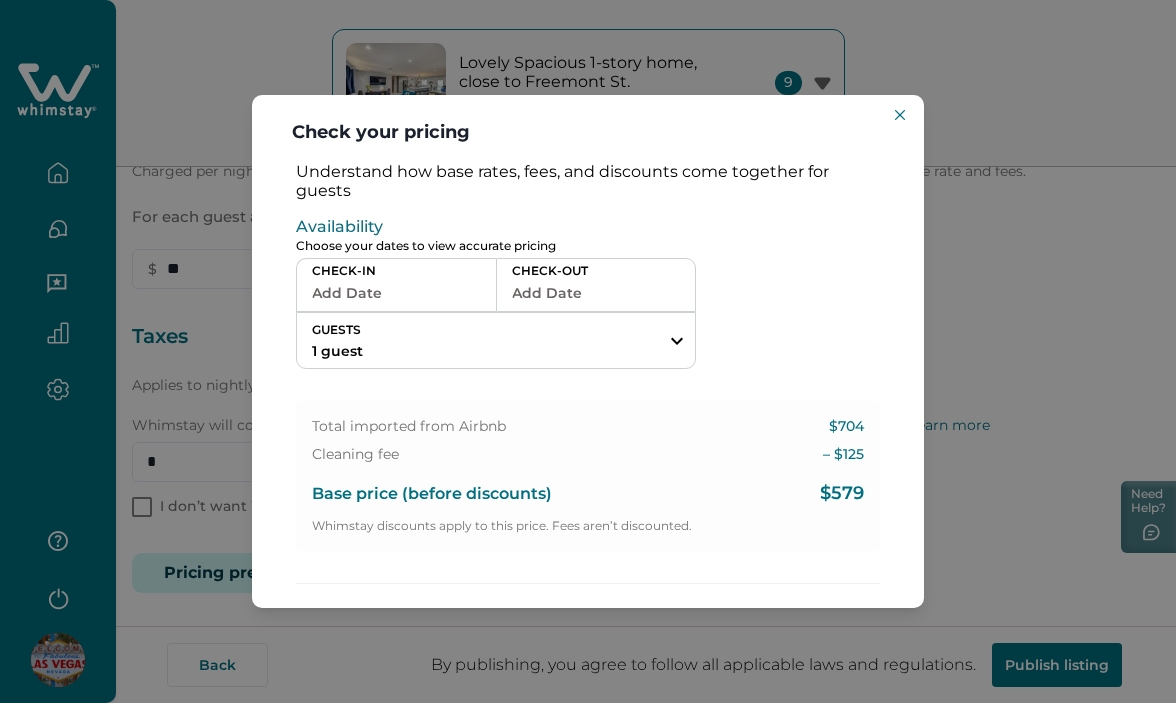 click on "Add Date" at bounding box center [396, 293] 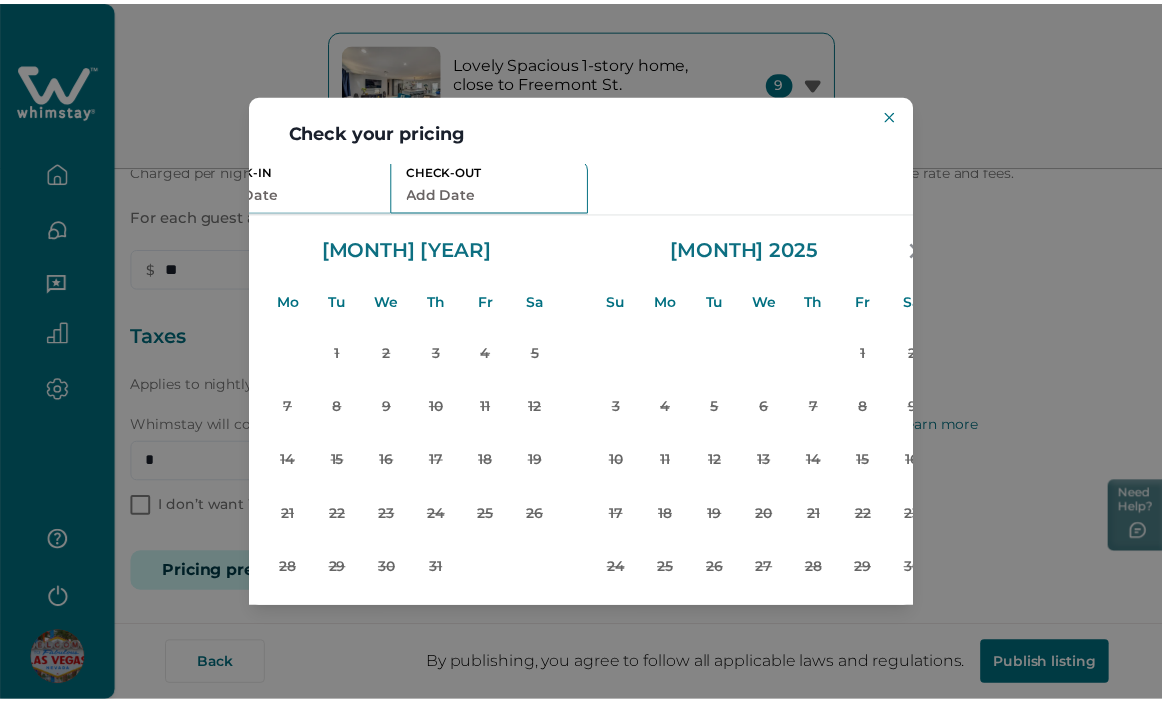 scroll, scrollTop: 100, scrollLeft: 160, axis: both 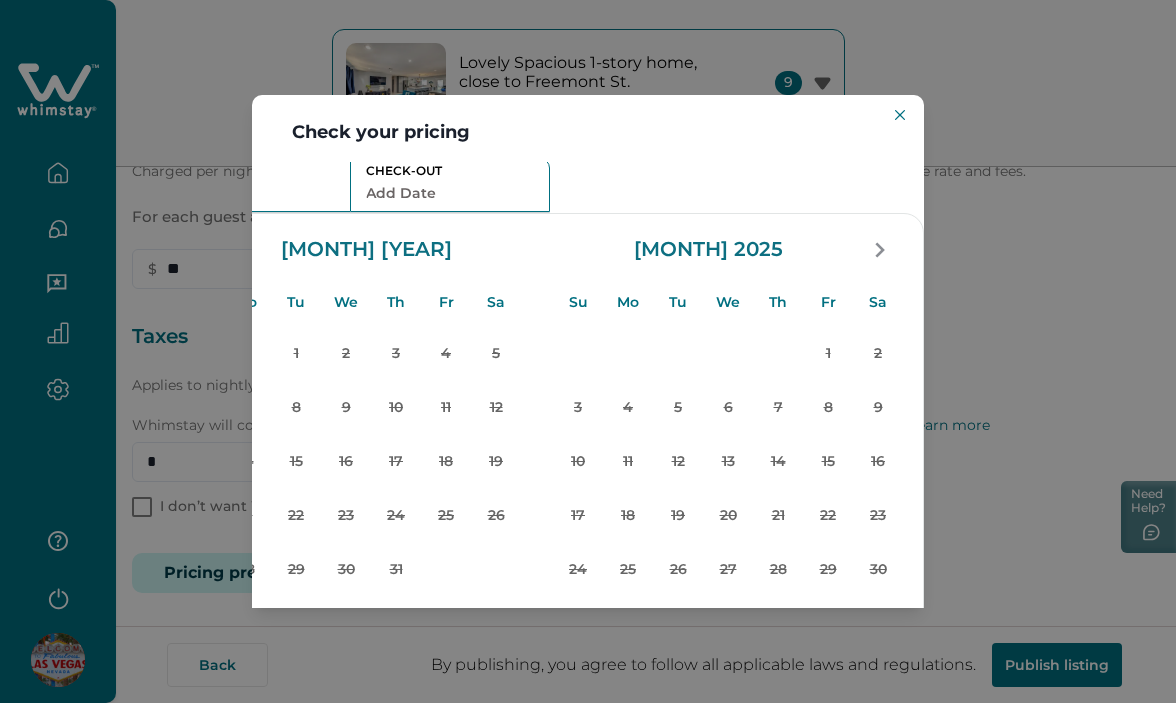 click on "Check your pricing Understand how base rates, fees, and discounts come together for guests Availability Choose your dates to view accurate pricing CHECK-IN Add Date CHECK-OUT Add Date GUESTS 1 guest Adults Ages 18 or above 1 Children Ages 2-12 0 Pets Are you bringing a pet? 10 guests maximum, not including infants. Minimum renter age is 18. Pets are not allowed. Reset Apply Su Mo Tu We Th Fr Sa Su Mo Tu We Th Fr Sa July 2025 Su Mo Tu We Th Fr Sa 1 2 3 4 5 6 7 8 9 10 11 12 13 14 15 16 17 18 19 20 21 22 23 24 25 26 27 28 29 30 31 August 2025 Su Mo Tu We Th Fr Sa 1 2 3 4 5 6 7 8 9 10 11 12 13 14 15 16 17 18 19 20 21 22 23 24 25 26 27 28 29 30 31 Clear dates Minimum nights vary Total imported from Airbnb $704 Cleaning fee – $ 125 Base price (before discounts) $579 Whimstay discounts apply to this price. Fees aren’t discounted." at bounding box center [588, 351] 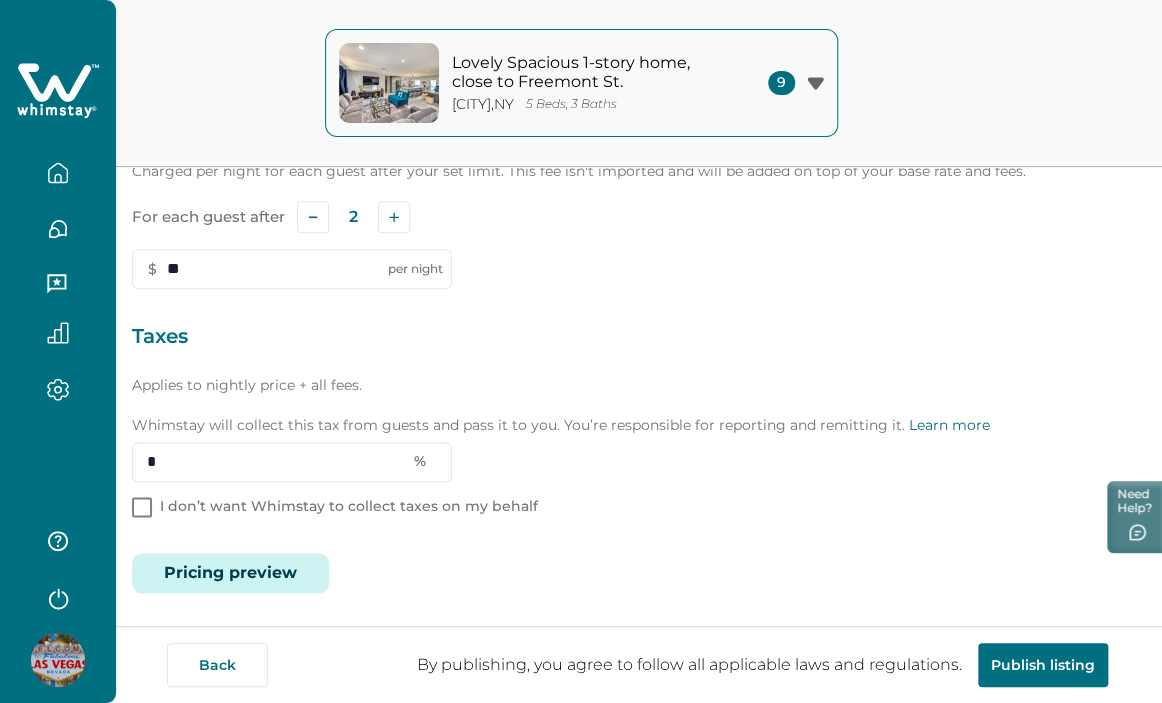 type 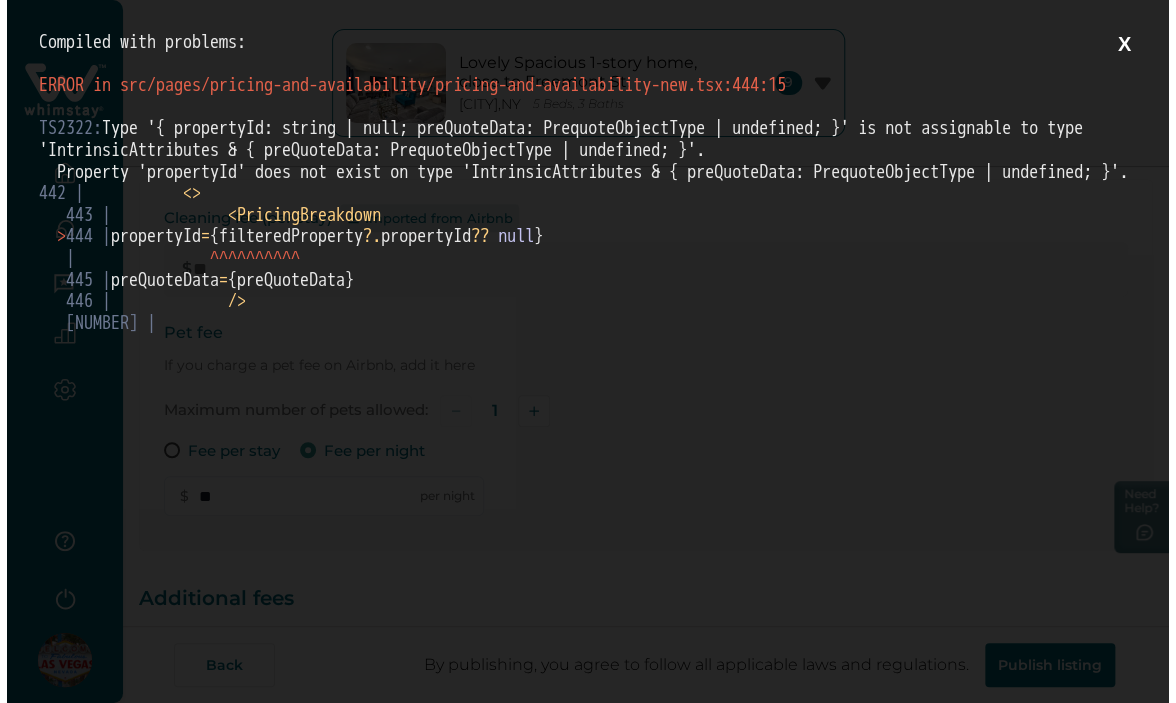 scroll, scrollTop: 0, scrollLeft: 0, axis: both 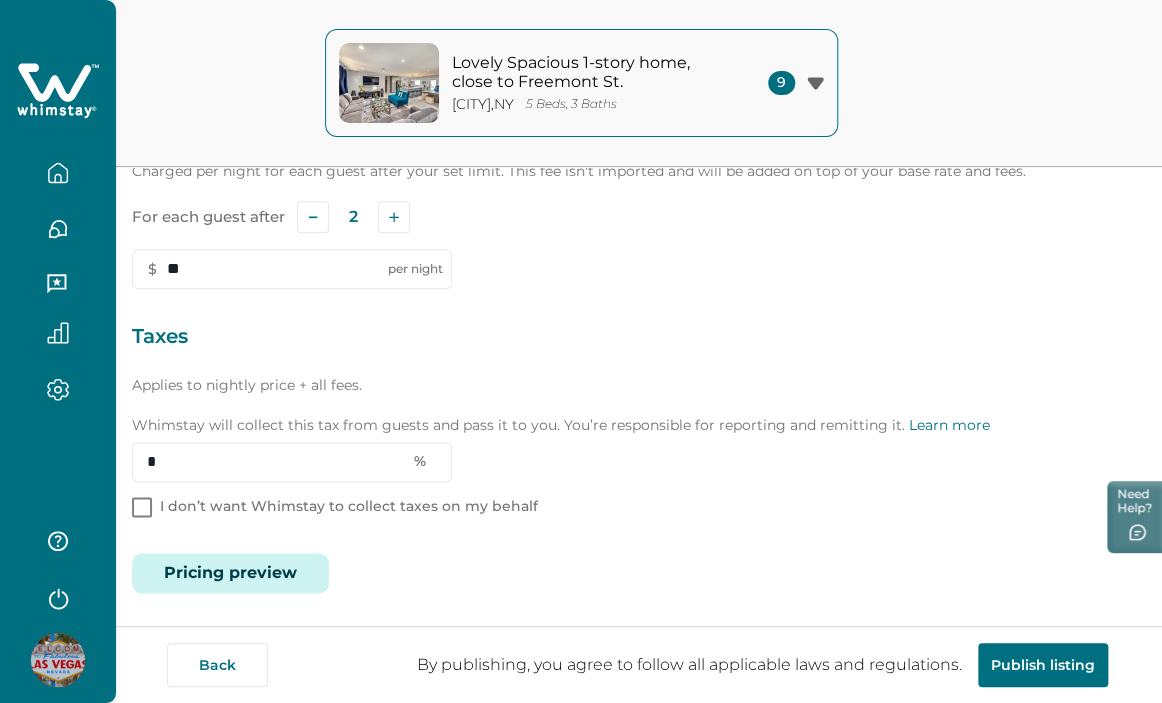 click on "Pricing preview" at bounding box center [230, 573] 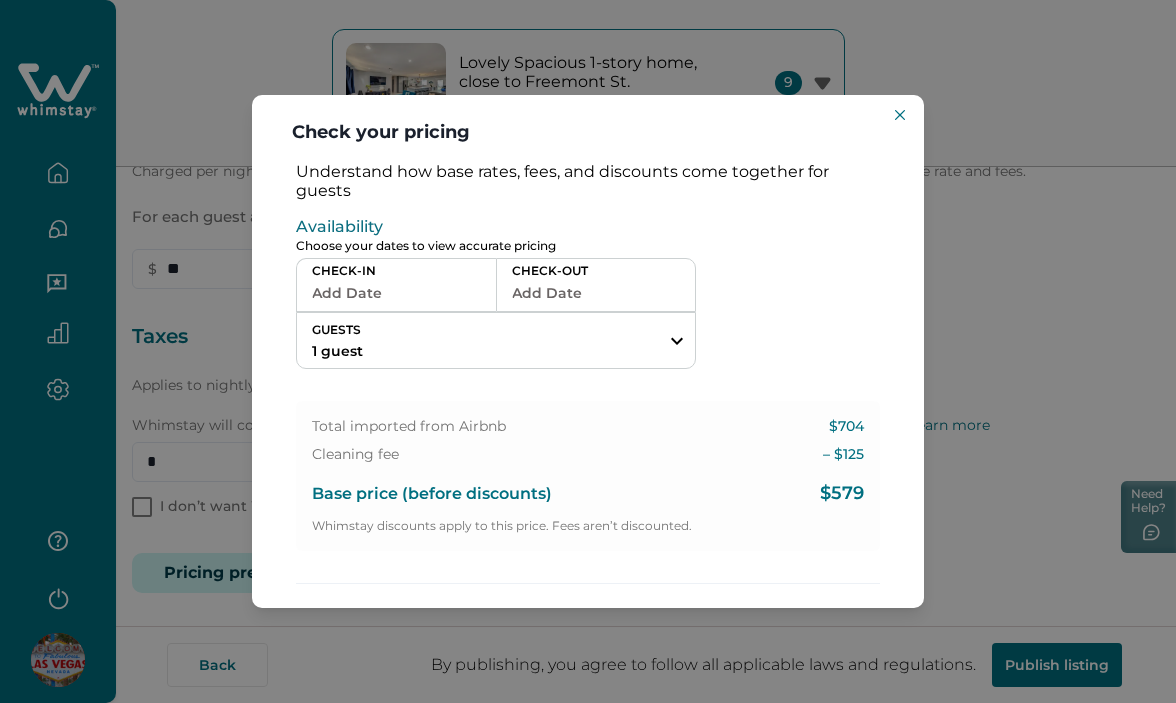 click on "Add Date" at bounding box center (396, 293) 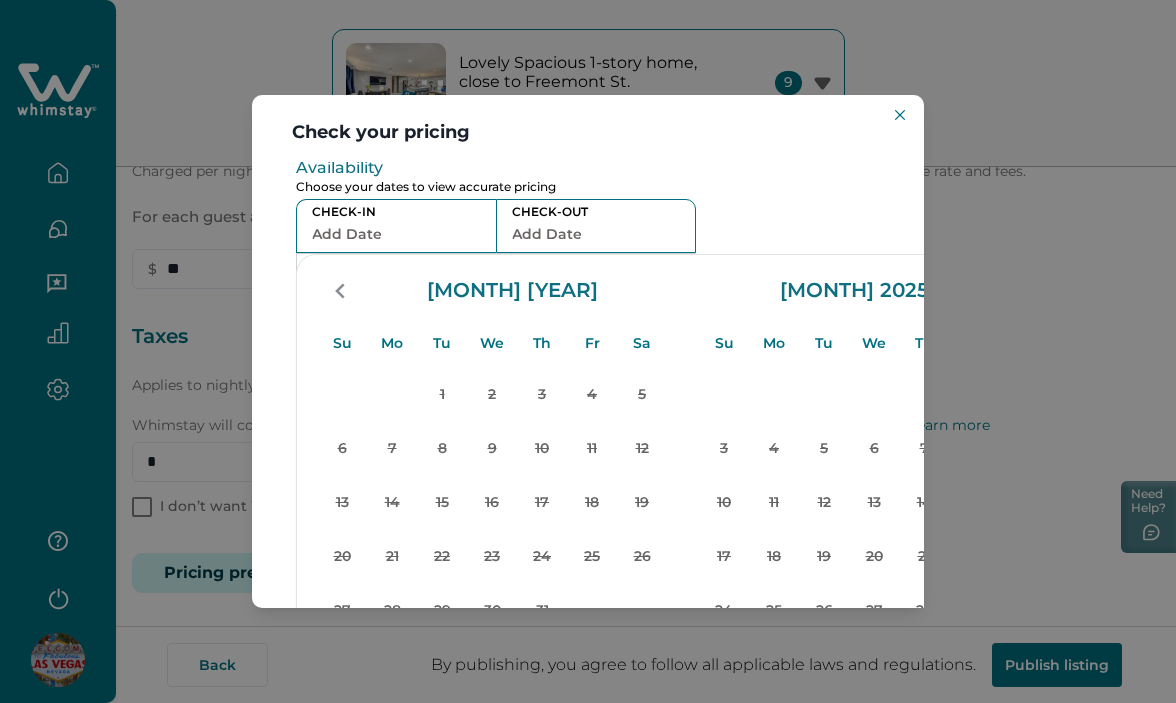 scroll, scrollTop: 0, scrollLeft: 0, axis: both 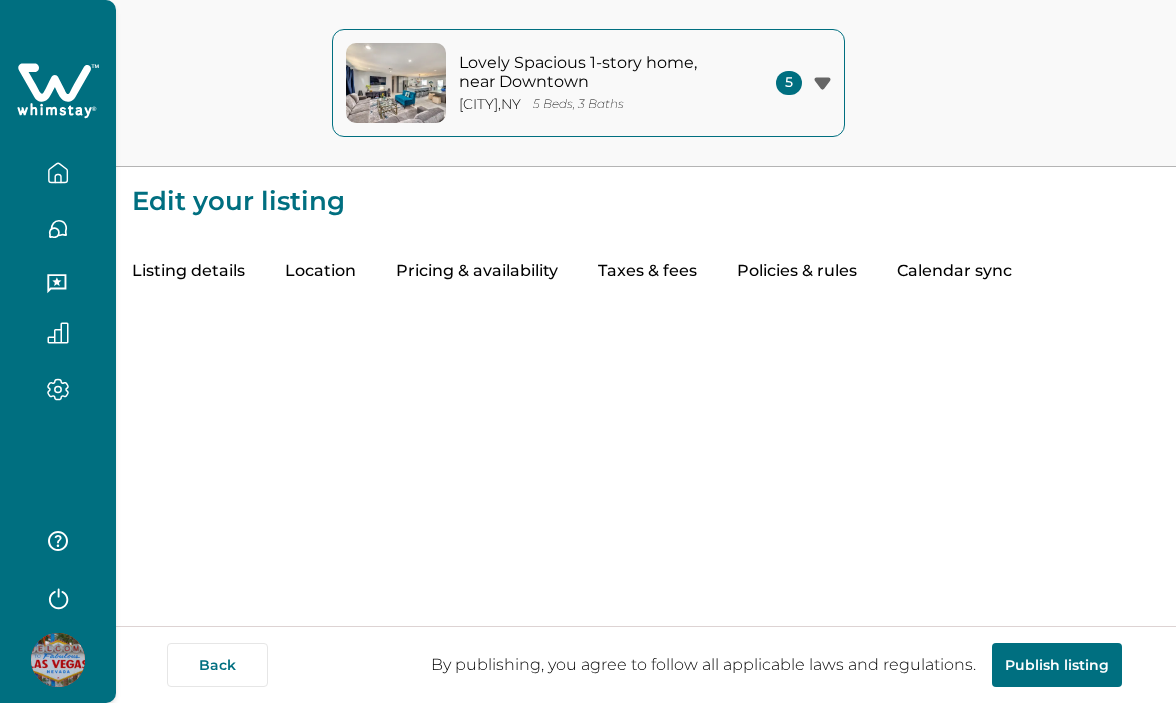 click on "Taxes & fees" at bounding box center [647, 272] 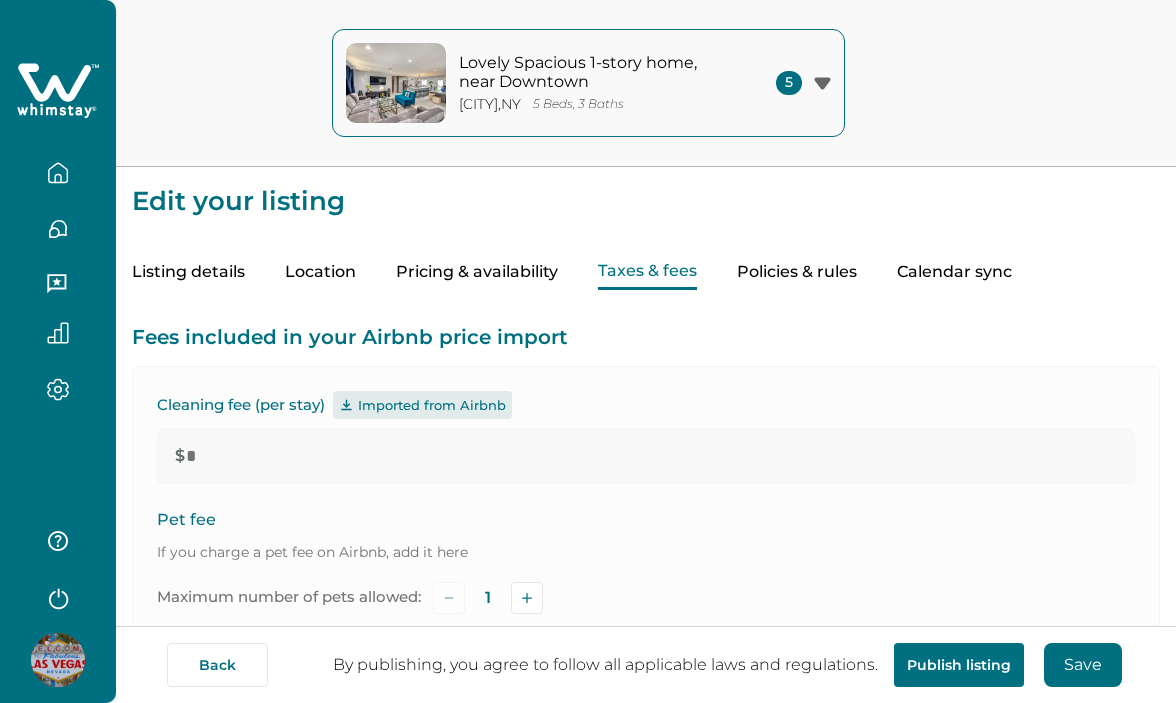 type on "*" 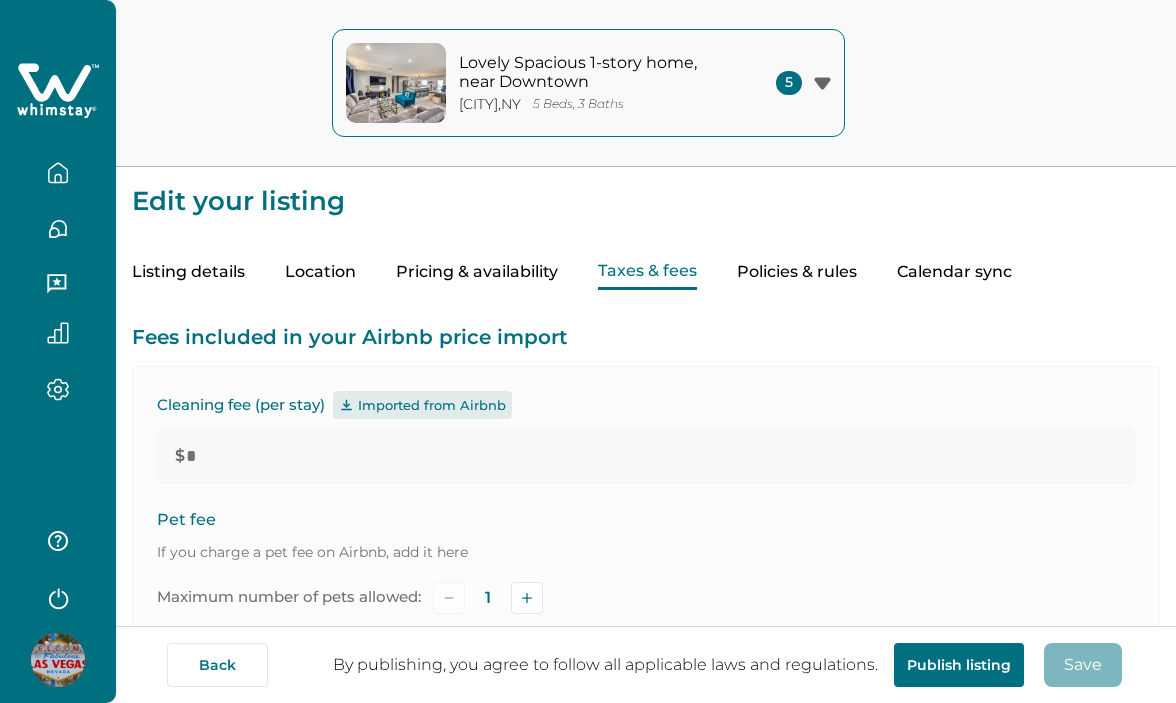 type on "**" 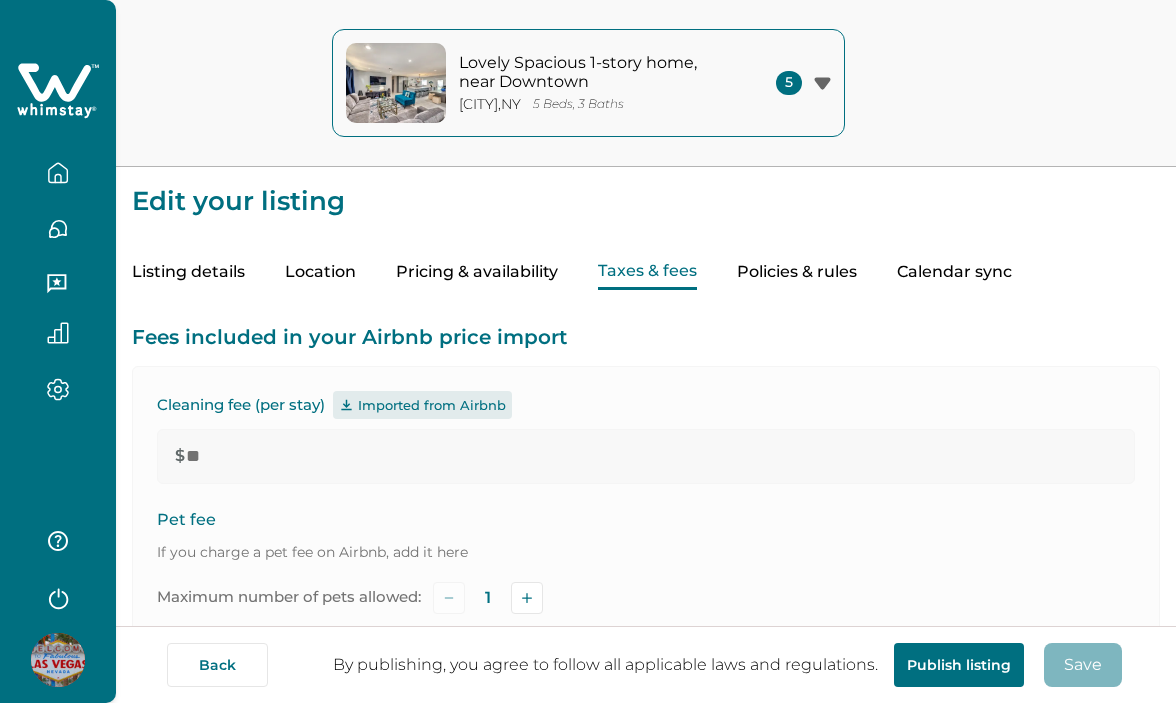 scroll, scrollTop: 687, scrollLeft: 0, axis: vertical 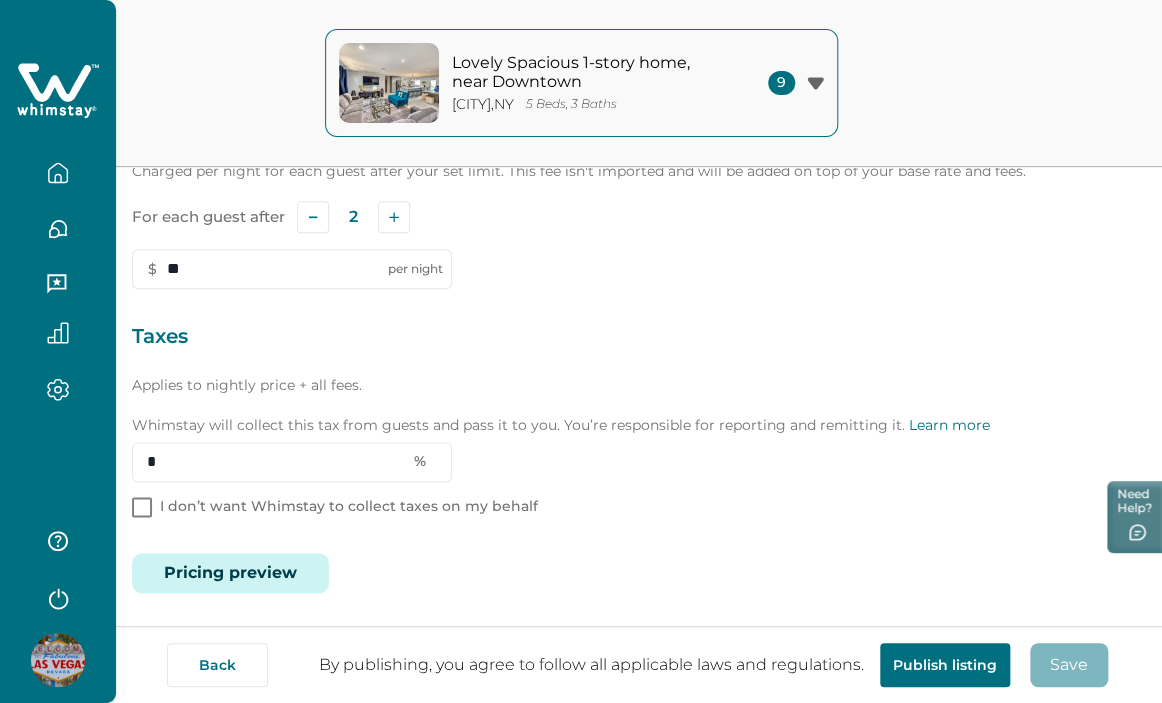click on "Pricing preview" at bounding box center (230, 573) 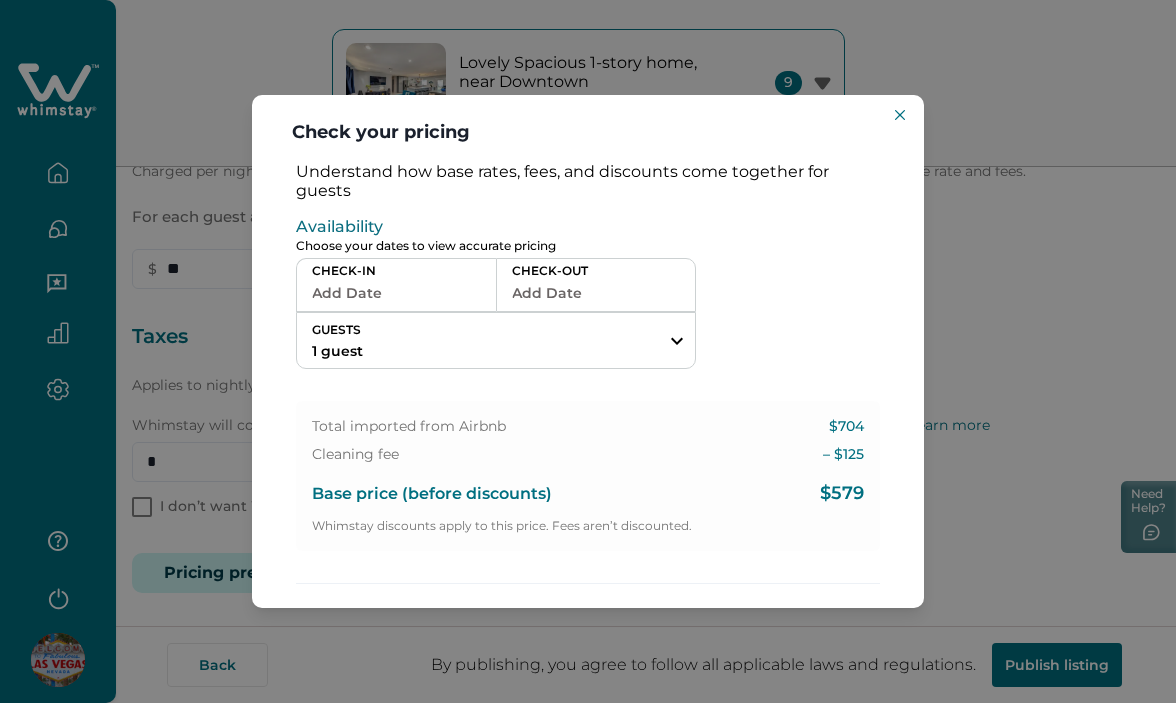 click on "Add Date" at bounding box center (396, 293) 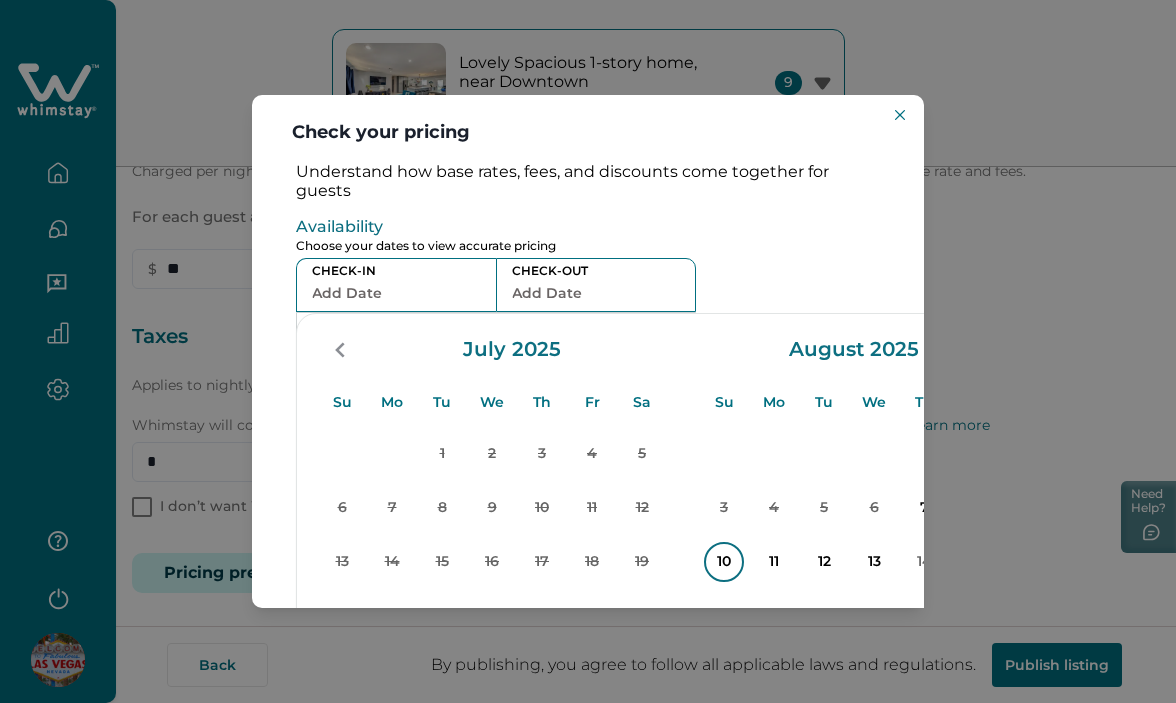 click on "10" at bounding box center (724, 562) 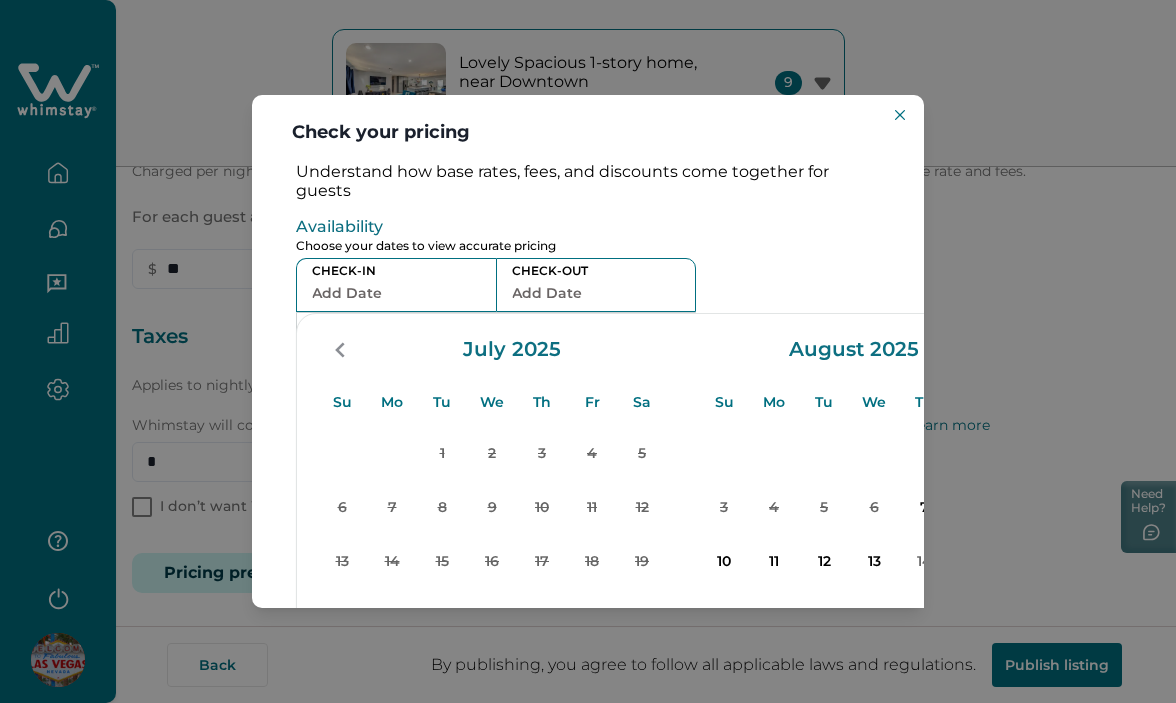 click on "12" at bounding box center (824, 562) 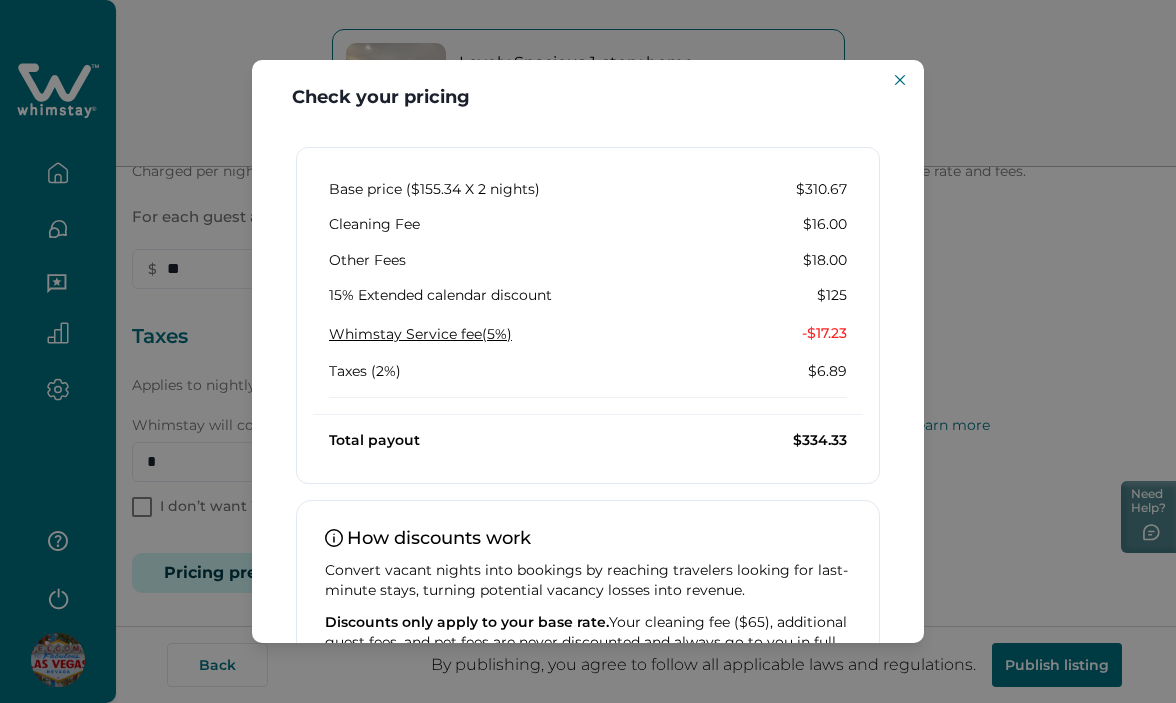 scroll, scrollTop: 500, scrollLeft: 0, axis: vertical 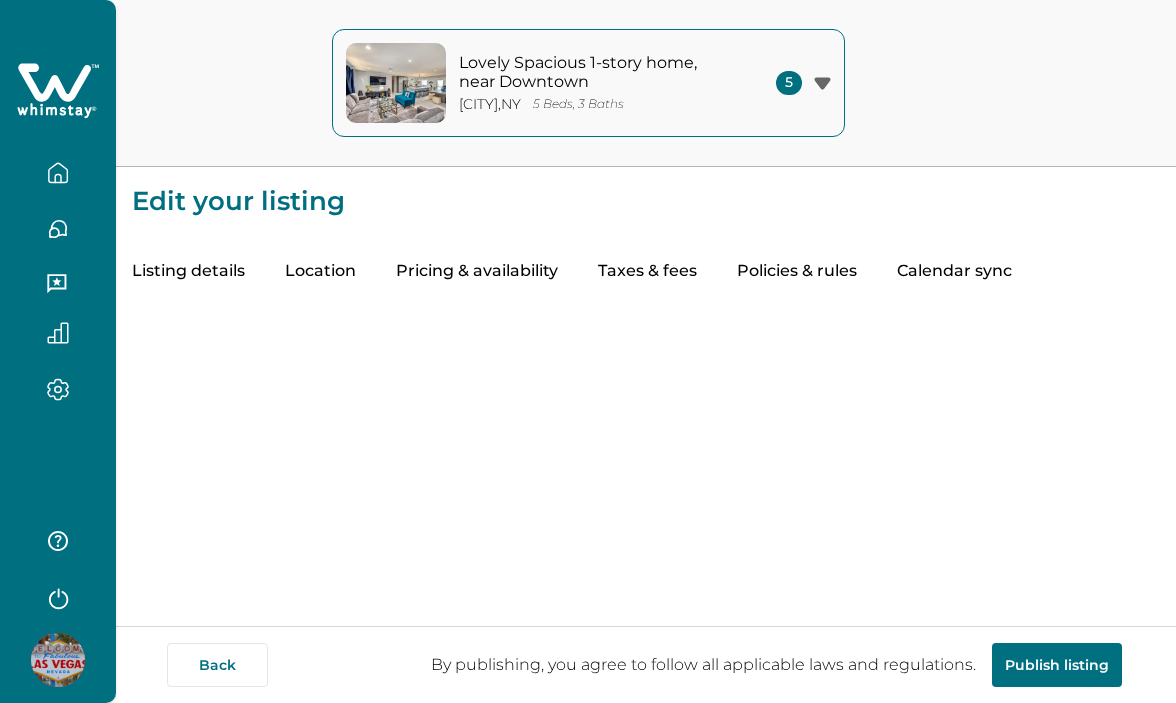 click on "Taxes & fees" at bounding box center [647, 272] 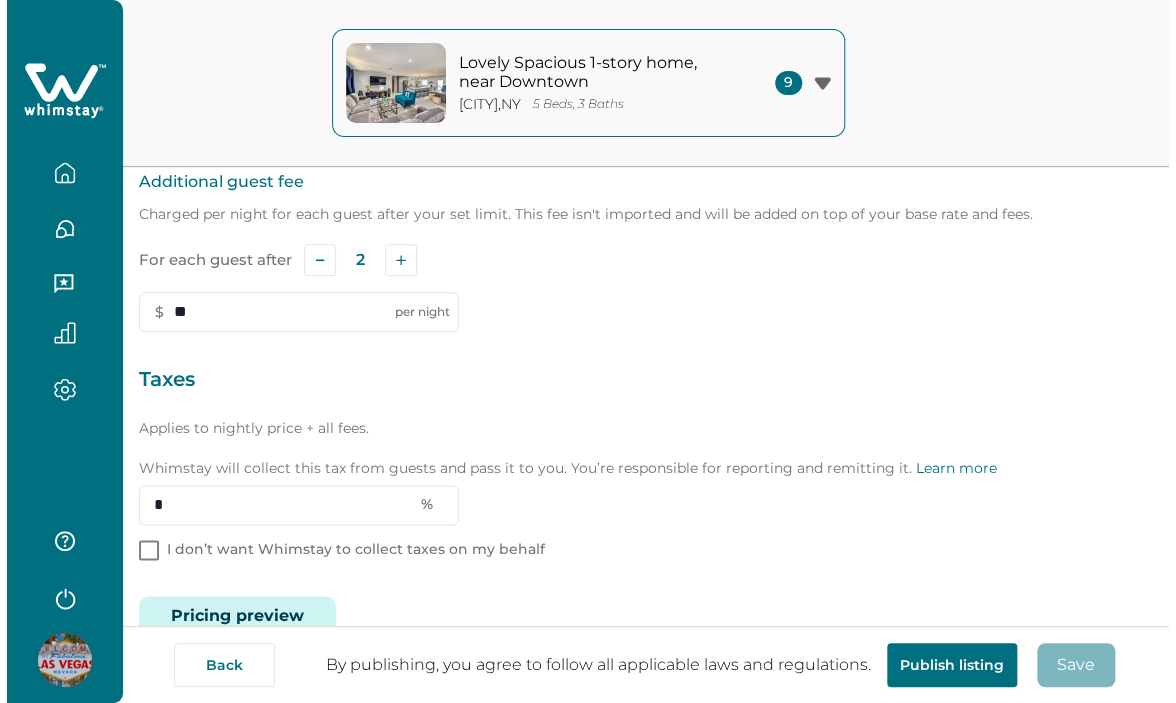 scroll, scrollTop: 687, scrollLeft: 0, axis: vertical 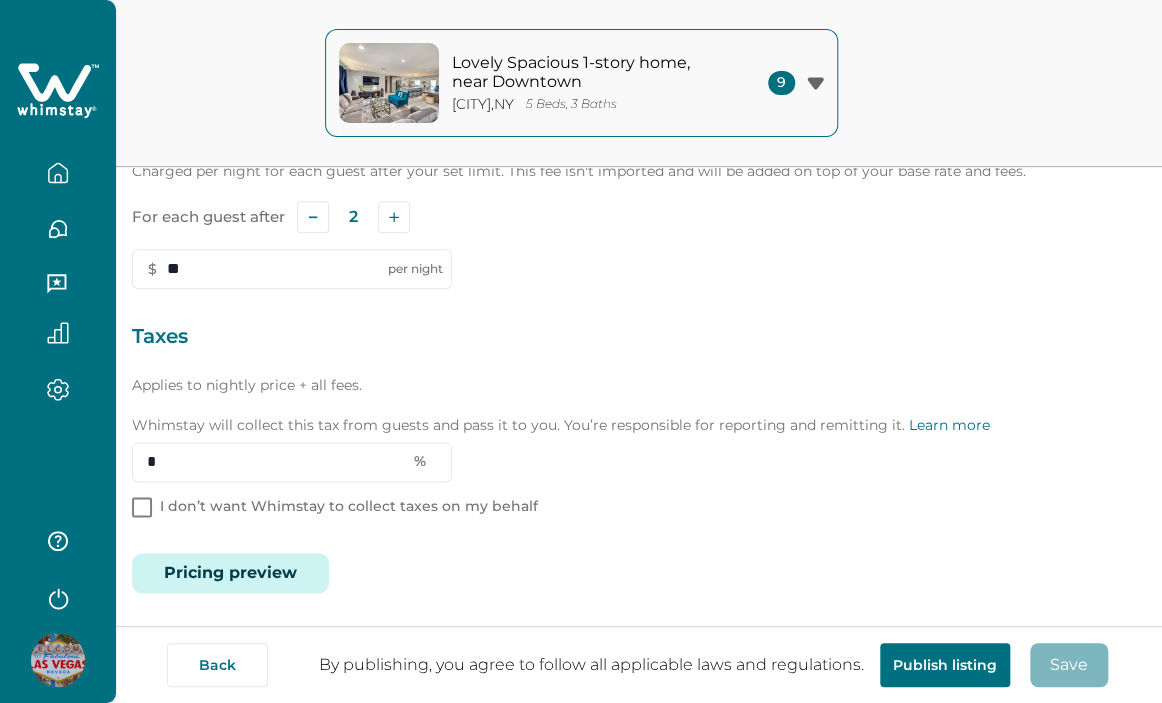click on "Pricing preview" at bounding box center [230, 573] 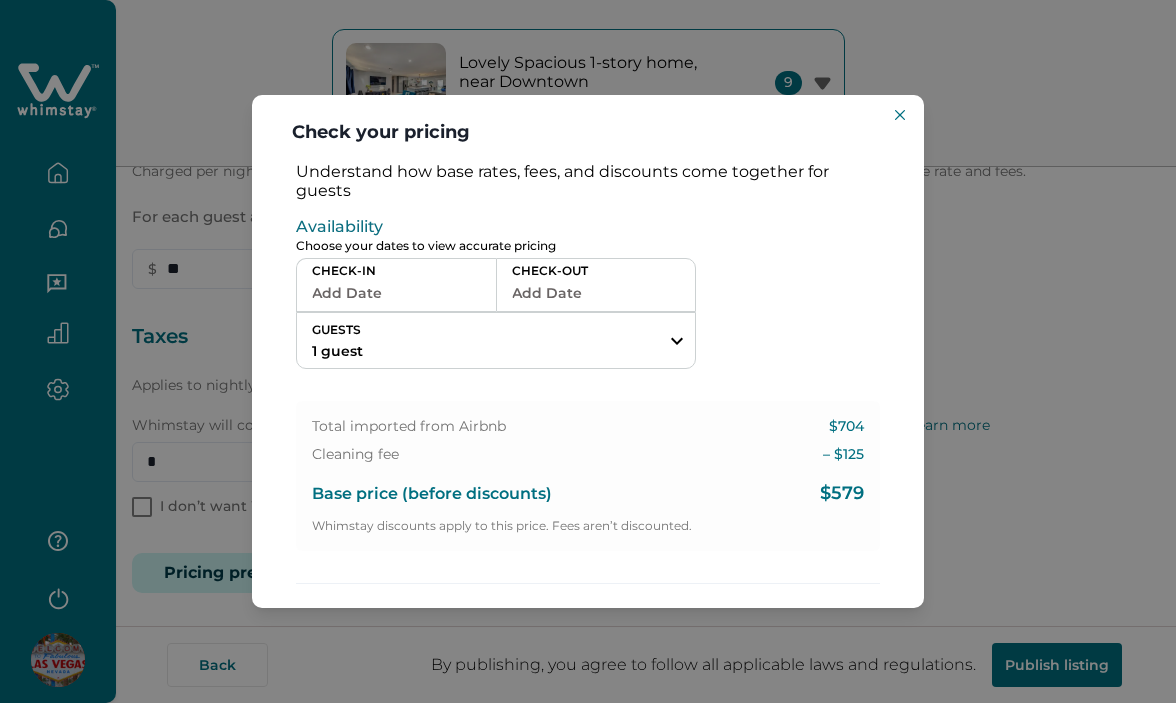 click on "Add Date" at bounding box center [396, 293] 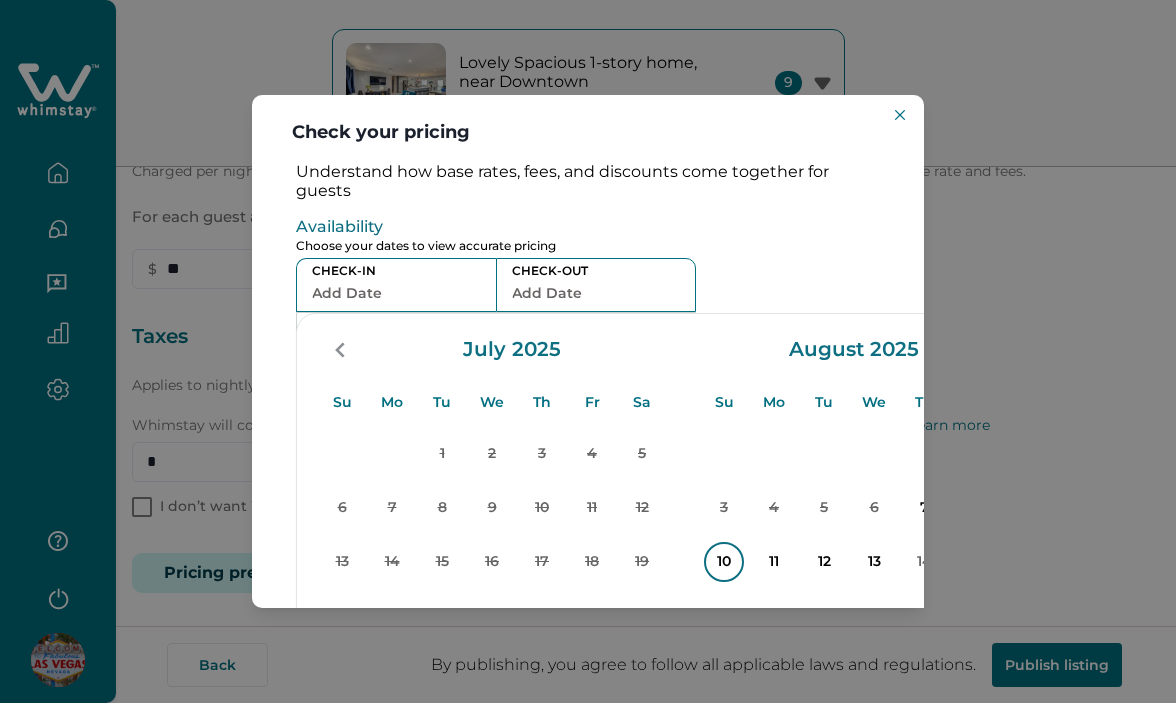 click on "10" at bounding box center (724, 562) 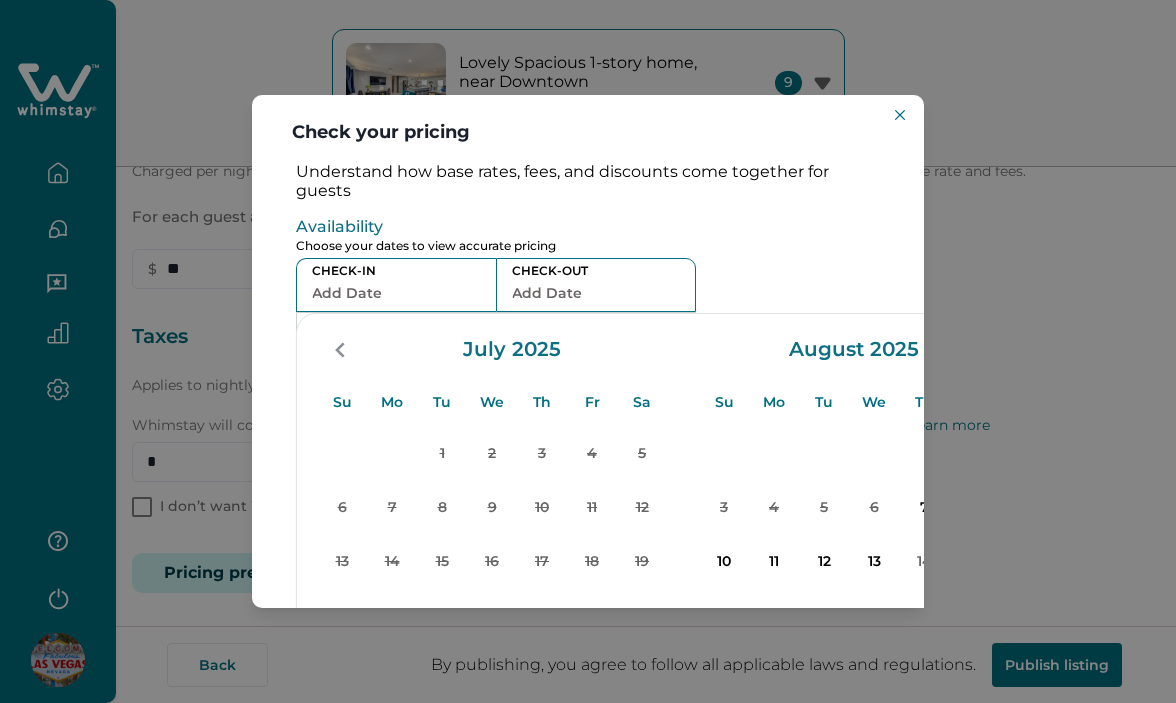 click on "12" at bounding box center [824, 562] 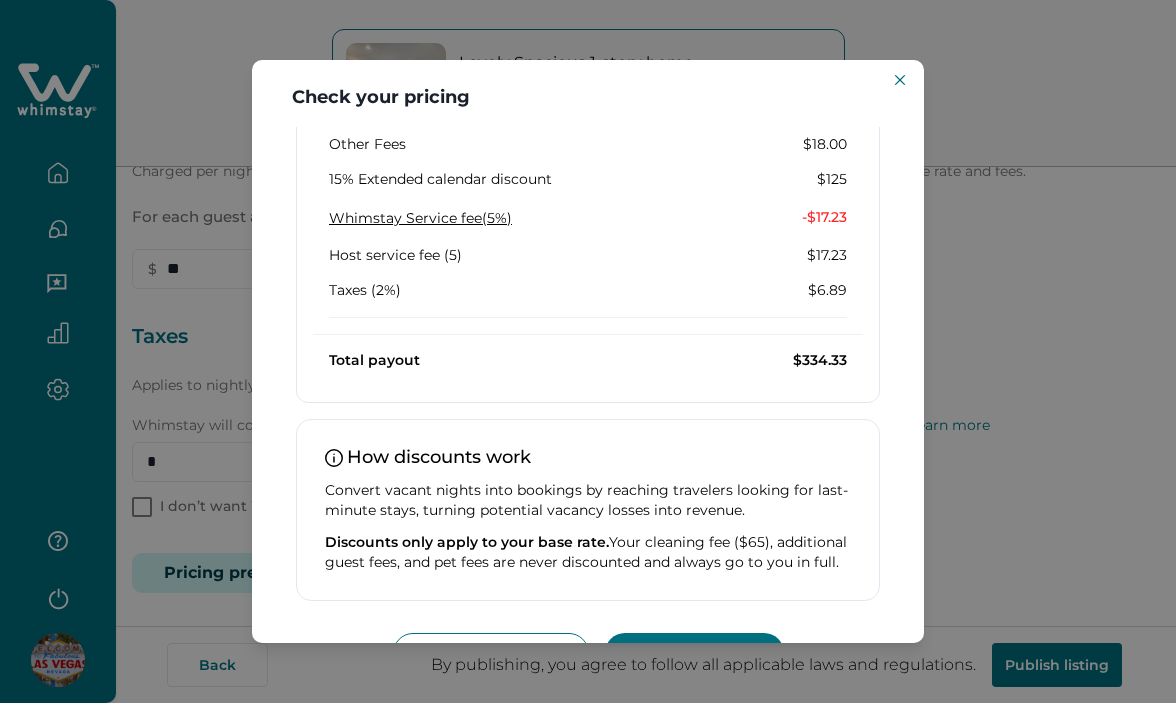 scroll, scrollTop: 542, scrollLeft: 0, axis: vertical 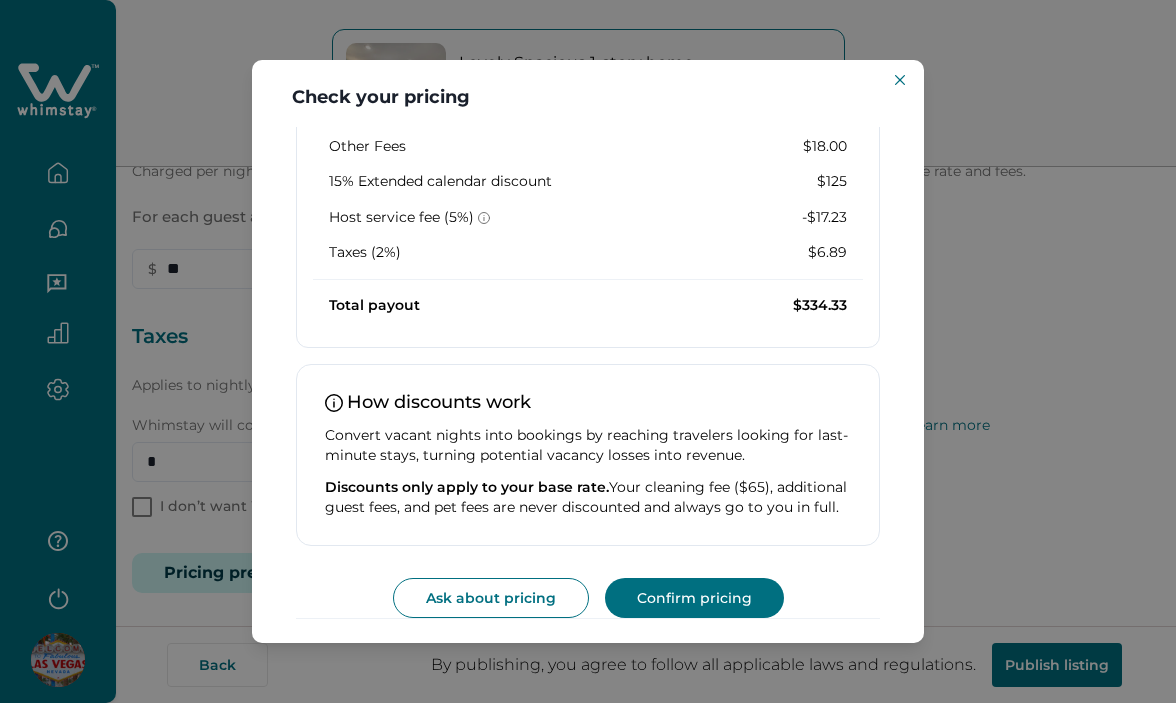 click on "How discounts work" at bounding box center (588, 403) 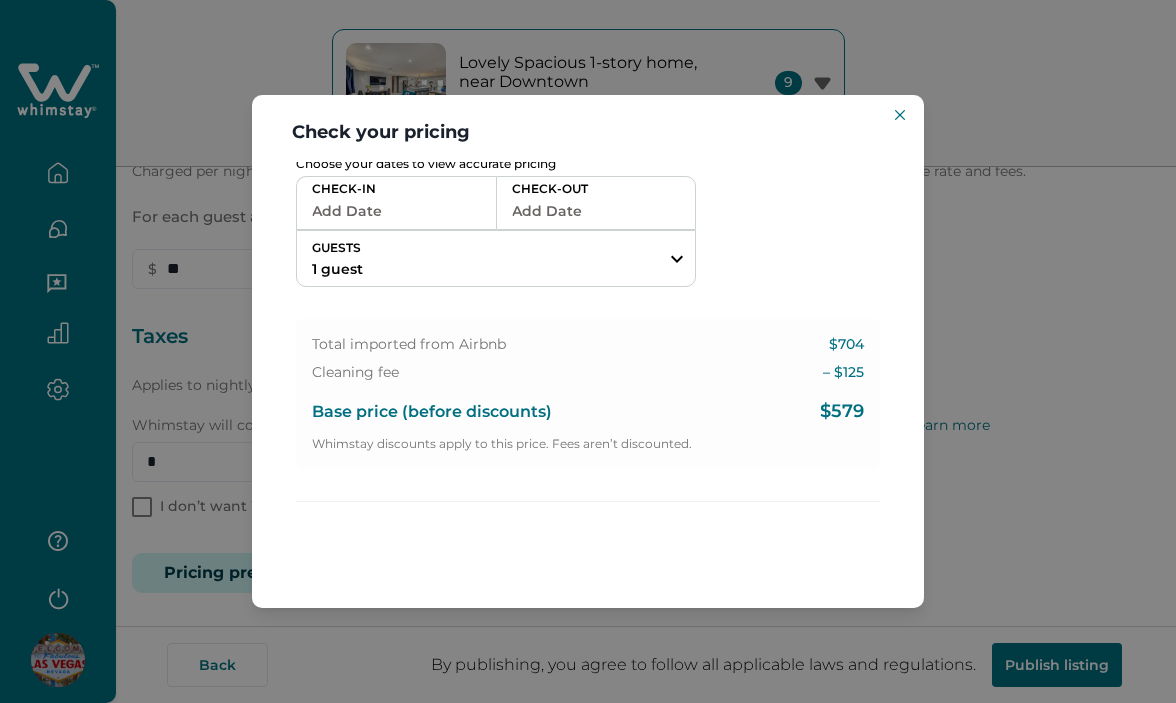 scroll, scrollTop: 0, scrollLeft: 0, axis: both 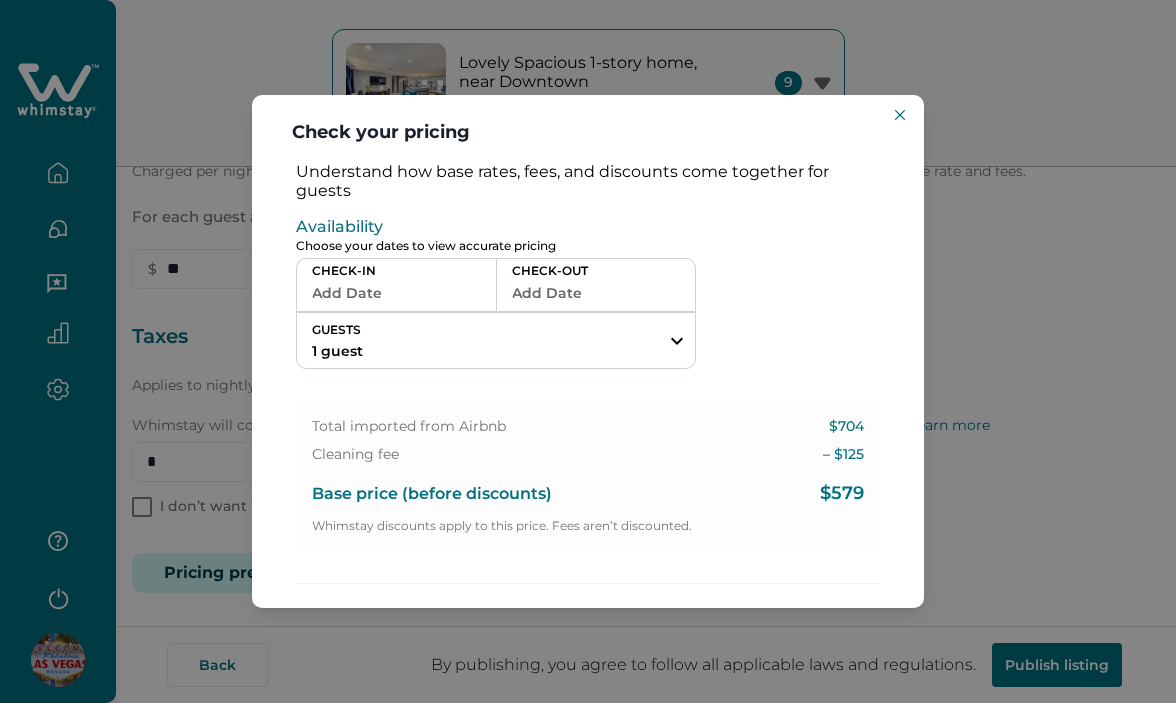 click on "Add Date" at bounding box center [396, 293] 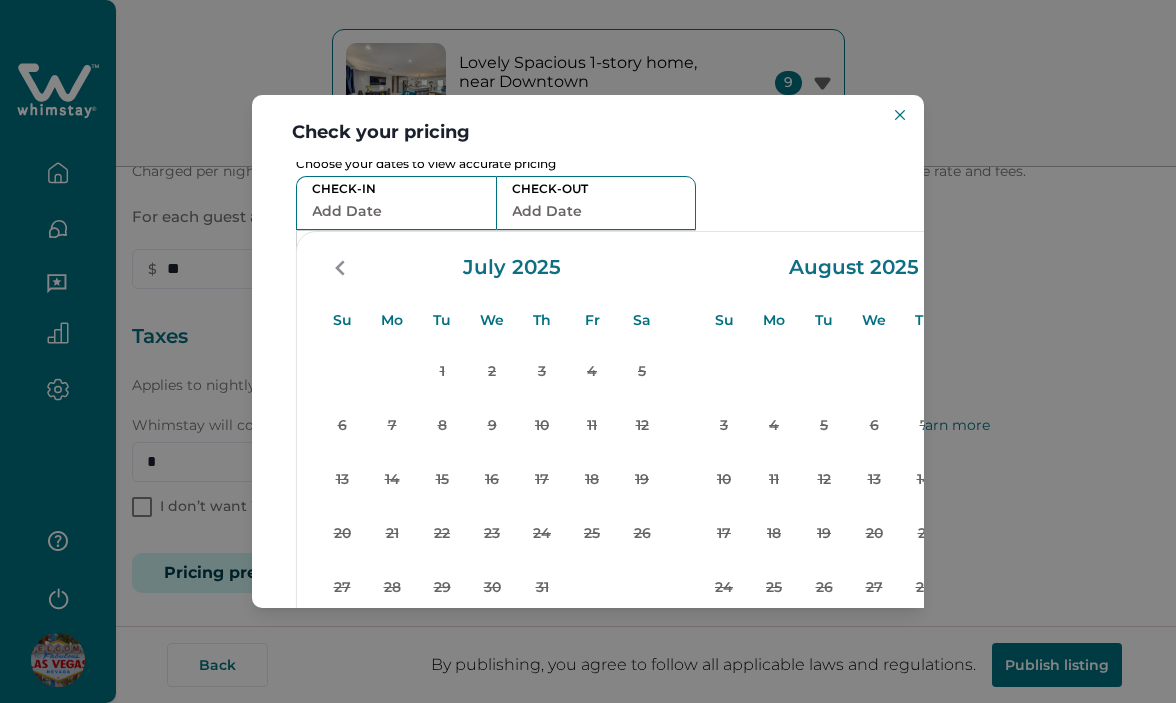 scroll, scrollTop: 200, scrollLeft: 0, axis: vertical 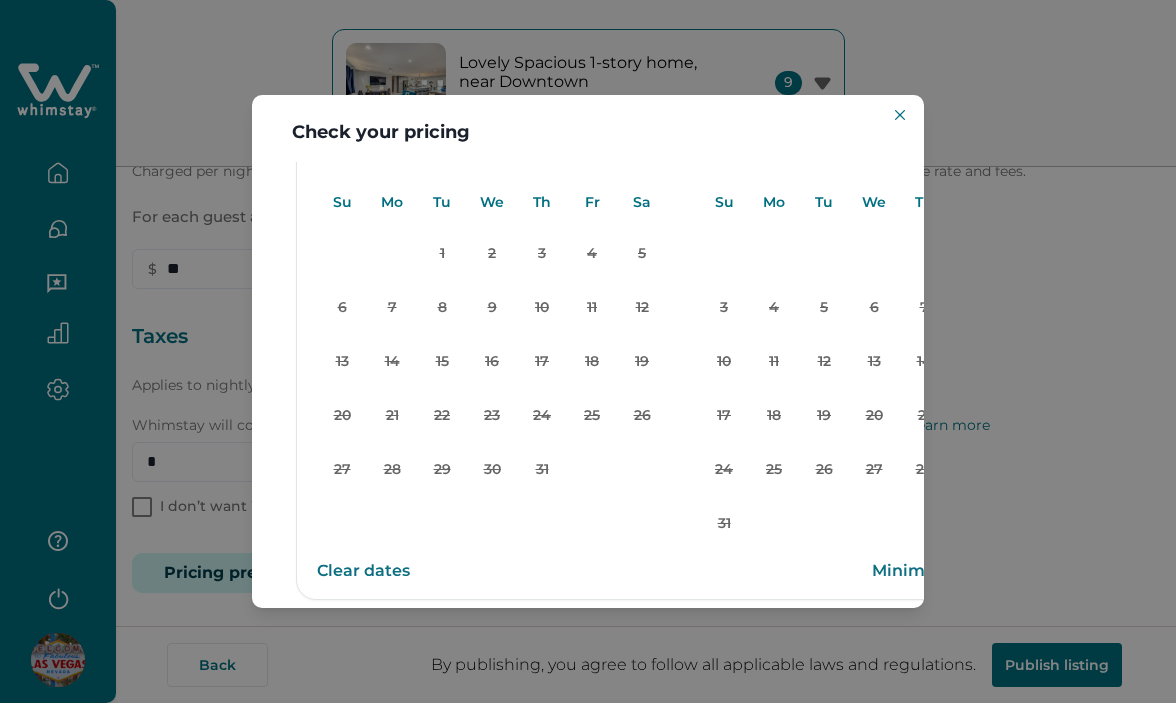 click on "Check your pricing Understand how base rates, fees, and discounts come together for guests Availability Choose your dates to view accurate pricing CHECK-IN Add Date CHECK-OUT Add Date GUESTS 1 guest Adults Ages 18 or above 1 Children Ages 2-12 0 Pets Are you bringing a pet? 10 guests maximum, not including infants. Minimum renter age is 18. Pets are not allowed. Reset Apply Su Mo Tu We Th Fr Sa Su Mo Tu We Th Fr Sa July 2025 Su Mo Tu We Th Fr Sa 1 2 3 4 5 6 7 8 9 10 11 12 13 14 15 16 17 18 19 20 21 22 23 24 25 26 27 28 29 30 31 August 2025 Su Mo Tu We Th Fr Sa 1 2 3 4 5 6 7 8 9 10 11 12 13 14 15 16 17 18 19 20 21 22 23 24 25 26 27 28 29 30 31 Clear dates Minimum nights vary Total imported from Airbnb $704 Cleaning fee – $ 125 Base price (before discounts) $579 Whimstay discounts apply to this price. Fees aren’t discounted." at bounding box center (588, 351) 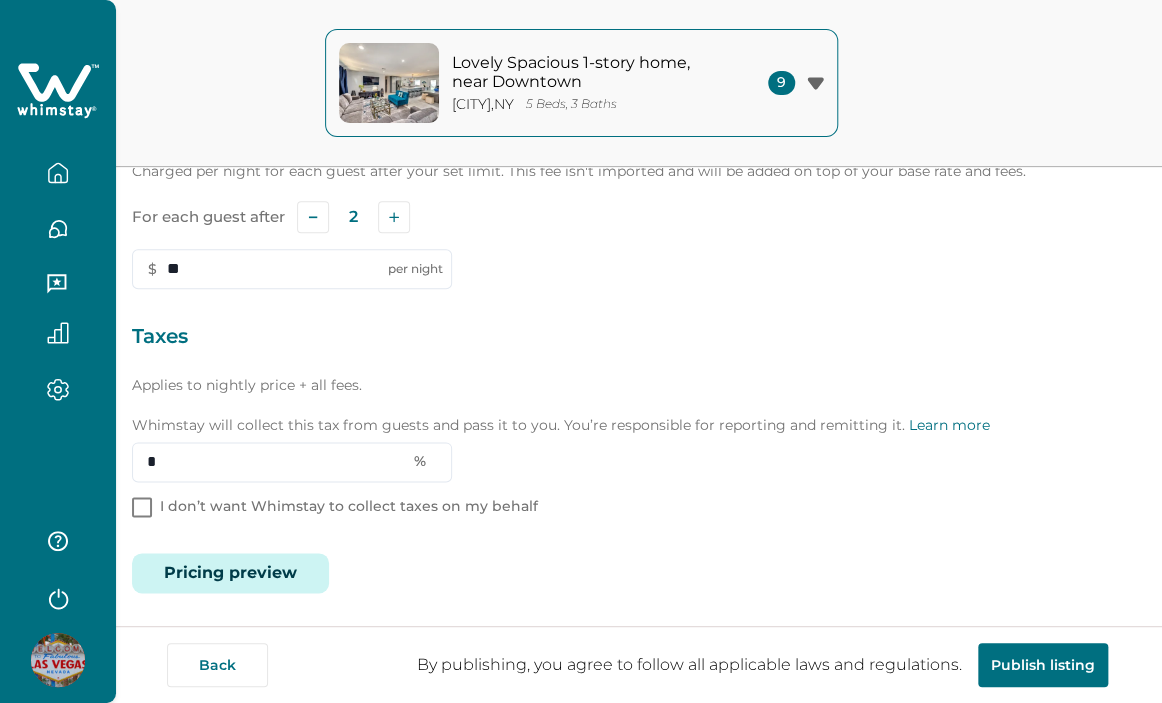 click on "Fees included in your Airbnb price import Cleaning fee (per stay) Imported from Airbnb $ ** Pet fee If you charge a pet fee on Airbnb, add it here Maximum number of pets allowed: 1 Fee per stay Fee per night $ ** per night Additional fees Additional guest fee Charged per night for each guest after your set limit. This fee isn't imported and will be added on top of your base rate and fees. For each guest after 2 $ ** per night Taxes Applies to nightly price + all fees.  Whimstay will collect this tax from guests and pass it to you. You’re responsible for reporting and remitting it.   Learn more * %   I don’t want Whimstay to collect taxes on my behalf   Pricing preview" at bounding box center (639, 98) 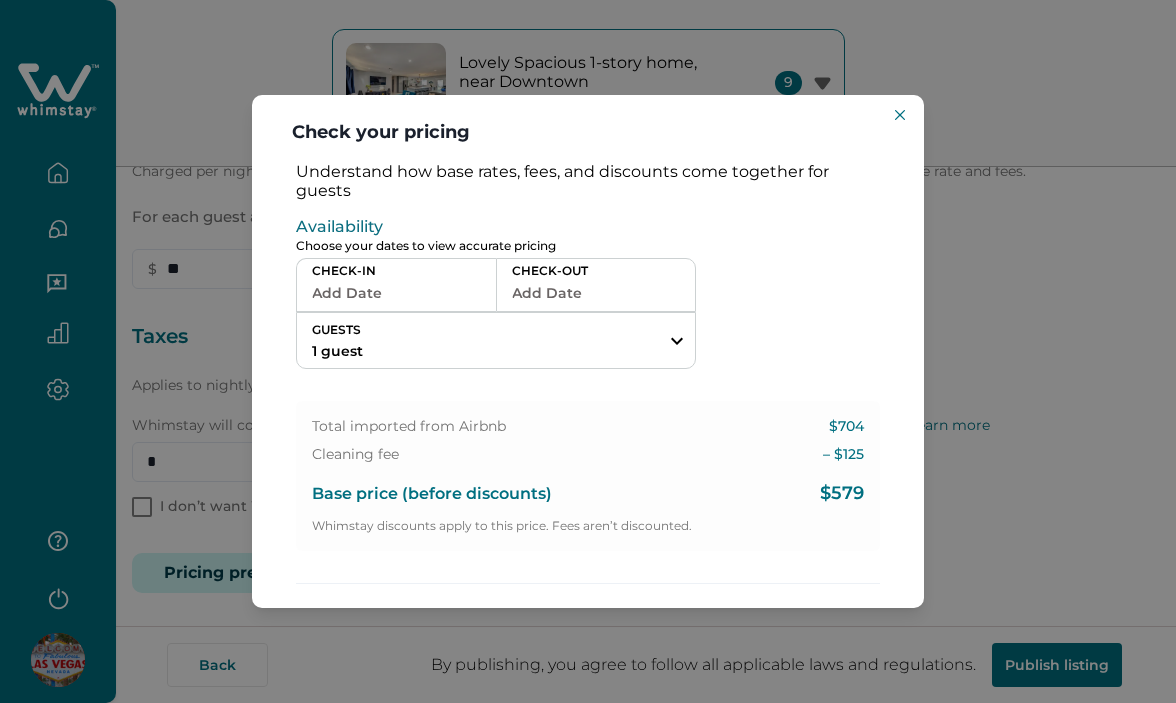 click on "Add Date" at bounding box center (396, 293) 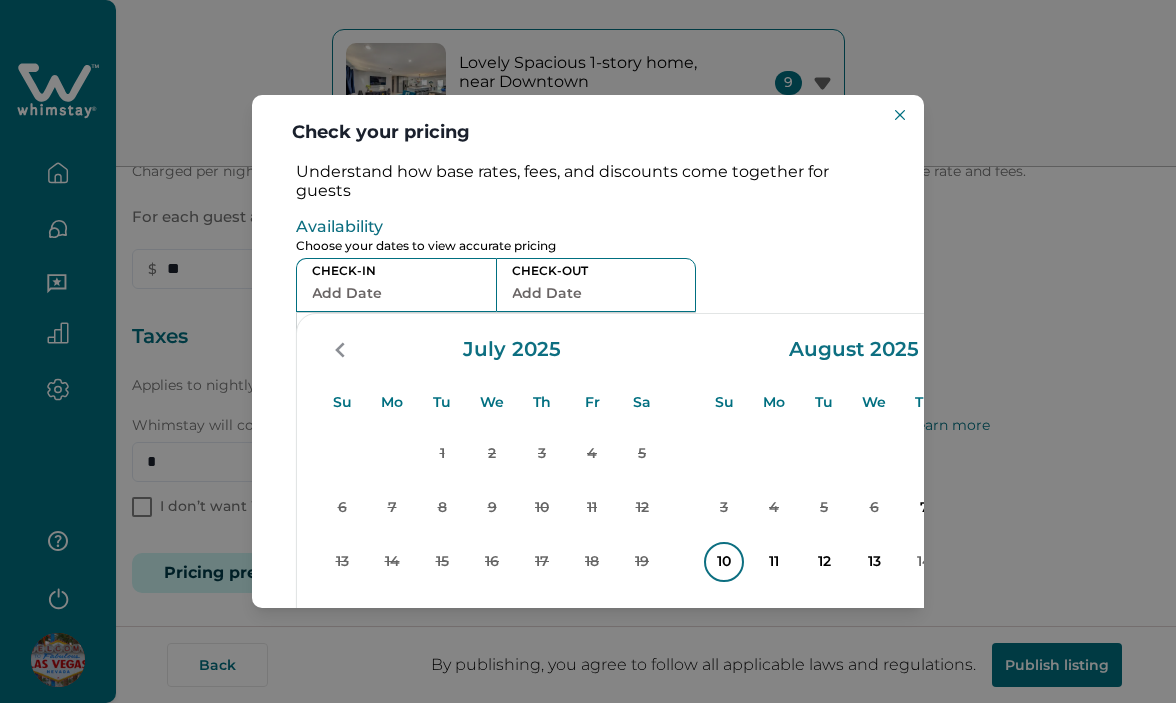 click on "10" at bounding box center [724, 562] 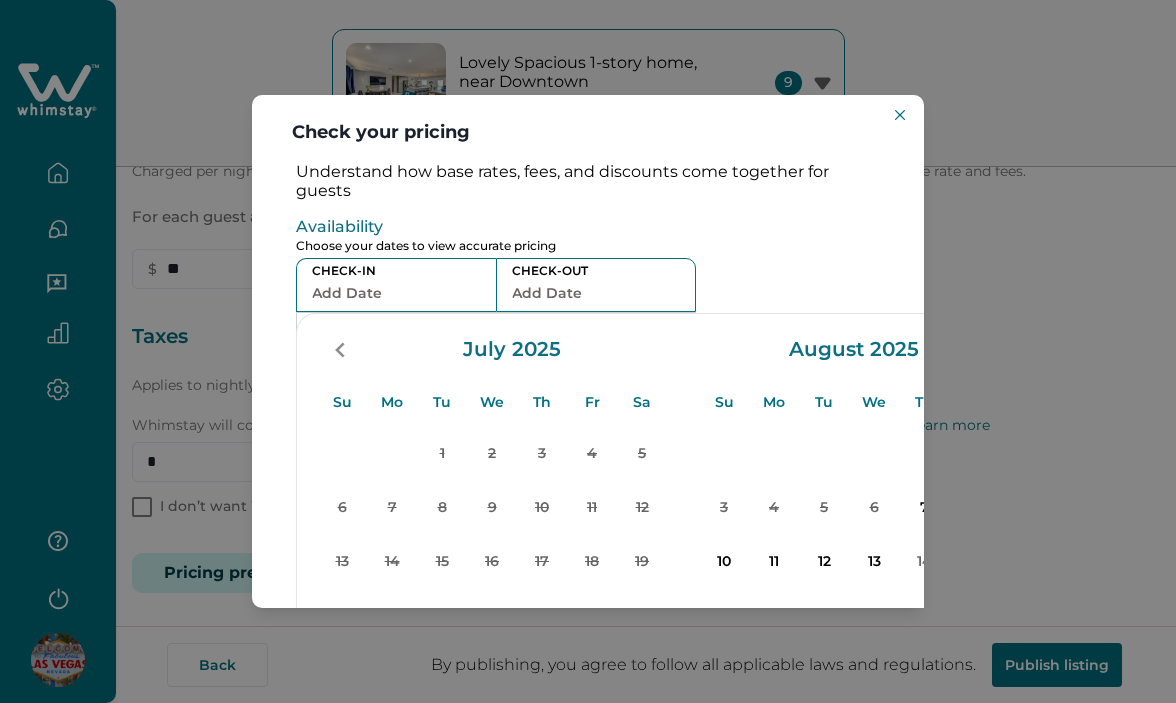 click on "12" at bounding box center (824, 562) 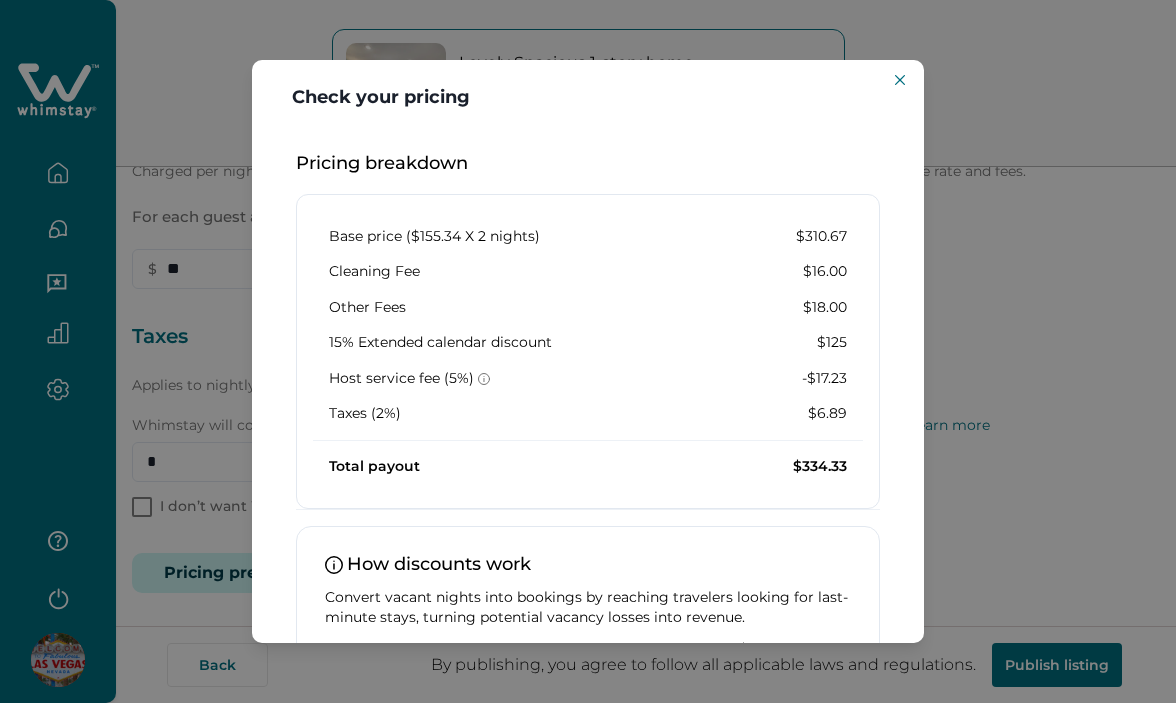 scroll, scrollTop: 686, scrollLeft: 0, axis: vertical 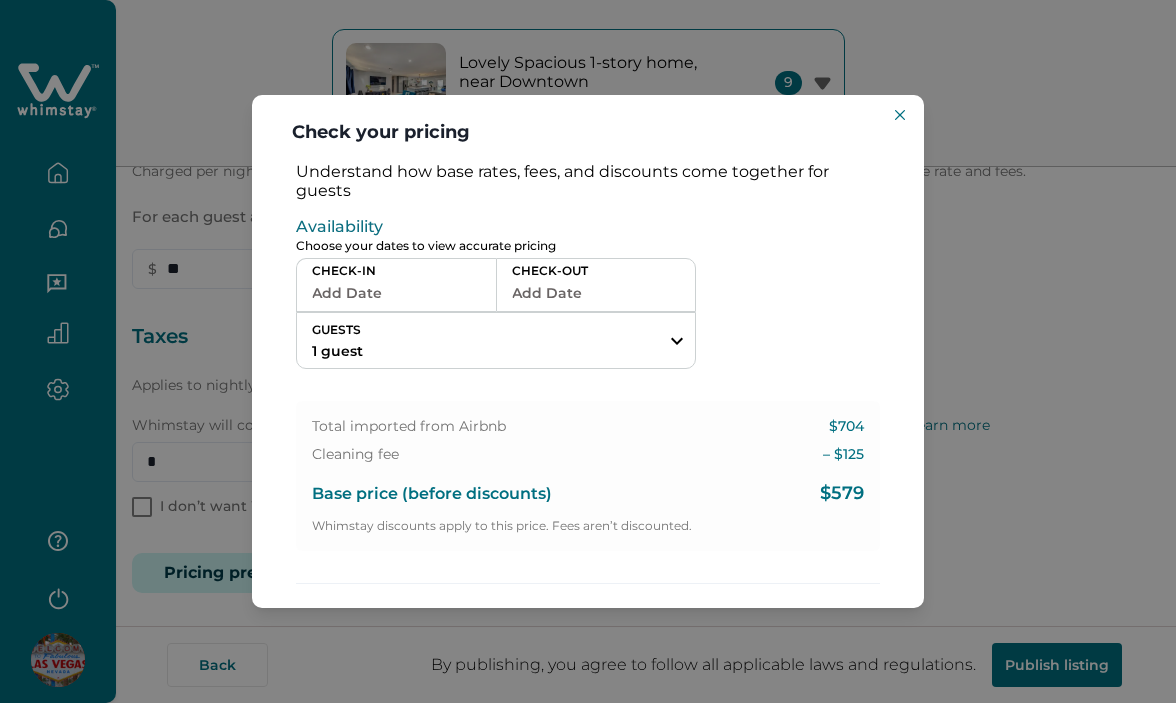 click on "Add Date" at bounding box center [396, 293] 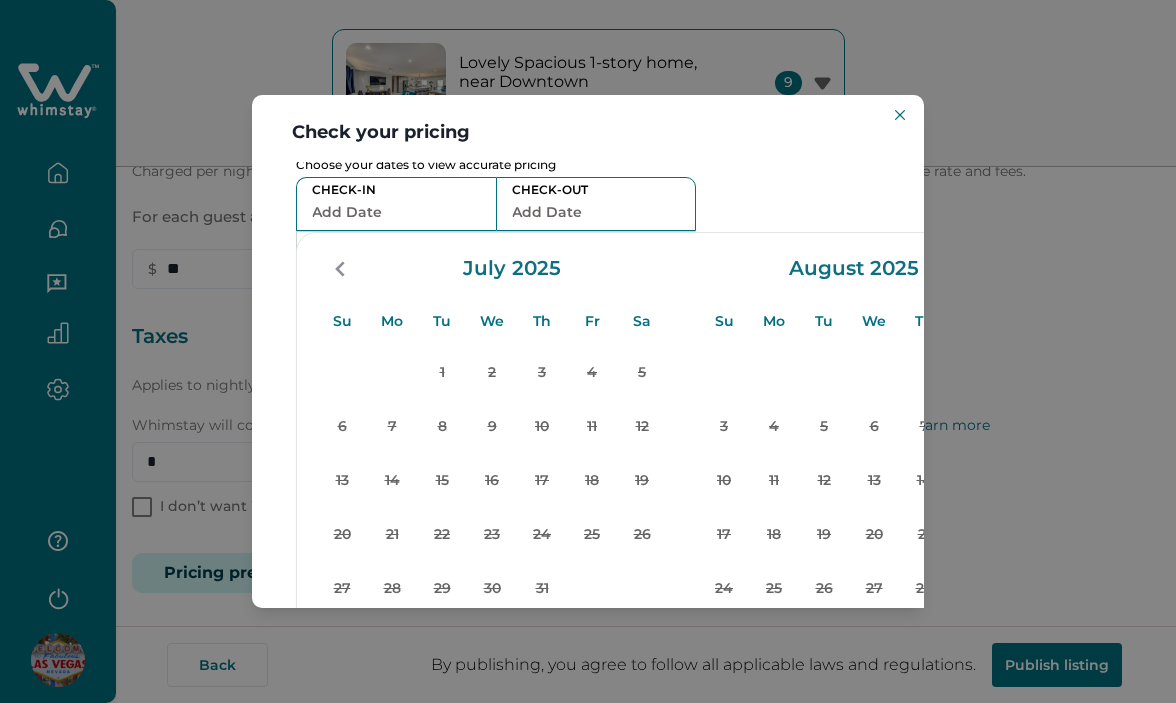 scroll, scrollTop: 200, scrollLeft: 0, axis: vertical 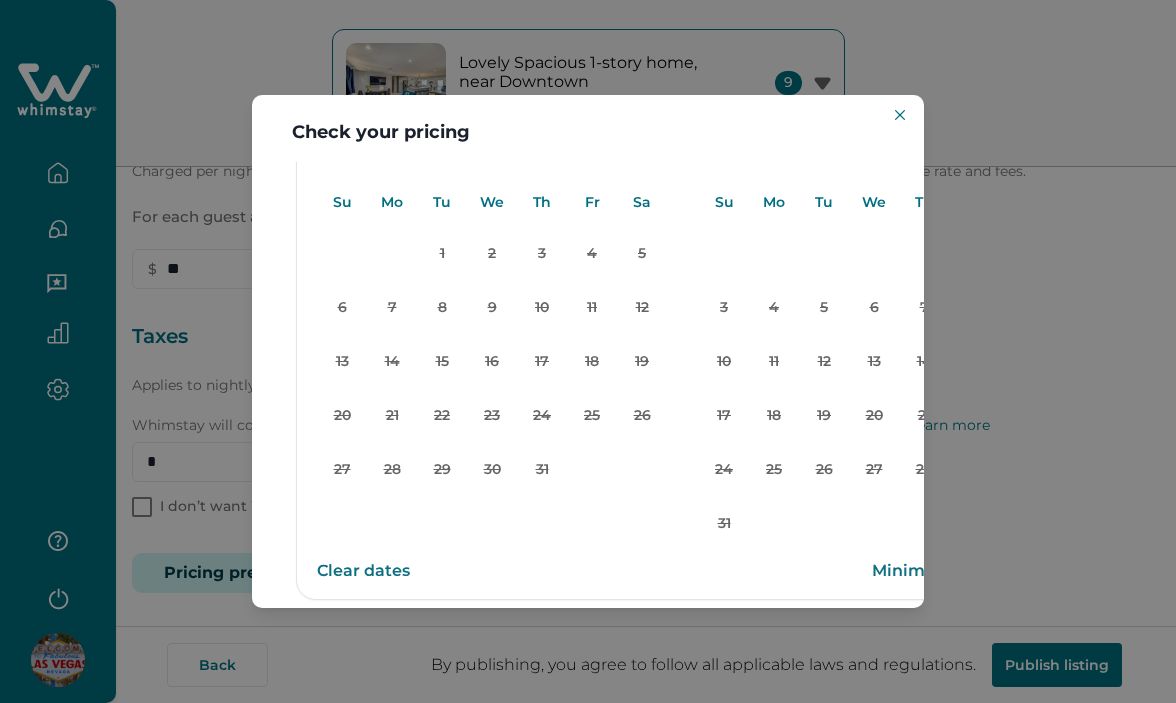 click on "Check your pricing Understand how base rates, fees, and discounts come together for guests Availability Choose your dates to view accurate pricing CHECK-IN Add Date CHECK-OUT Add Date GUESTS 1 guest Adults Ages 18 or above 1 Children Ages 2-12 0 Pets Are you bringing a pet? 10 guests maximum, not including infants. Minimum renter age is 18. Pets are not allowed. Reset Apply Su Mo Tu We Th Fr Sa Su Mo Tu We Th Fr Sa July 2025 Su Mo Tu We Th Fr Sa 1 2 3 4 5 6 7 8 9 10 11 12 13 14 15 16 17 18 19 20 21 22 23 24 25 26 27 28 29 30 31 August 2025 Su Mo Tu We Th Fr Sa 1 2 3 4 5 6 7 8 9 10 11 12 13 14 15 16 17 18 19 20 21 22 23 24 25 26 27 28 29 30 31 Clear dates Minimum nights vary Total imported from Airbnb $704 Cleaning fee – $ 125 Base price (before discounts) $579 Whimstay discounts apply to this price. Fees aren’t discounted." at bounding box center (588, 351) 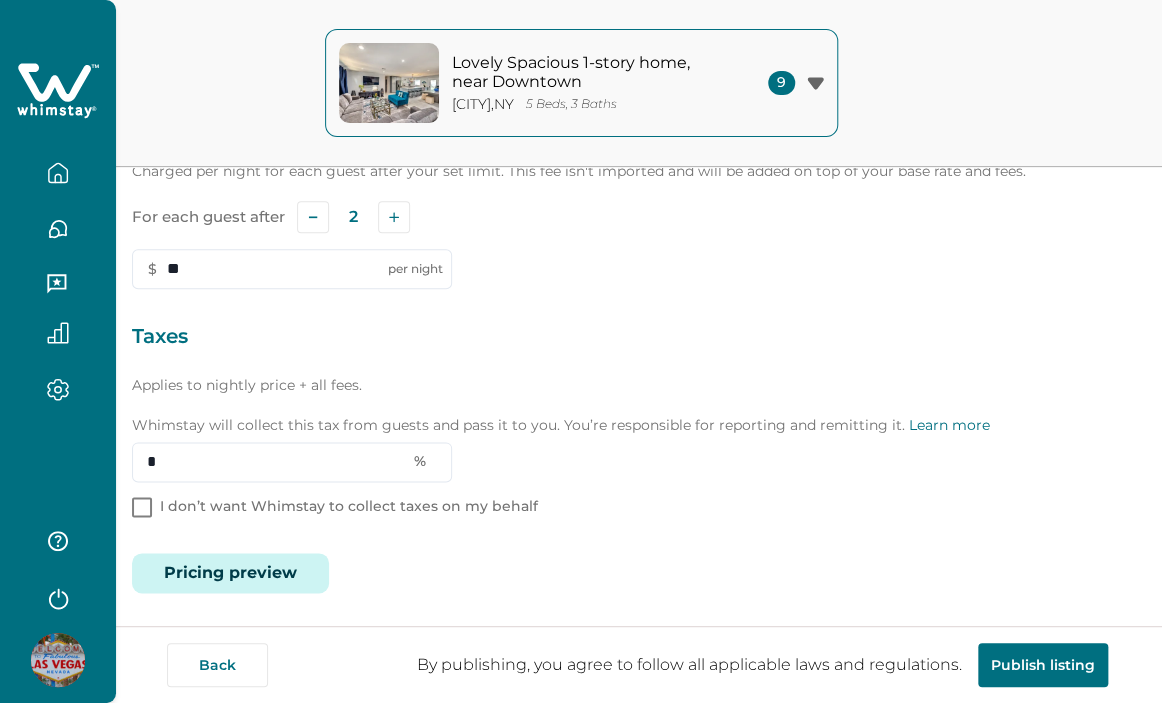 click on "Pricing preview" at bounding box center (230, 573) 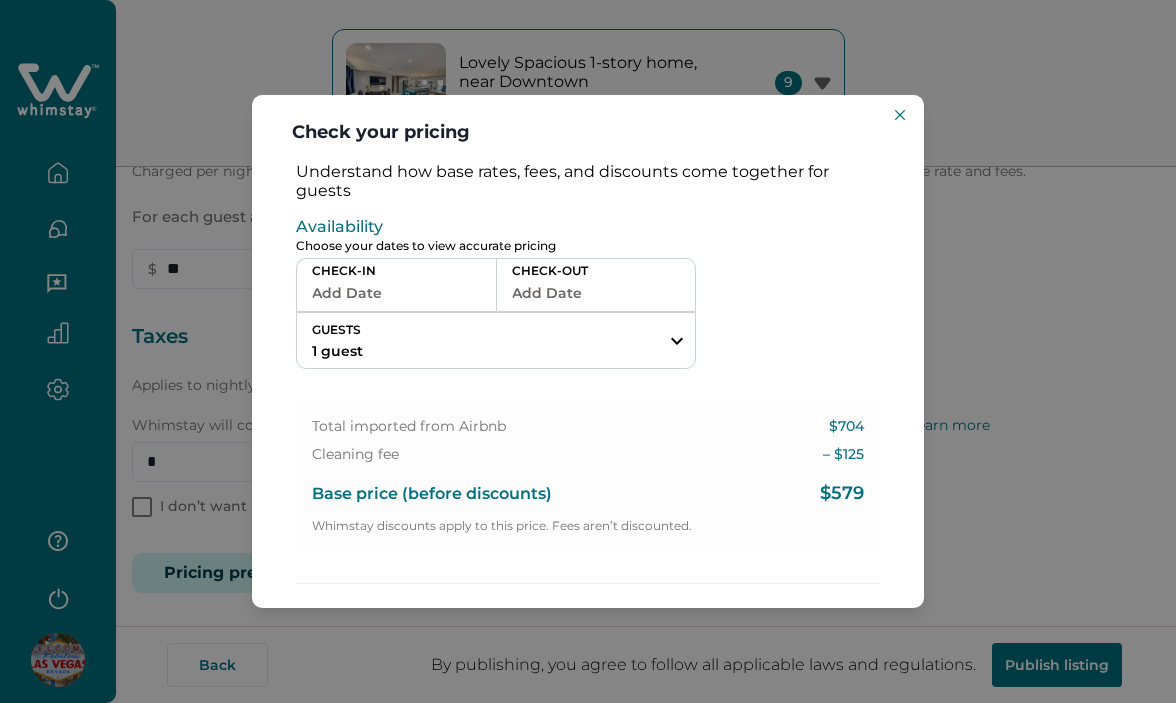 click on "Add Date" at bounding box center [396, 293] 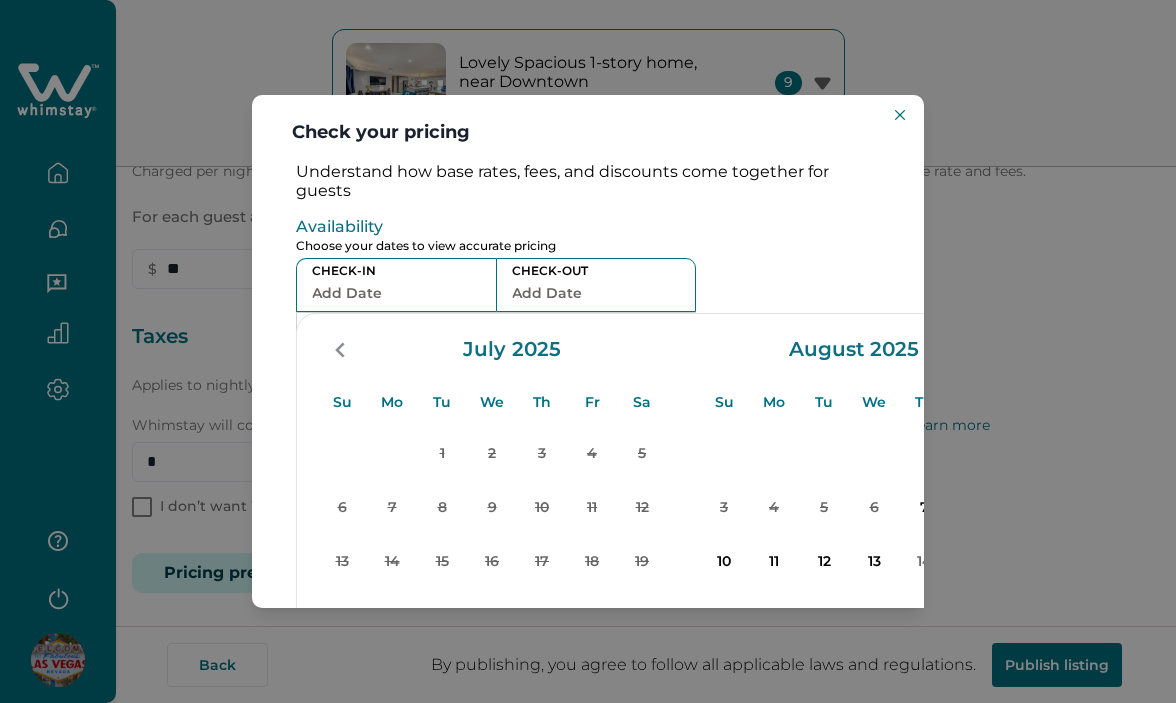 click on "10" at bounding box center [724, 562] 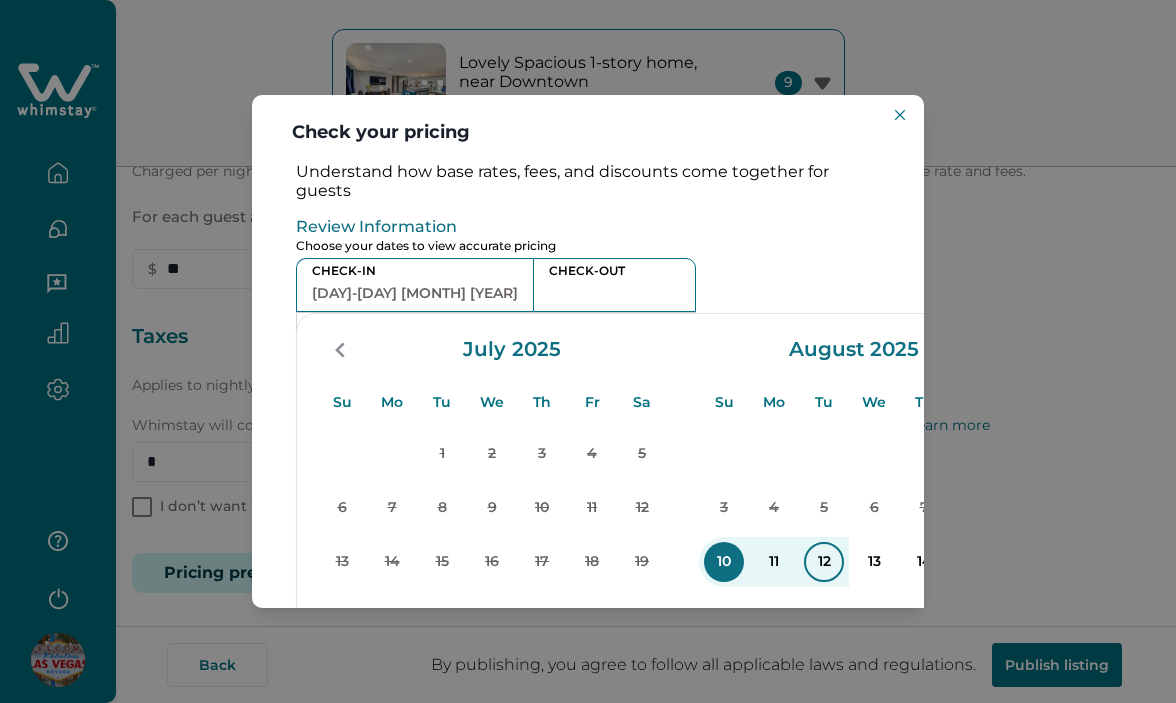 click on "12" at bounding box center (824, 562) 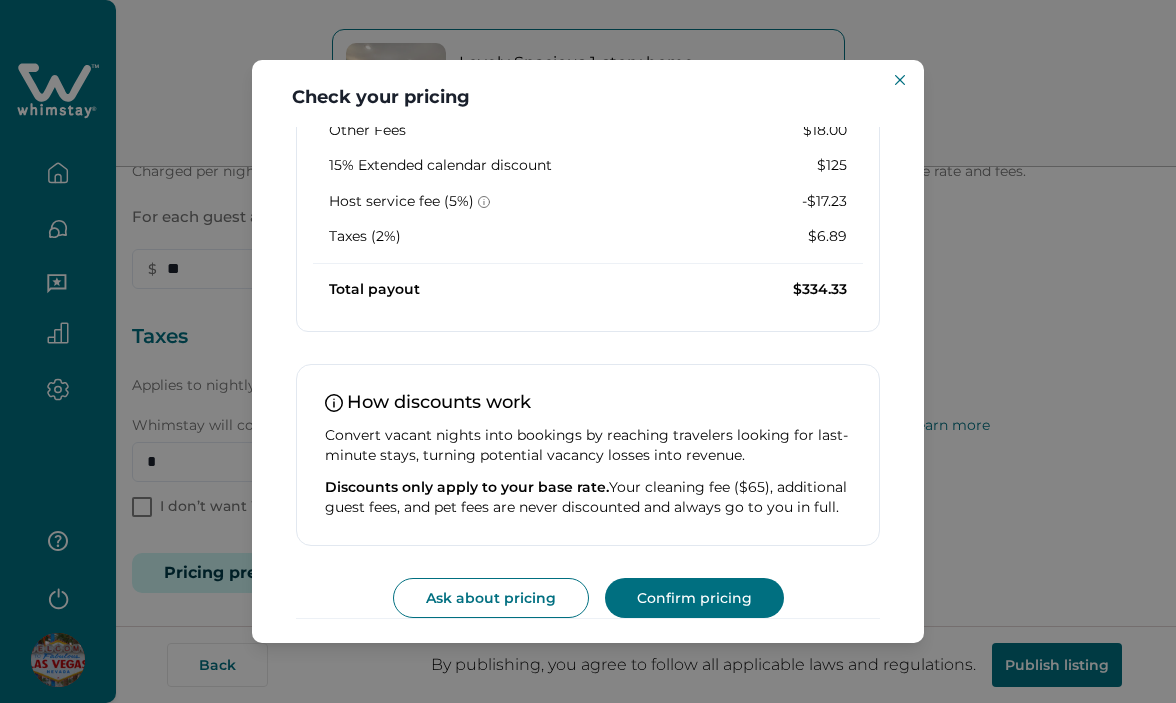 scroll, scrollTop: 701, scrollLeft: 0, axis: vertical 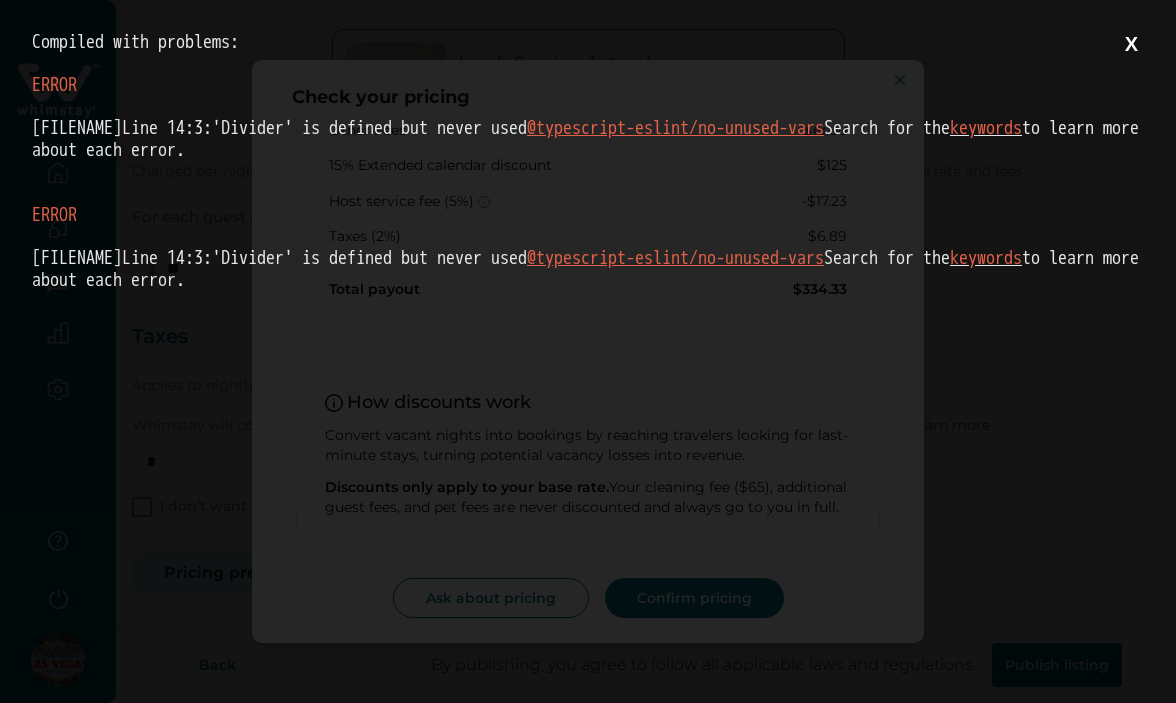 click on "X" at bounding box center (1131, 44) 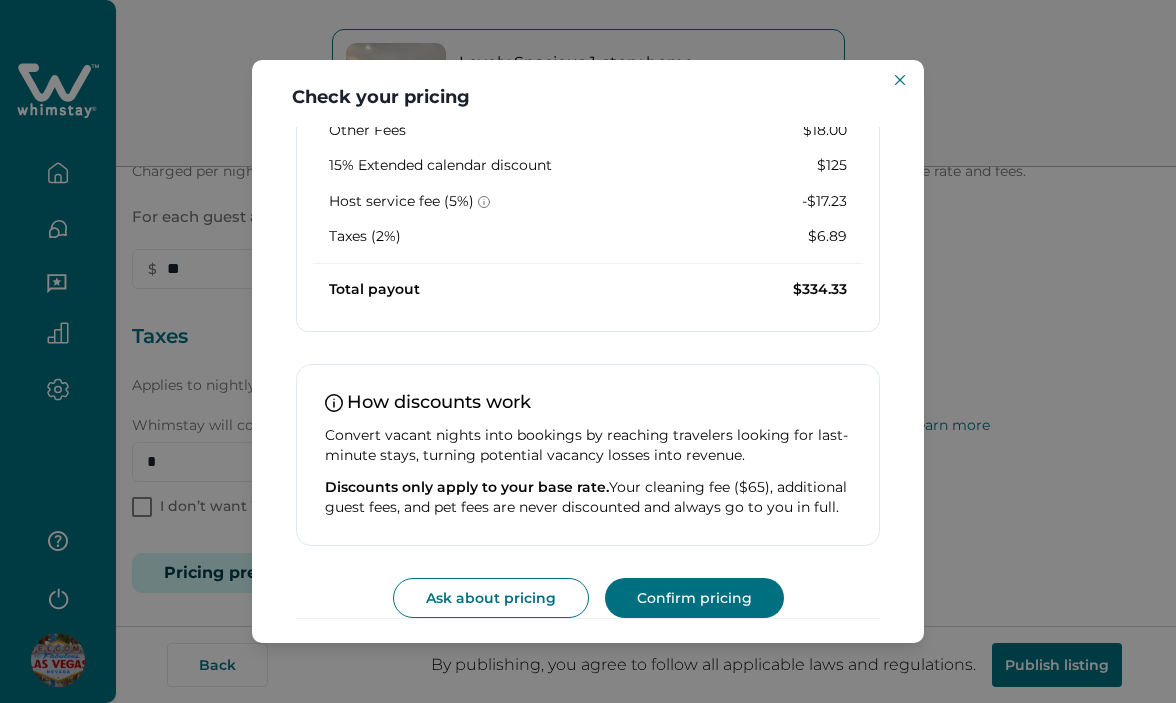 click on "Check your pricing Understand how base rates, fees, and discounts come together for guests Review Information Choose your dates to view accurate pricing CHECK-IN 08-10-2025 CHECK-OUT 08-12-2025 GUESTS 1 guest Adults Ages 18 or above 1 Children Ages 2-12 0 Pets Are you bringing a pet? 10 guests maximum, not including infants. Minimum renter age is 18. Pets are not allowed. Reset Apply Su Mo Tu We Th Fr Sa Su Mo Tu We Th Fr Sa July 2025 Su Mo Tu We Th Fr Sa 1 2 3 4 5 6 7 8 9 10 11 12 13 14 15 16 17 18 19 20 21 22 23 24 25 26 27 28 29 30 31 August 2025 Su Mo Tu We Th Fr Sa 1 2 3 4 5 6 7 8 9 10 11 12 13 14 15 16 17 18 19 20 21 22 23 24 25 26 27 28 29 30 31 Clear dates Minimum nights vary 💡 Offering even a small last-minute discount can double your chances of getting booked — and reduce vacancy See stat comparison card Total imported from Airbnb $704 Cleaning fee – $ 125 Base price (before discounts) $579 Whimstay discounts apply to this price. Fees aren’t discounted. Pricing breakdown   $310.67   $16.00" at bounding box center (588, 351) 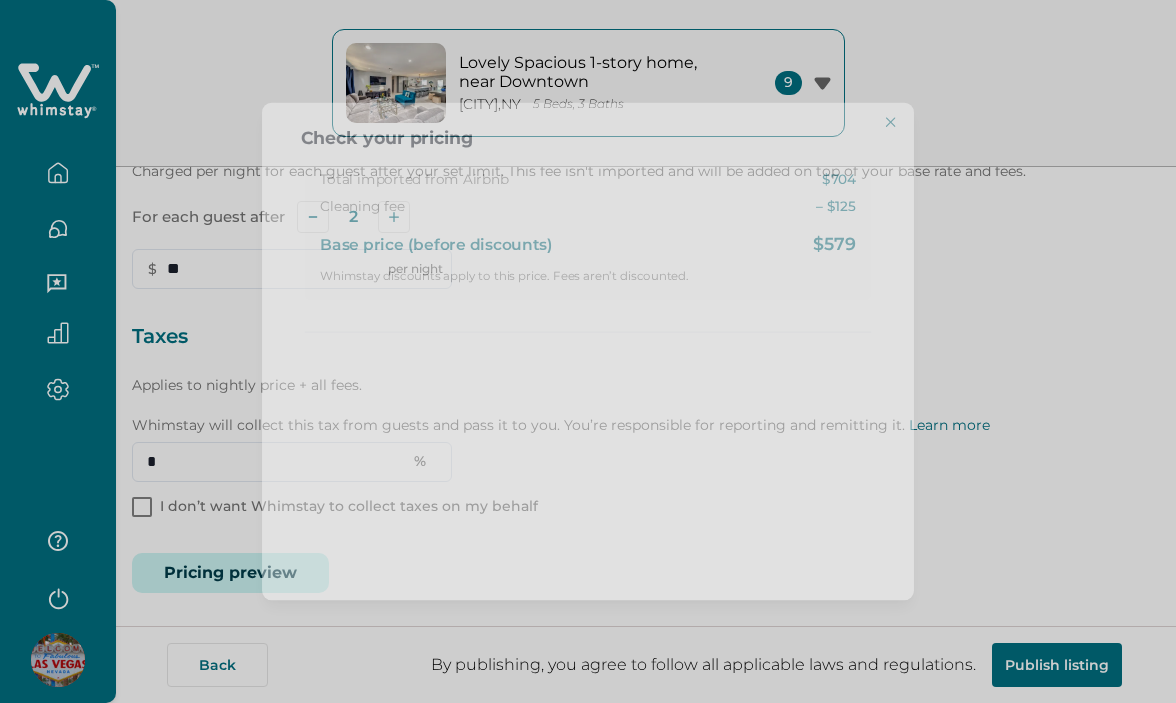 scroll, scrollTop: 252, scrollLeft: 0, axis: vertical 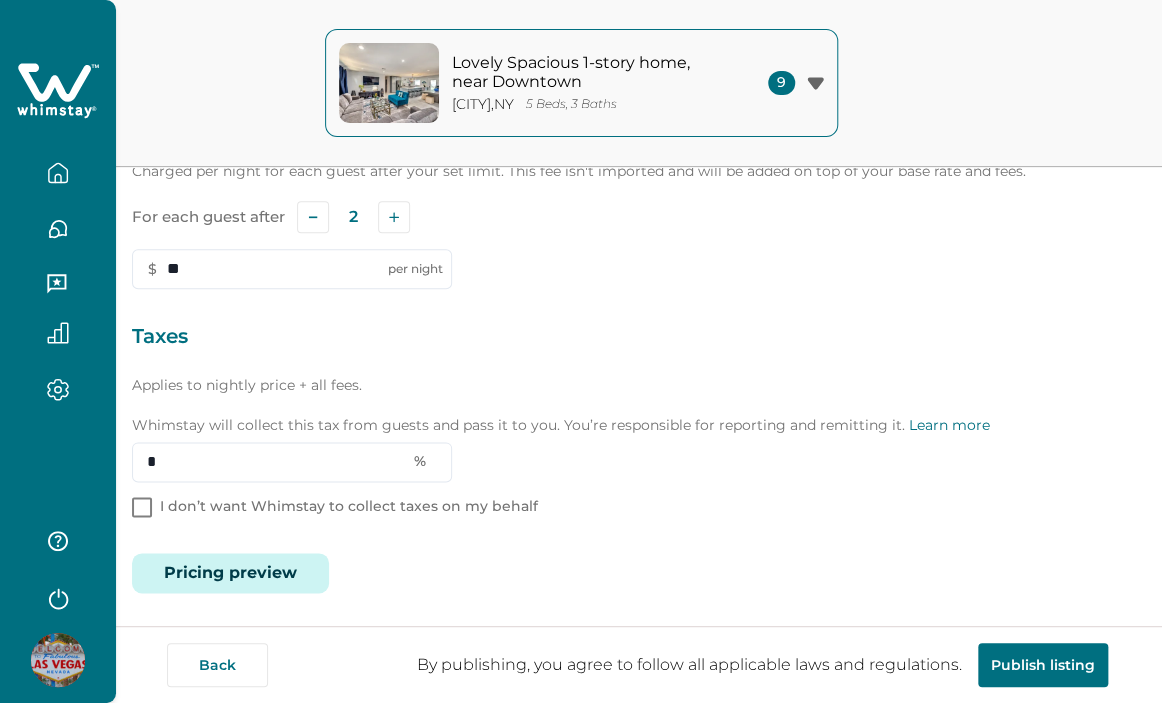 click on "Pricing preview" at bounding box center (230, 573) 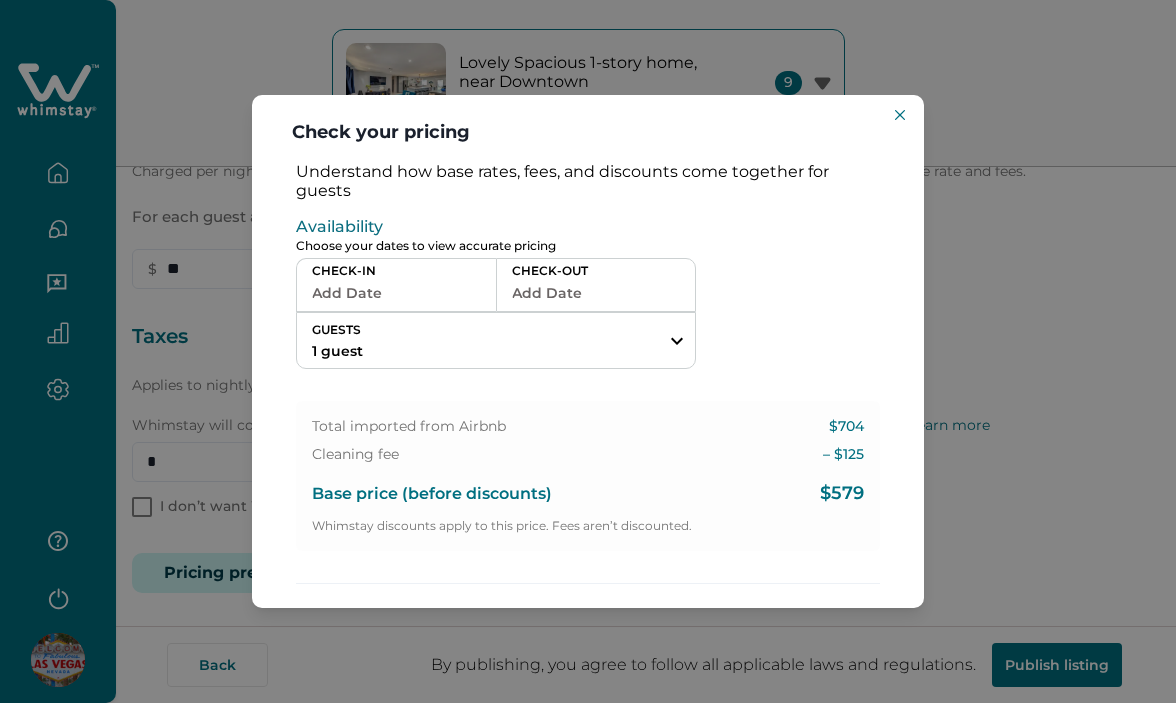 click on "Add Date" at bounding box center (396, 293) 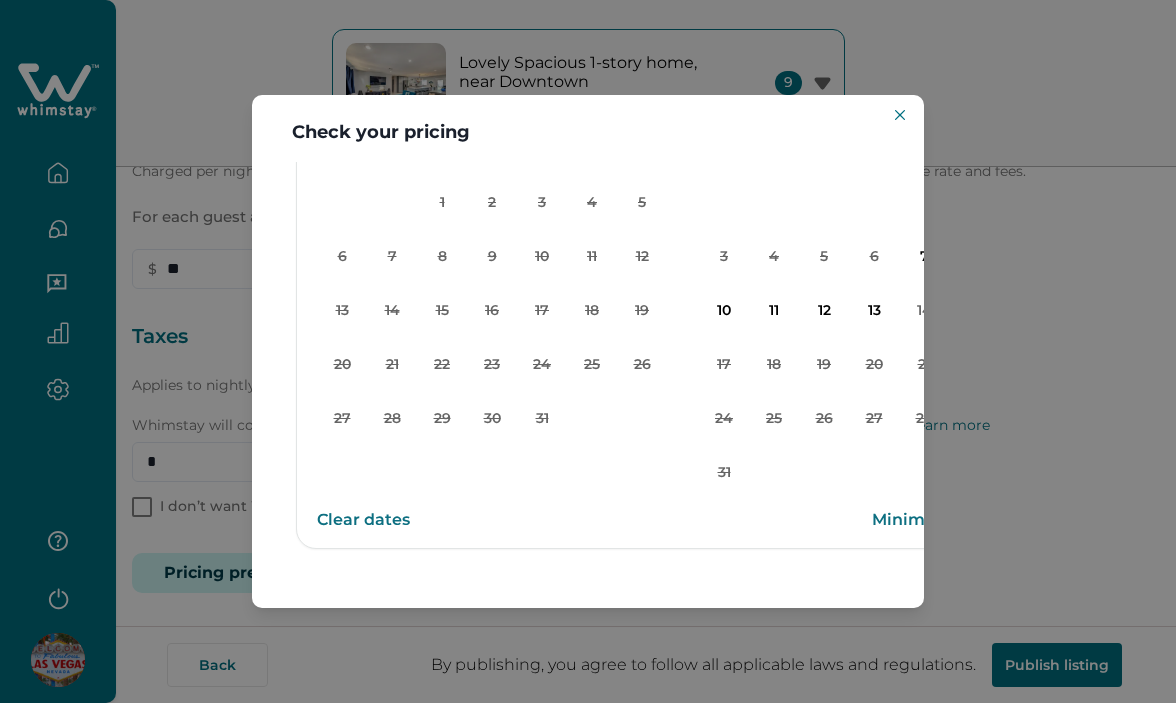 scroll, scrollTop: 252, scrollLeft: 0, axis: vertical 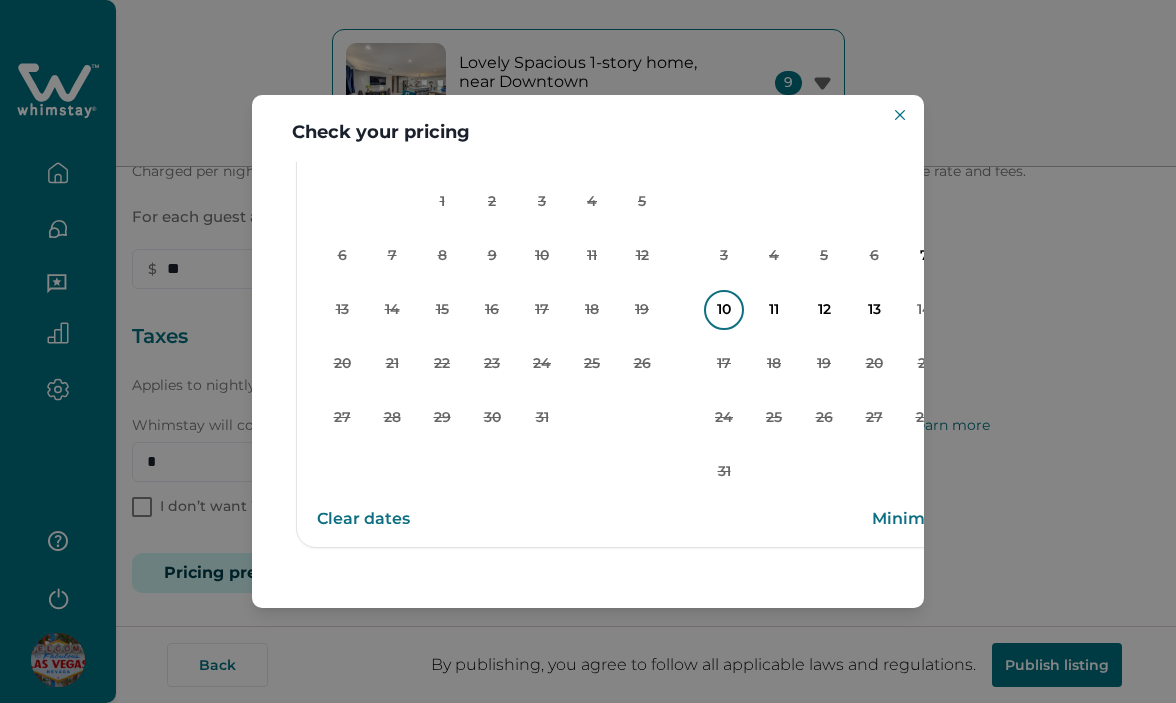 click on "10" at bounding box center [724, 310] 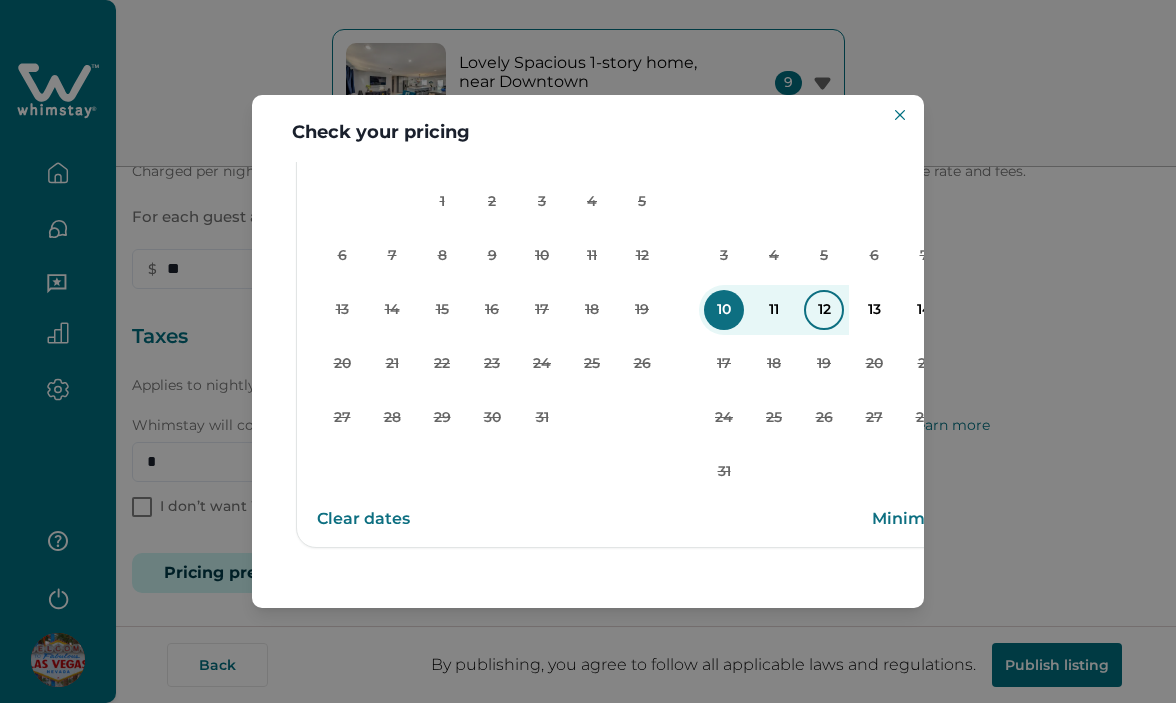 click on "12" at bounding box center (824, 310) 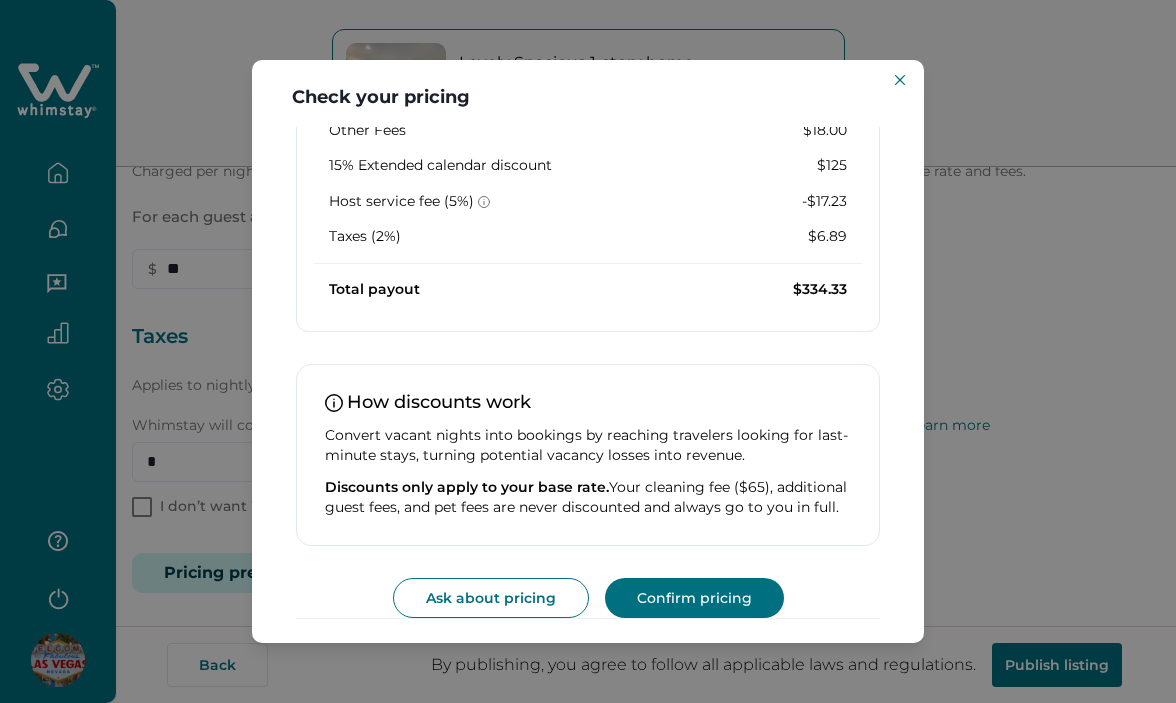 scroll, scrollTop: 701, scrollLeft: 0, axis: vertical 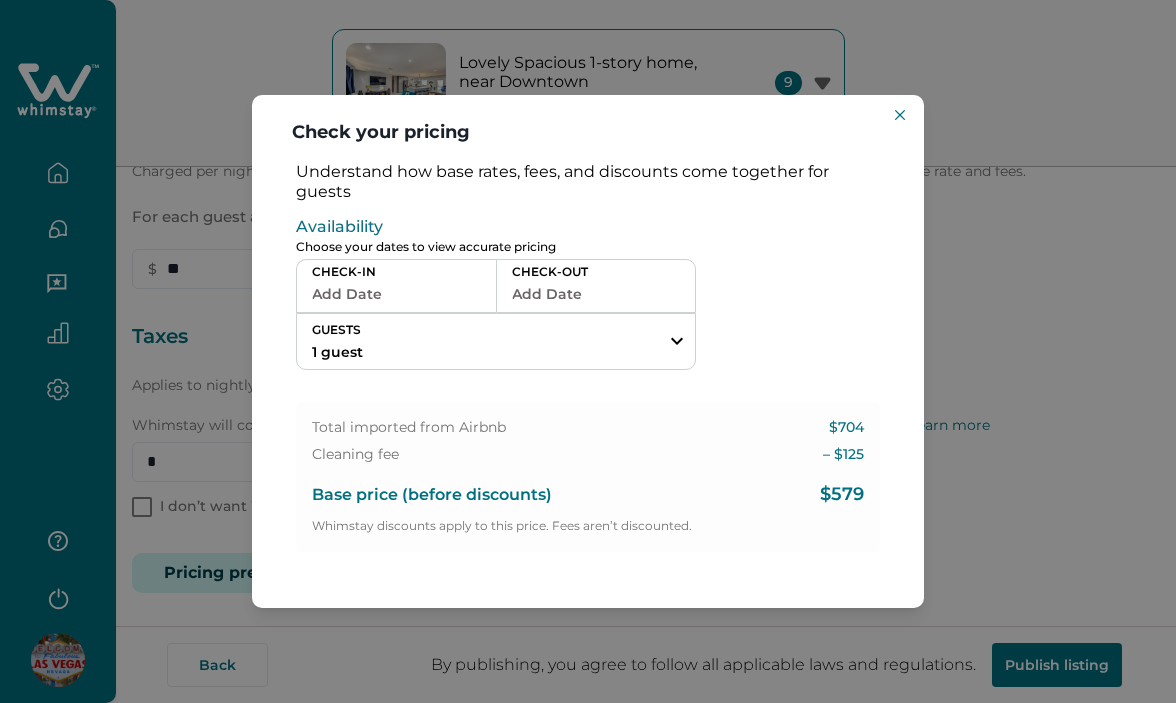 click on "Add Date" at bounding box center (396, 294) 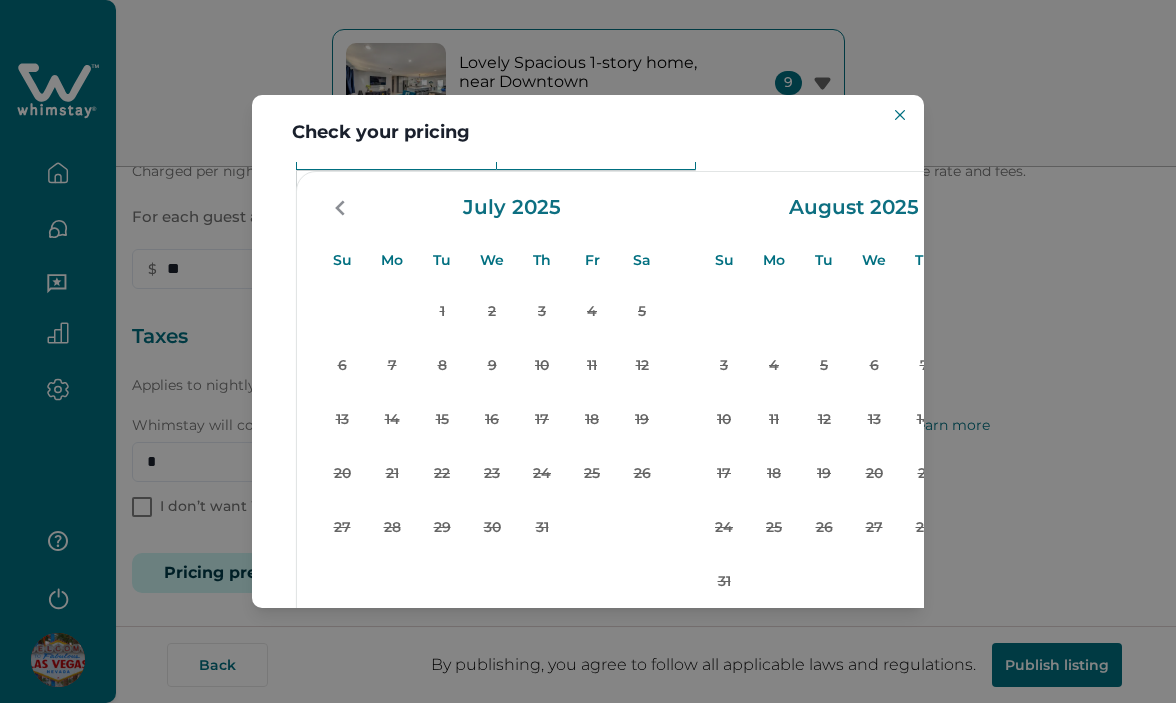 scroll, scrollTop: 252, scrollLeft: 0, axis: vertical 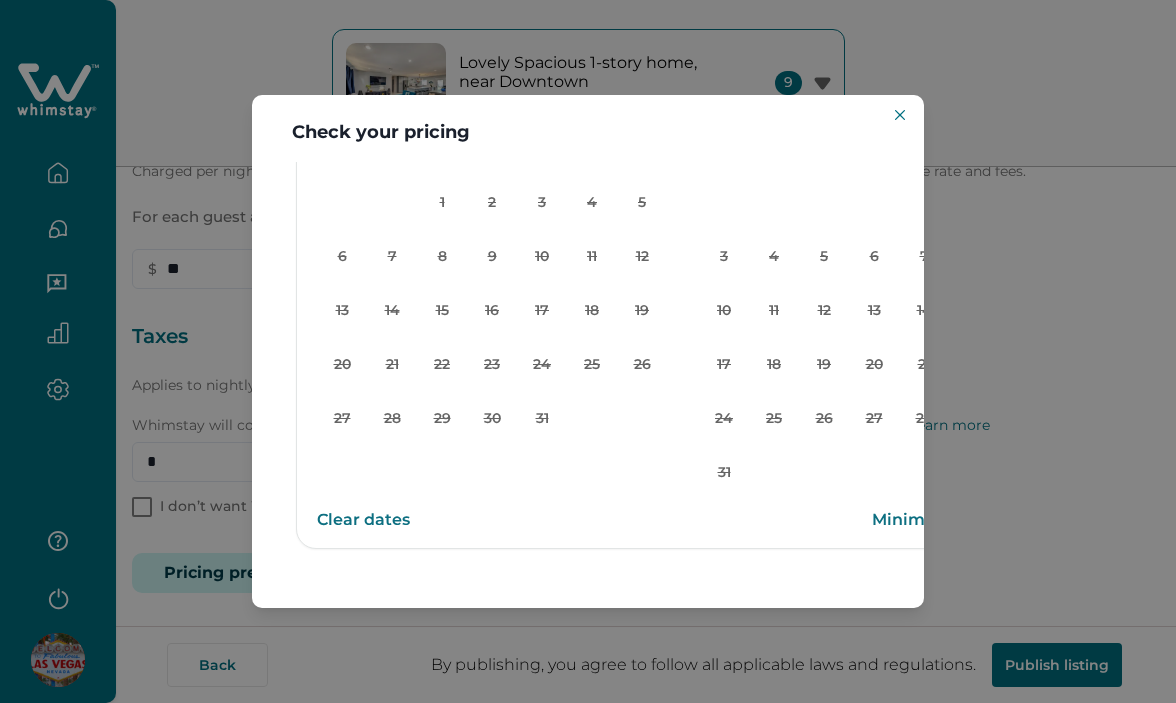click on "Check your pricing Understand how base rates, fees, and discounts come together for guests Availability Choose your dates to view accurate pricing CHECK-IN Add Date CHECK-OUT Add Date GUESTS 1 guest Adults Ages 18 or above 1 Children Ages 2-12 0 Pets Are you bringing a pet? 10 guests maximum, not including infants. Minimum renter age is 18. Pets are not allowed. Reset Apply Su Mo Tu We Th Fr Sa Su Mo Tu We Th Fr Sa July 2025 Su Mo Tu We Th Fr Sa 1 2 3 4 5 6 7 8 9 10 11 12 13 14 15 16 17 18 19 20 21 22 23 24 25 26 27 28 29 30 31 August 2025 Su Mo Tu We Th Fr Sa 1 2 3 4 5 6 7 8 9 10 11 12 13 14 15 16 17 18 19 20 21 22 23 24 25 26 27 28 29 30 31 Clear dates Minimum nights vary Total imported from Airbnb $704 Cleaning fee – $ 125 Base price (before discounts) $579 Whimstay discounts apply to this price. Fees aren’t discounted." at bounding box center [588, 351] 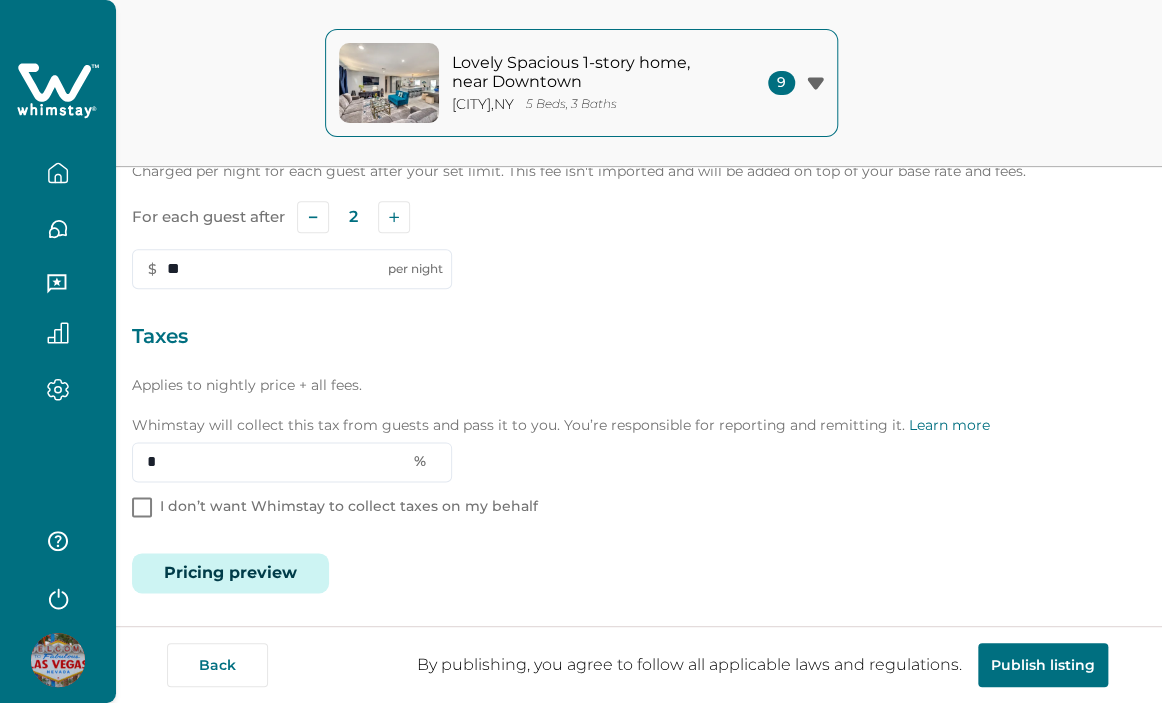 click on "Pricing preview" at bounding box center [230, 573] 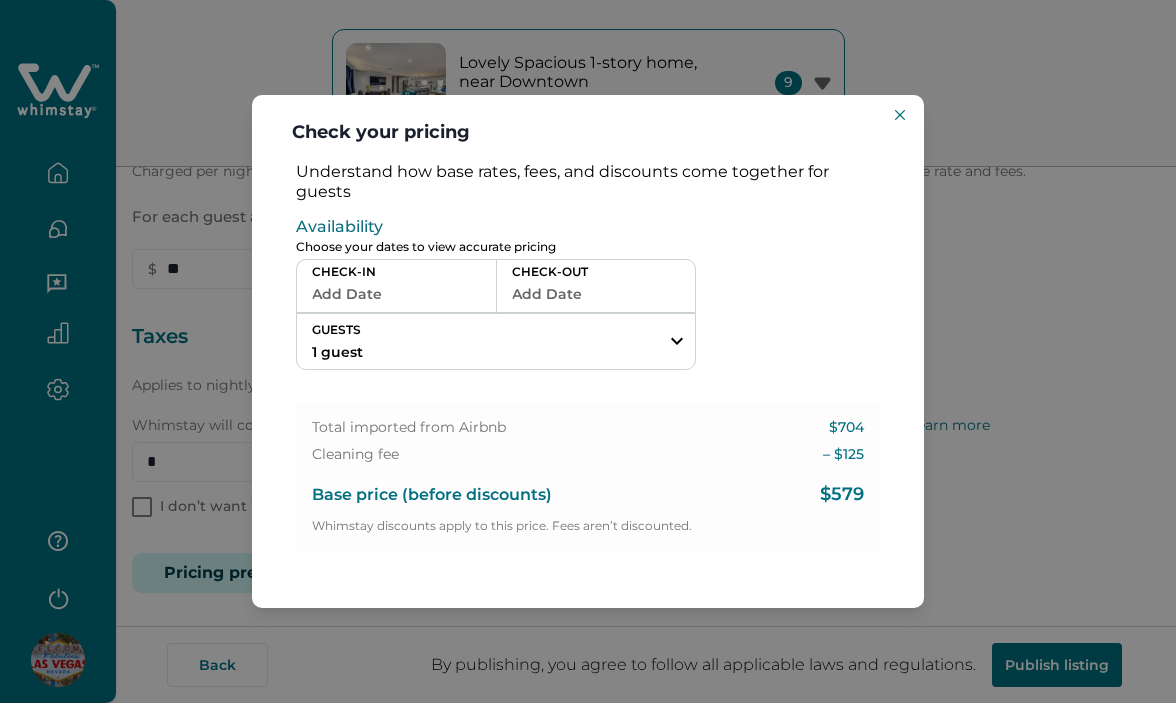 click on "Add Date" at bounding box center (396, 294) 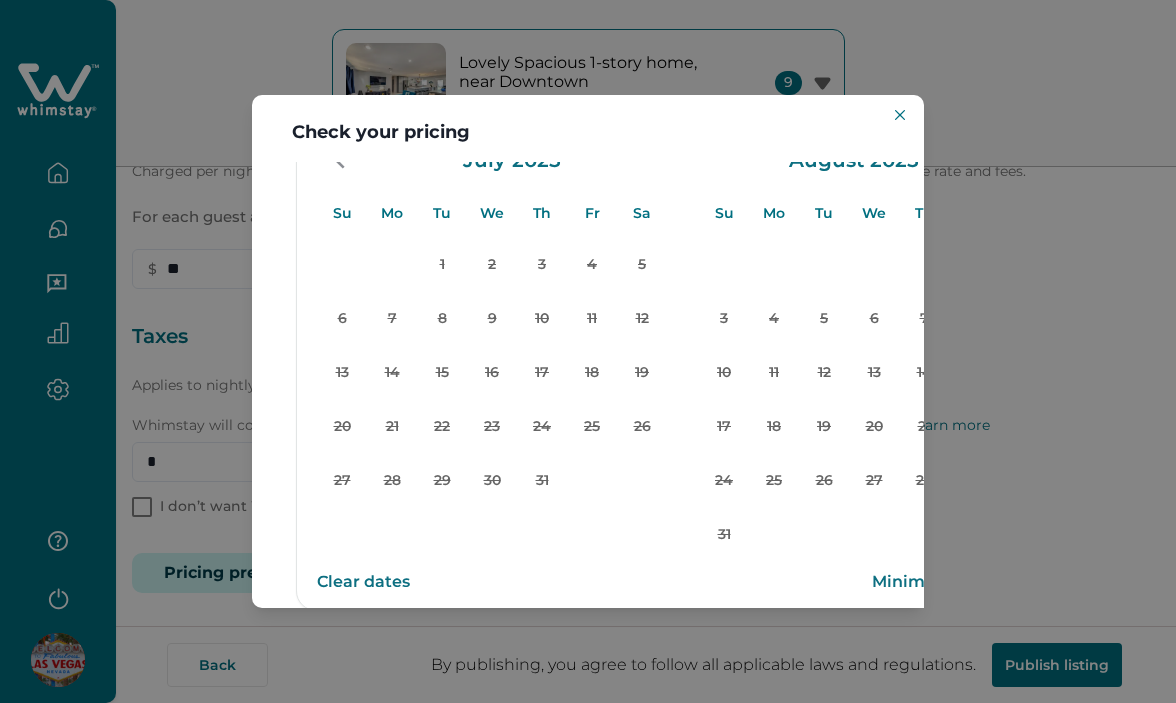 scroll, scrollTop: 200, scrollLeft: 0, axis: vertical 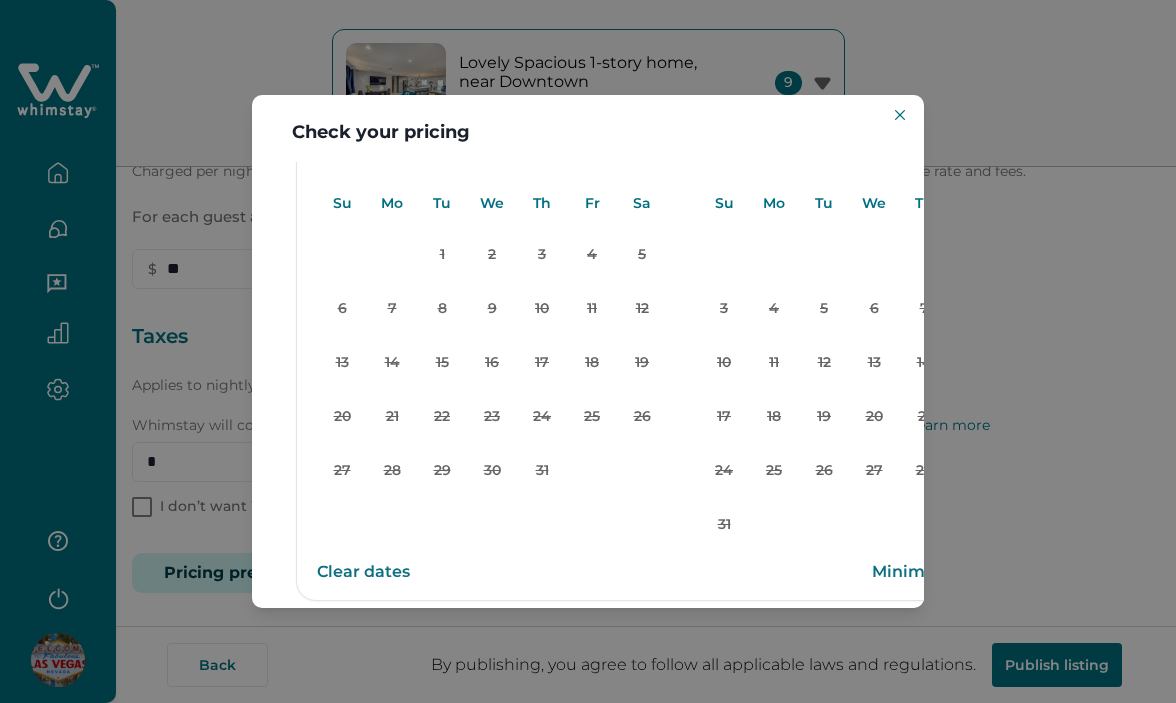 click on "Check your pricing Understand how base rates, fees, and discounts come together for guests Availability Choose your dates to view accurate pricing CHECK-IN Add Date CHECK-OUT Add Date GUESTS 1 guest Adults Ages 18 or above 1 Children Ages 2-12 0 Pets Are you bringing a pet? 10 guests maximum, not including infants. Minimum renter age is 18. Pets are not allowed. Reset Apply Su Mo Tu We Th Fr Sa Su Mo Tu We Th Fr Sa July 2025 Su Mo Tu We Th Fr Sa 1 2 3 4 5 6 7 8 9 10 11 12 13 14 15 16 17 18 19 20 21 22 23 24 25 26 27 28 29 30 31 August 2025 Su Mo Tu We Th Fr Sa 1 2 3 4 5 6 7 8 9 10 11 12 13 14 15 16 17 18 19 20 21 22 23 24 25 26 27 28 29 30 31 Clear dates Minimum nights vary Total imported from Airbnb $704 Cleaning fee – $ 125 Base price (before discounts) $579 Whimstay discounts apply to this price. Fees aren’t discounted." at bounding box center (588, 351) 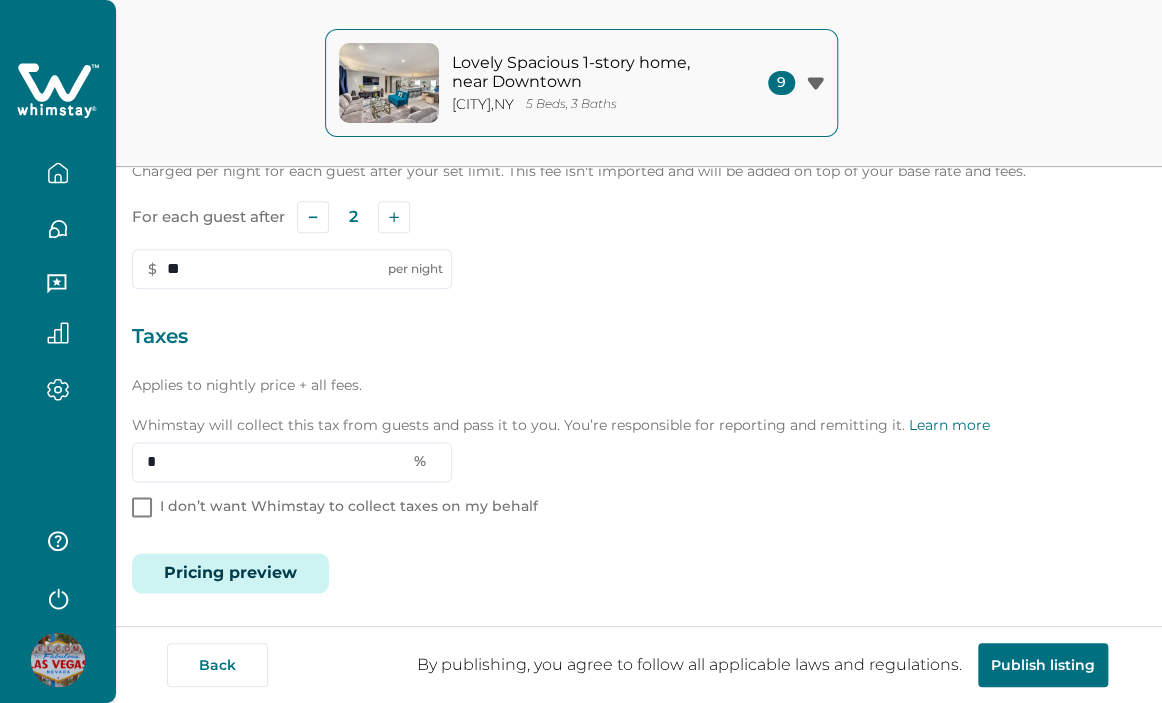 click on "Pricing preview" at bounding box center [230, 573] 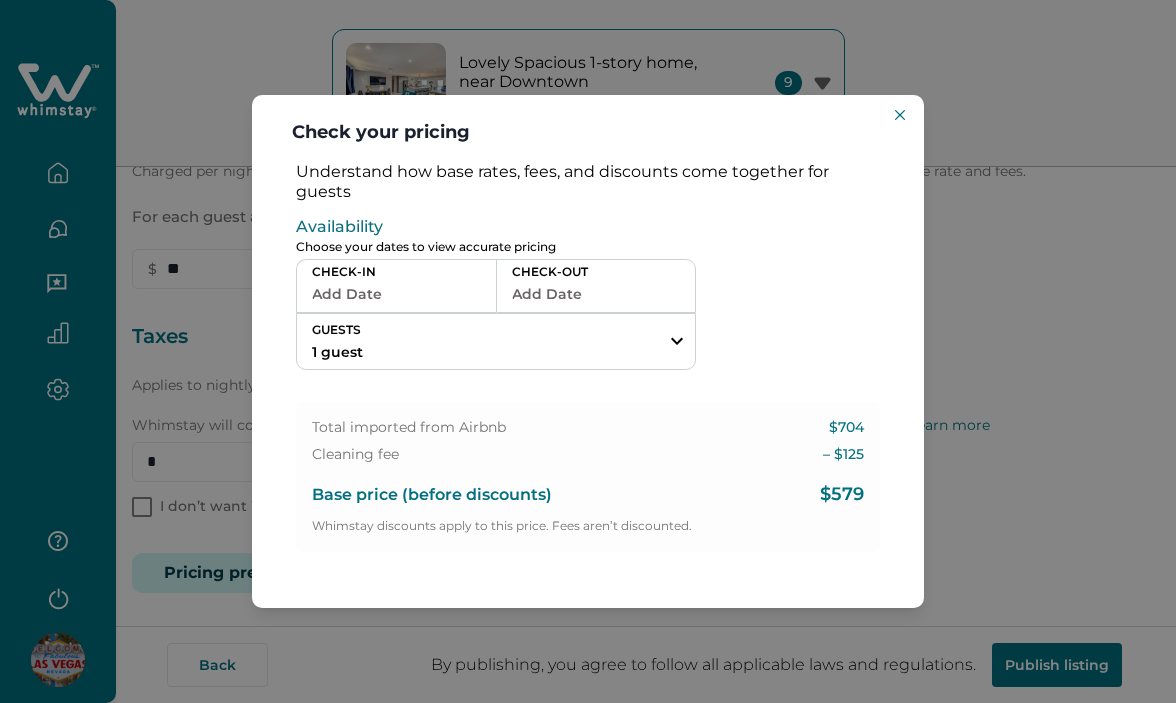 click on "Add Date" at bounding box center (396, 294) 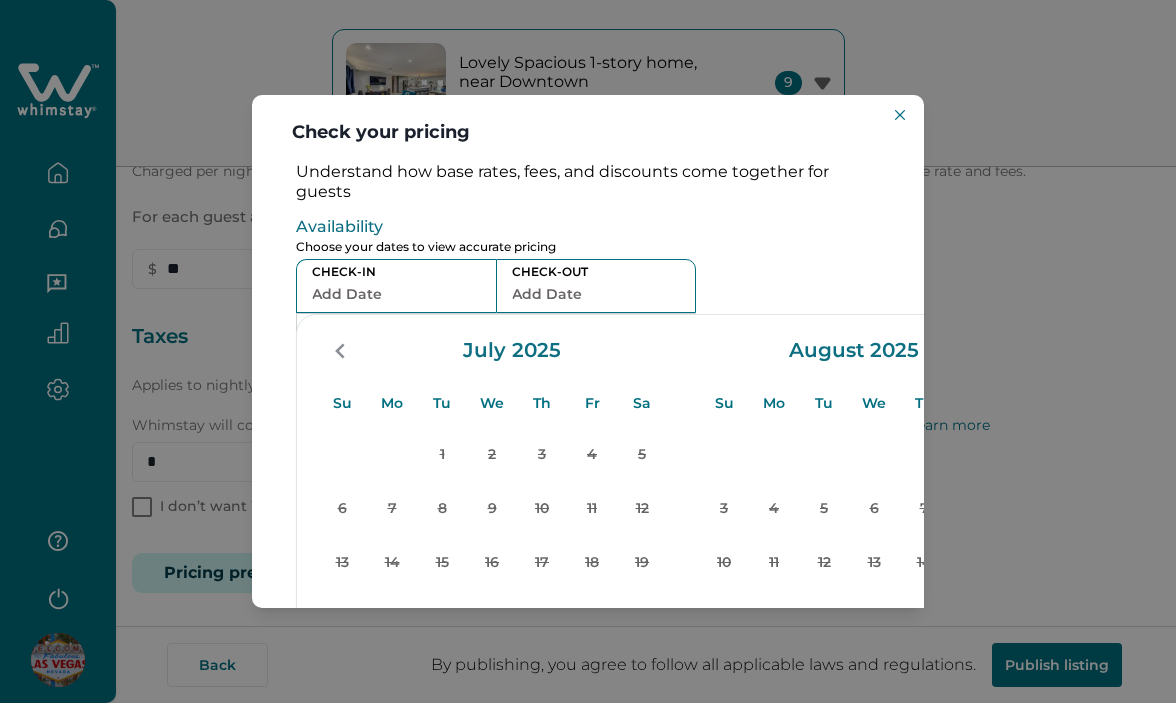 scroll, scrollTop: 100, scrollLeft: 0, axis: vertical 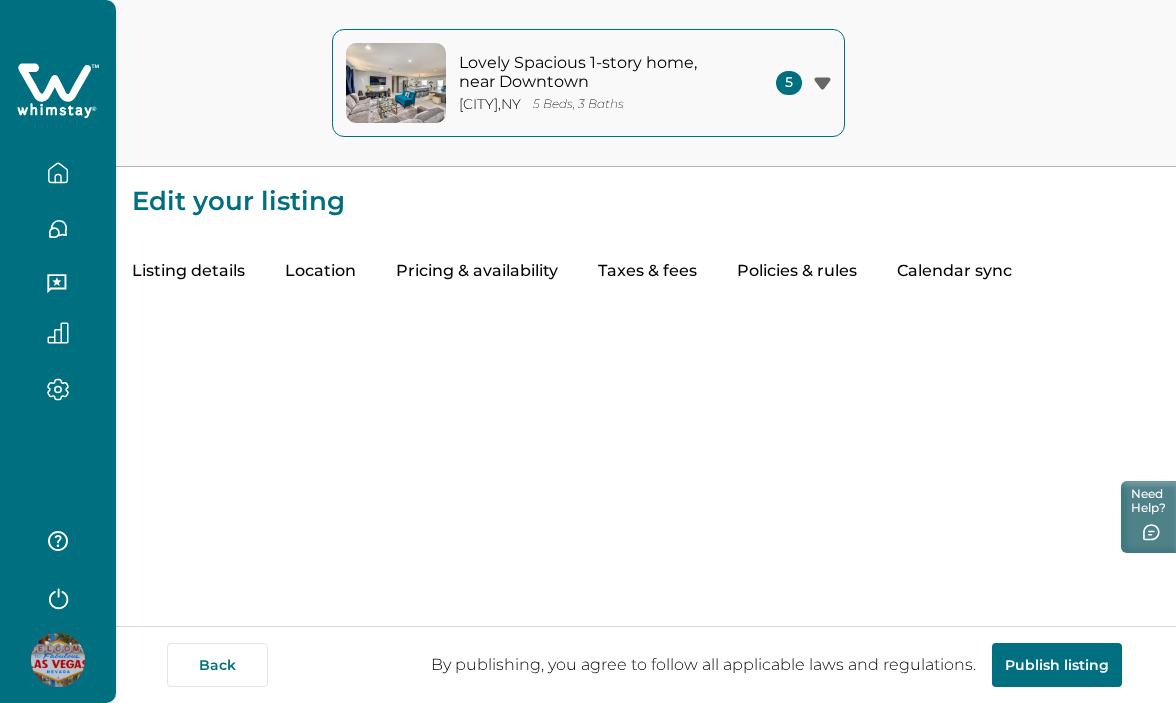 click on "Taxes & fees" at bounding box center [647, 272] 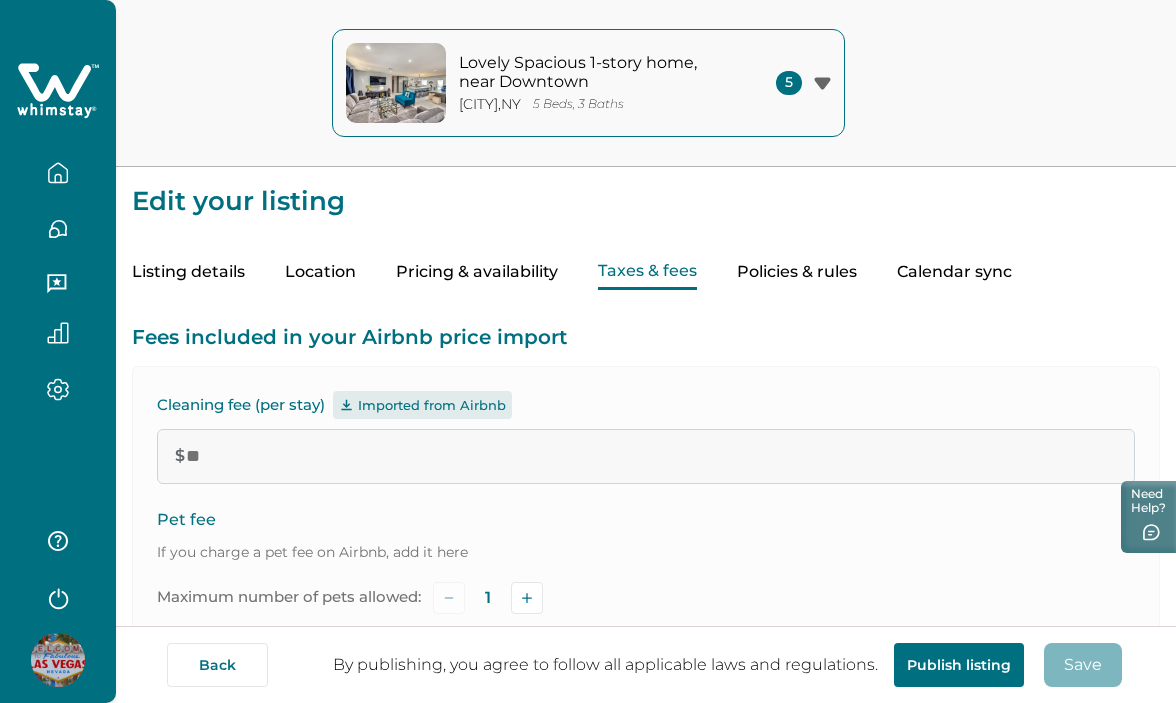 type on "**" 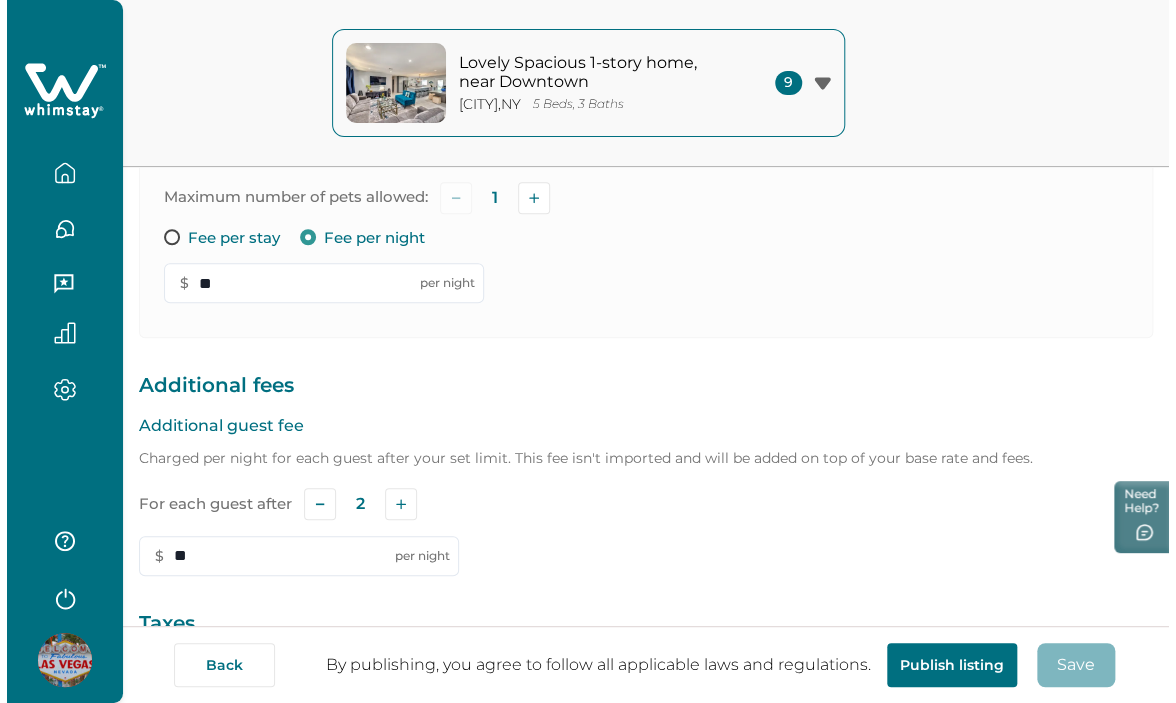 scroll, scrollTop: 687, scrollLeft: 0, axis: vertical 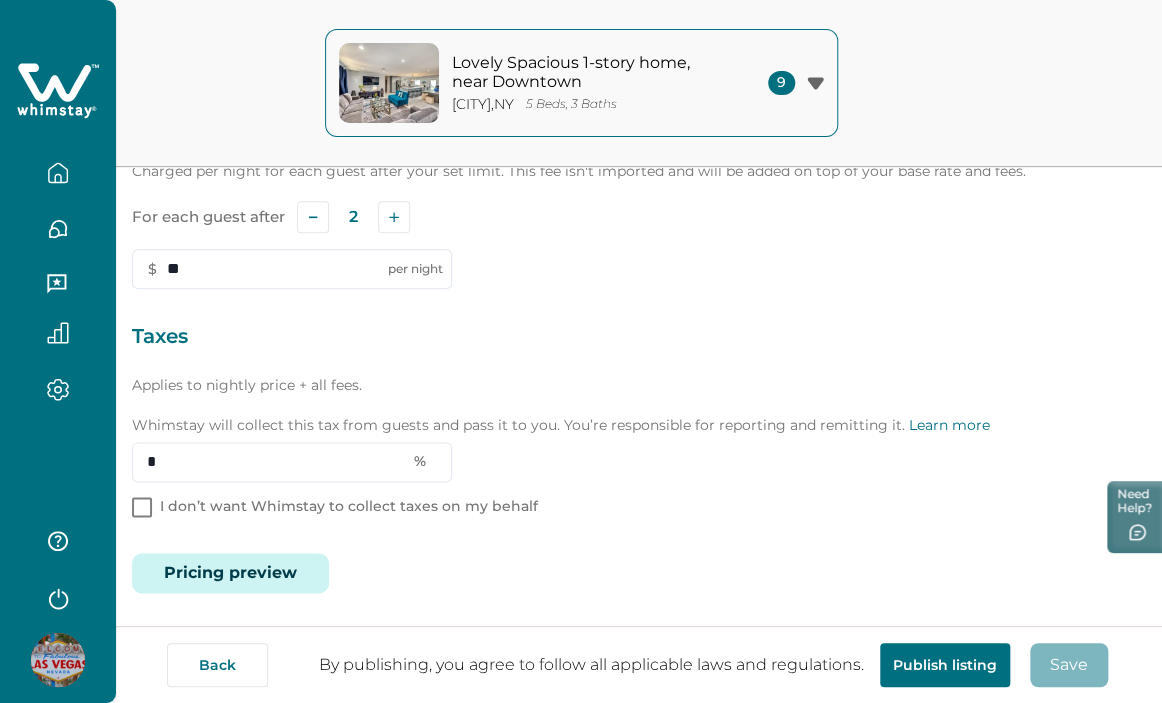 click on "Pricing preview" at bounding box center [230, 573] 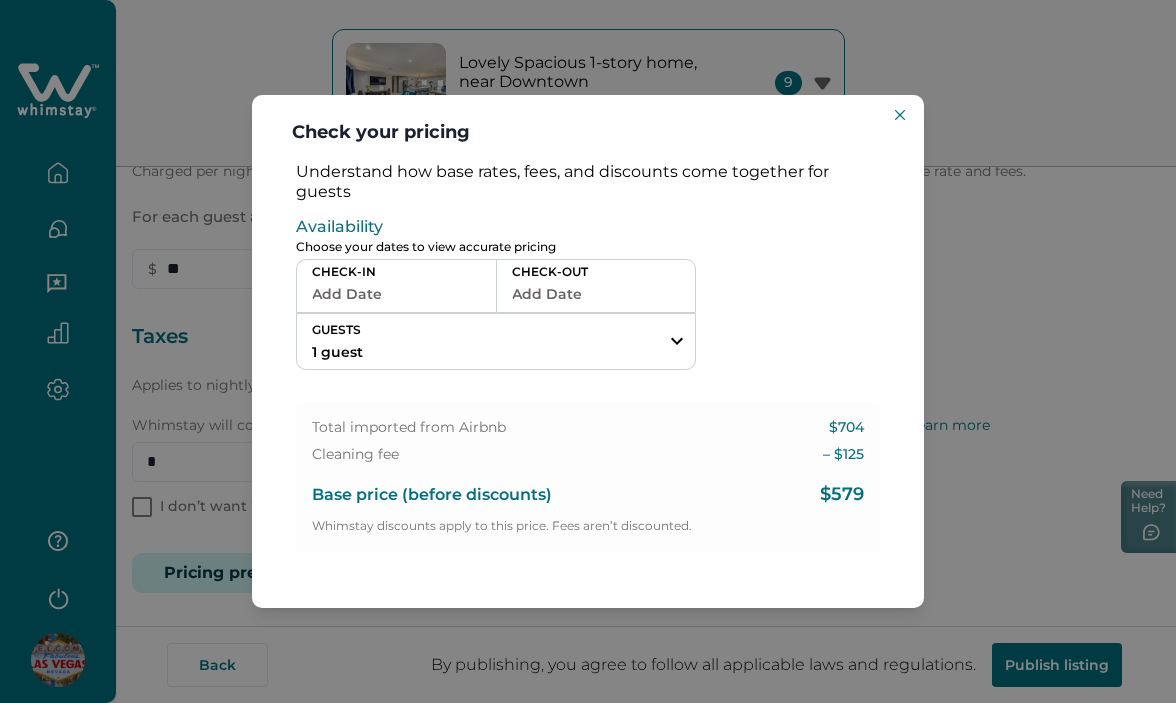click on "Add Date" at bounding box center (396, 294) 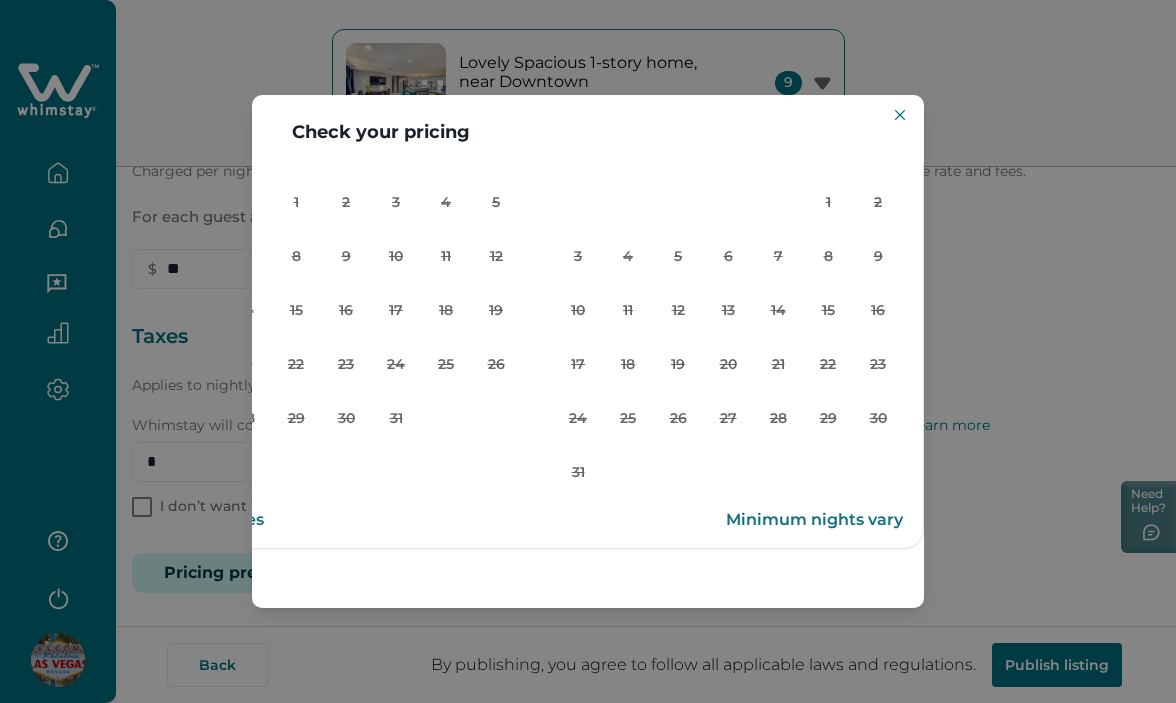 scroll, scrollTop: 0, scrollLeft: 160, axis: horizontal 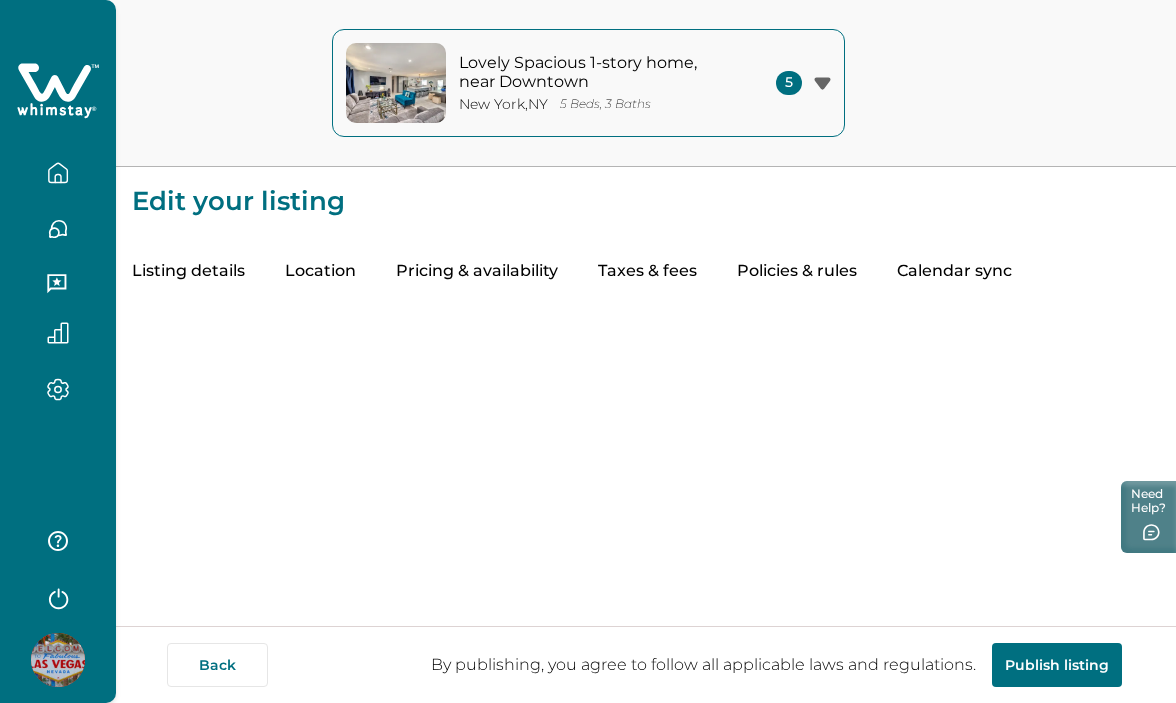 click on "Taxes & fees" at bounding box center [647, 272] 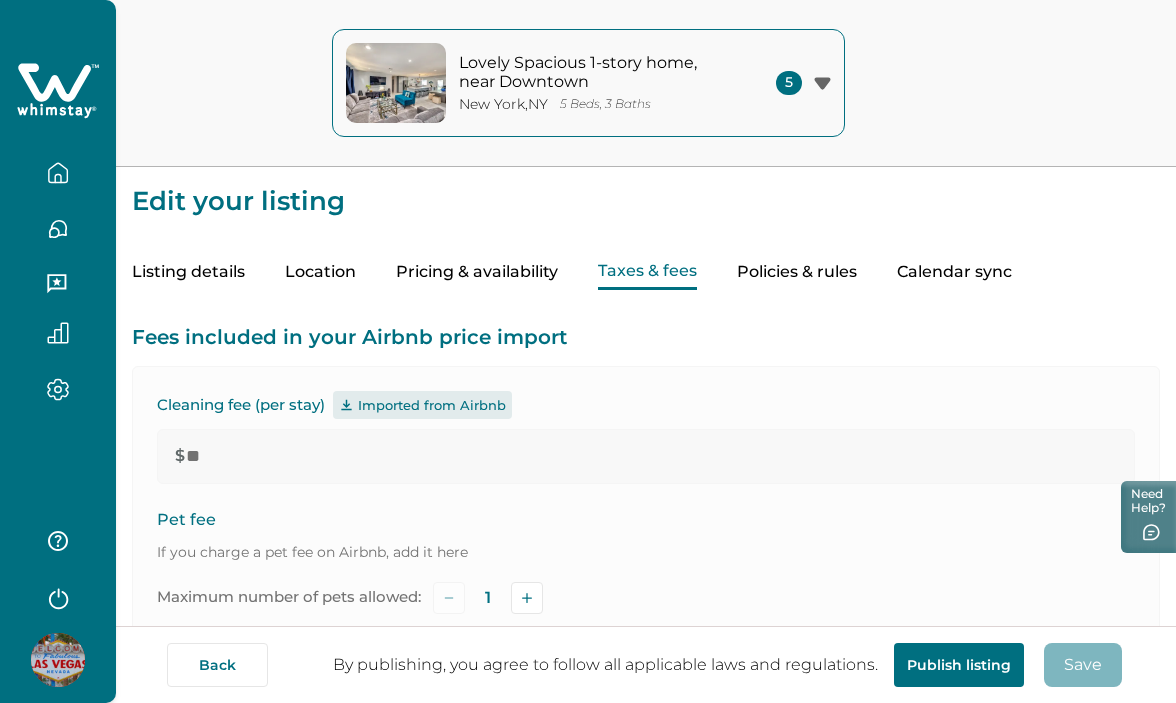 type on "**" 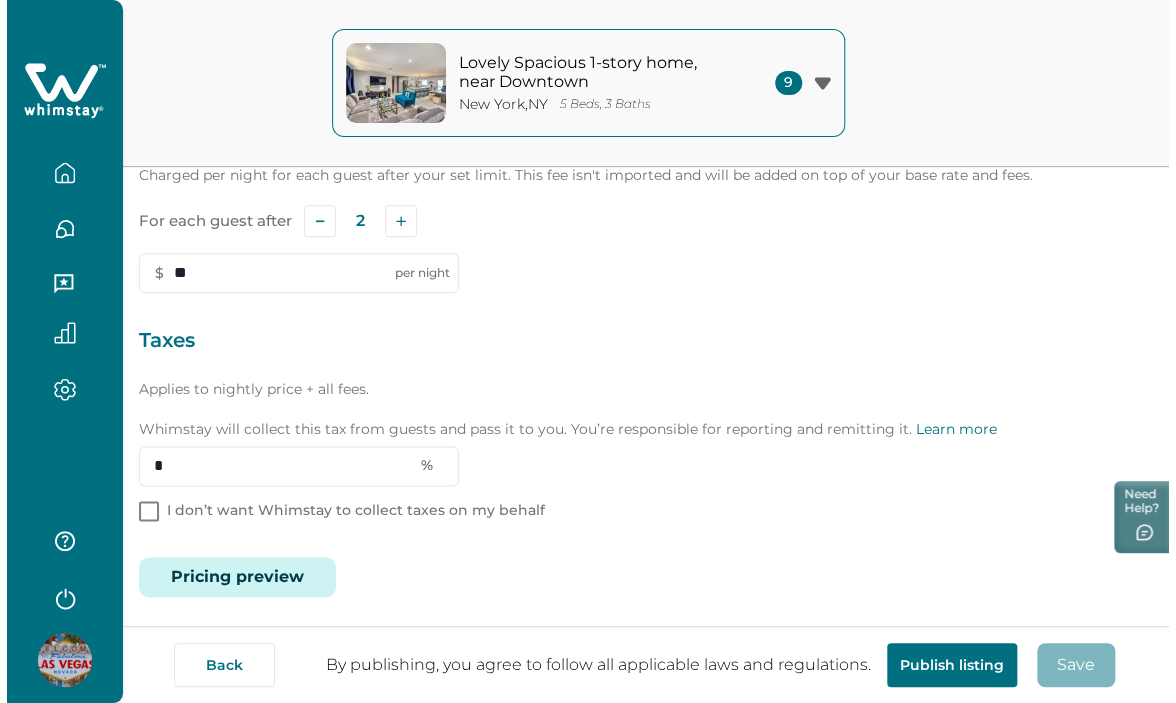scroll, scrollTop: 687, scrollLeft: 0, axis: vertical 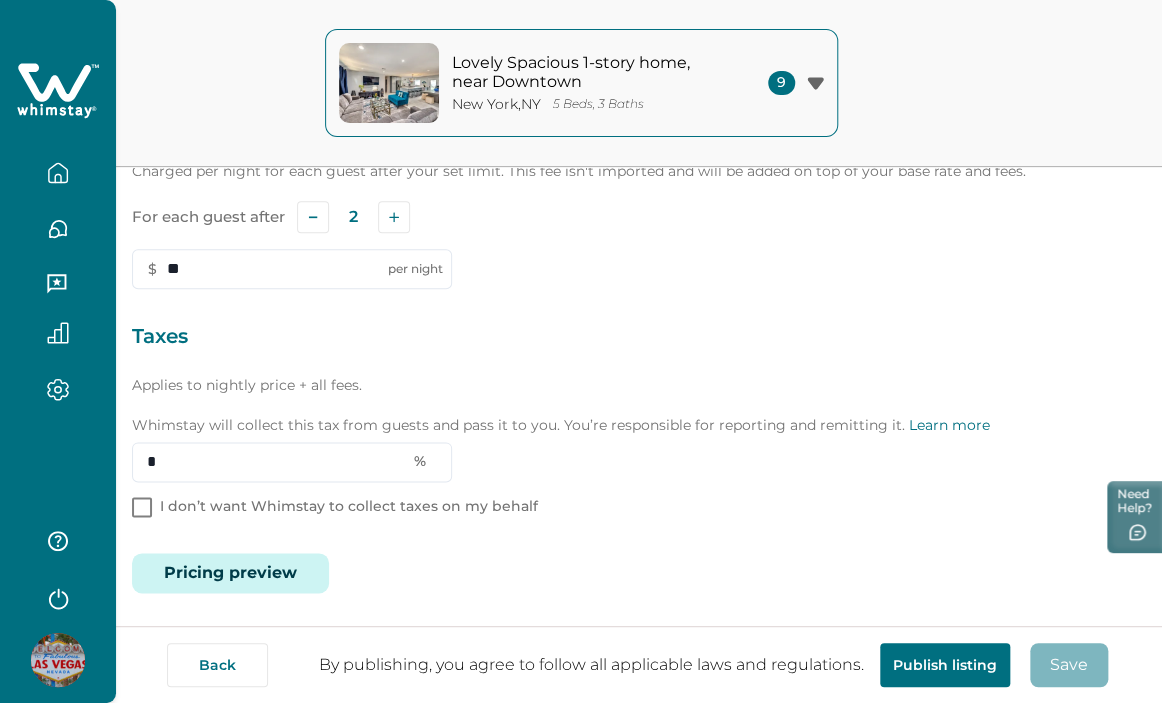 click on "Pricing preview" at bounding box center [230, 573] 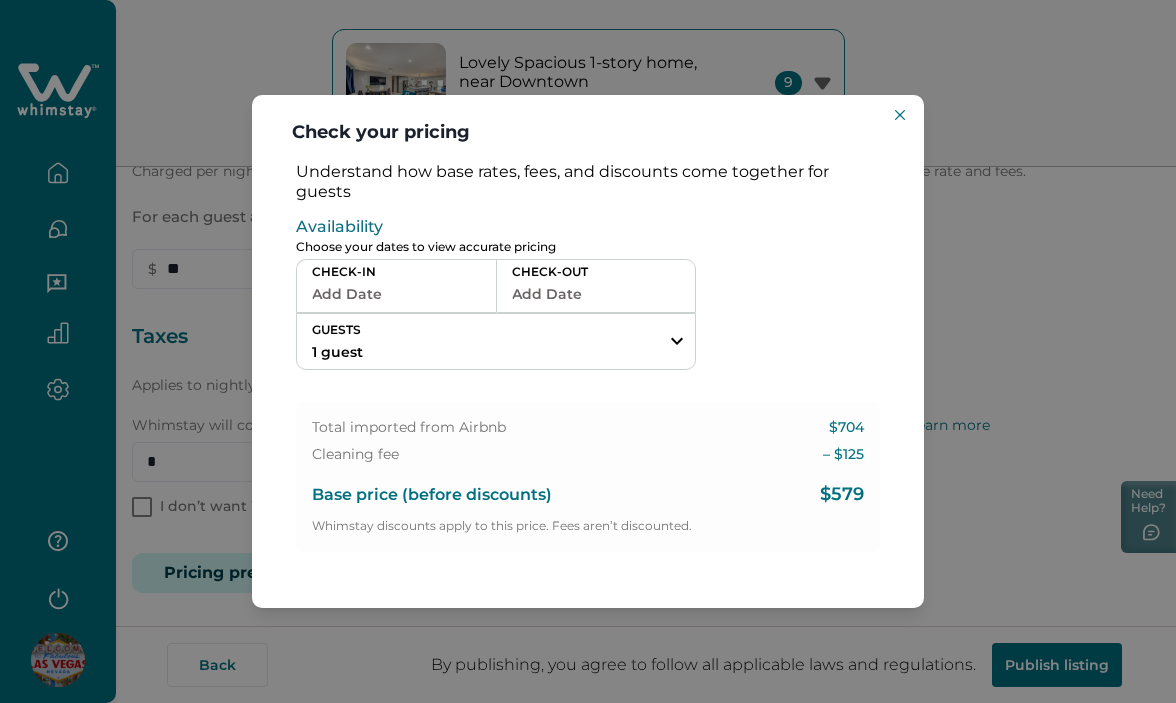 click on "Add Date" at bounding box center (396, 294) 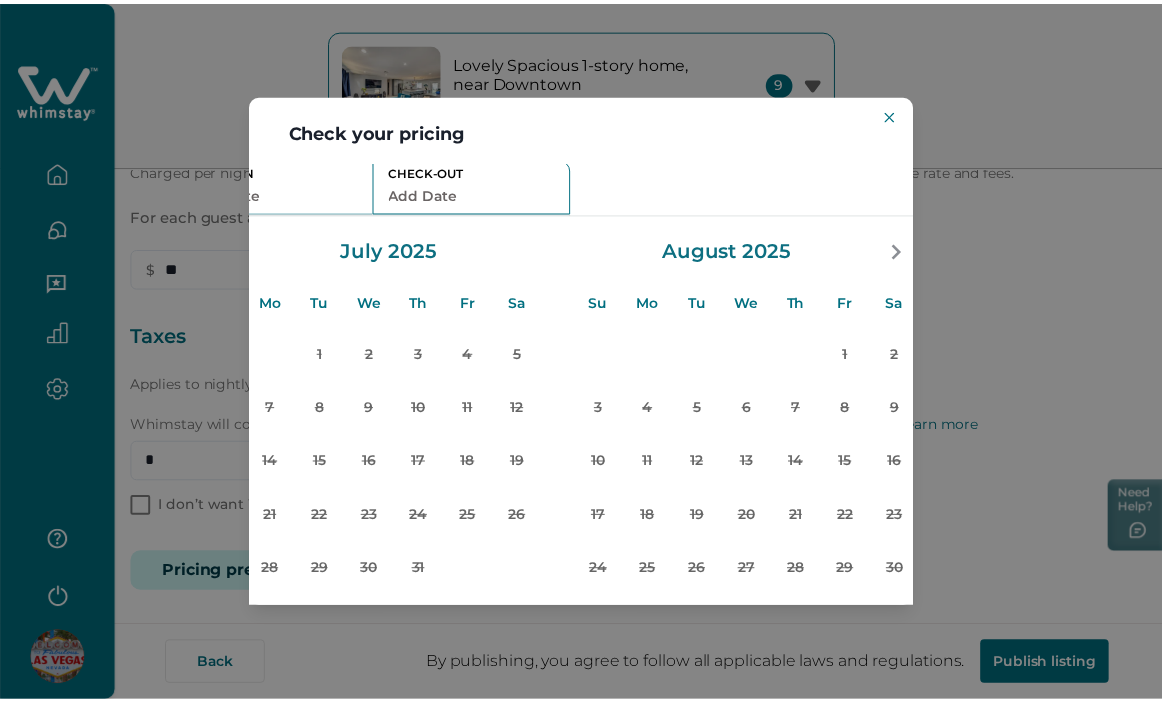 scroll, scrollTop: 100, scrollLeft: 160, axis: both 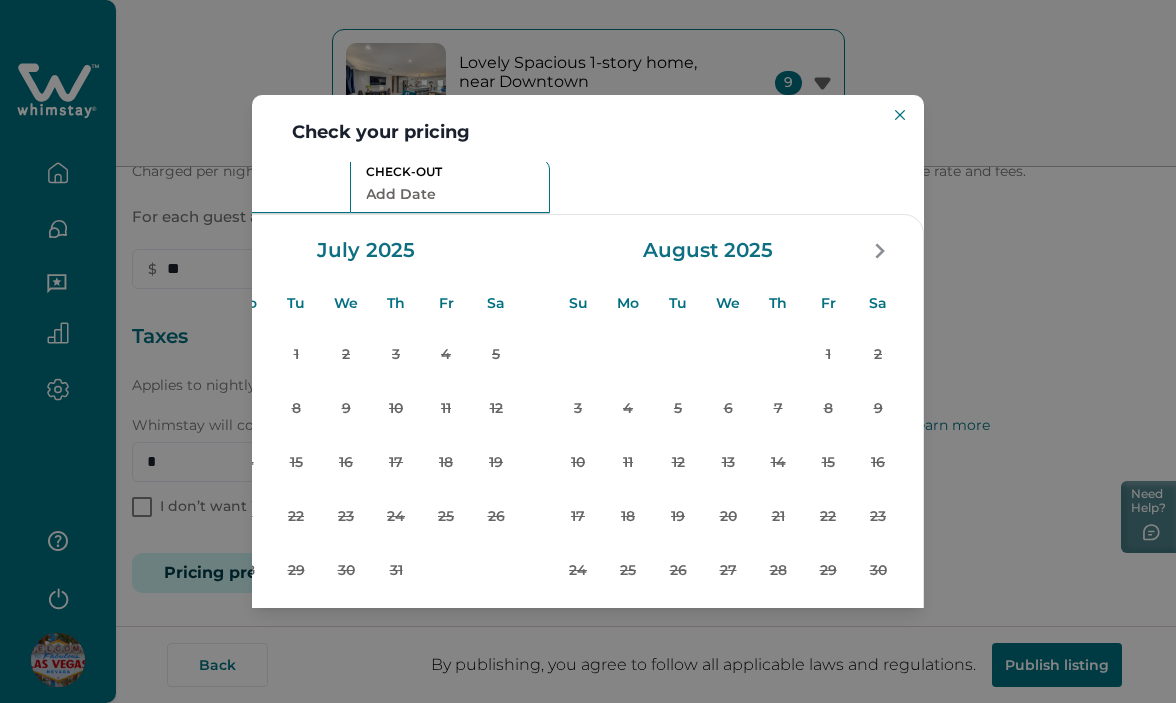 click on "Check your pricing Understand how base rates, fees, and discounts come together for guests Availability Choose your dates to view accurate pricing CHECK-IN Add Date CHECK-OUT Add Date GUESTS 1 guest Adults Ages 18 or above 1 Children Ages 2-12 0 Pets Are you bringing a pet? 10 guests maximum, not including infants. Minimum renter age is 18. Pets are not allowed. Reset Apply Su Mo Tu We Th Fr Sa Su Mo Tu We Th Fr Sa July 2025 Su Mo Tu We Th Fr Sa 1 2 3 4 5 6 7 8 9 10 11 12 13 14 15 16 17 18 19 20 21 22 23 24 25 26 27 28 29 30 31 August 2025 Su Mo Tu We Th Fr Sa 1 2 3 4 5 6 7 8 9 10 11 12 13 14 15 16 17 18 19 20 21 22 23 24 25 26 27 28 29 30 31 Clear dates Minimum nights vary Total imported from Airbnb $704 Cleaning fee – $ 125 Base price (before discounts) $579 Whimstay discounts apply to this price. Fees aren’t discounted." at bounding box center [588, 351] 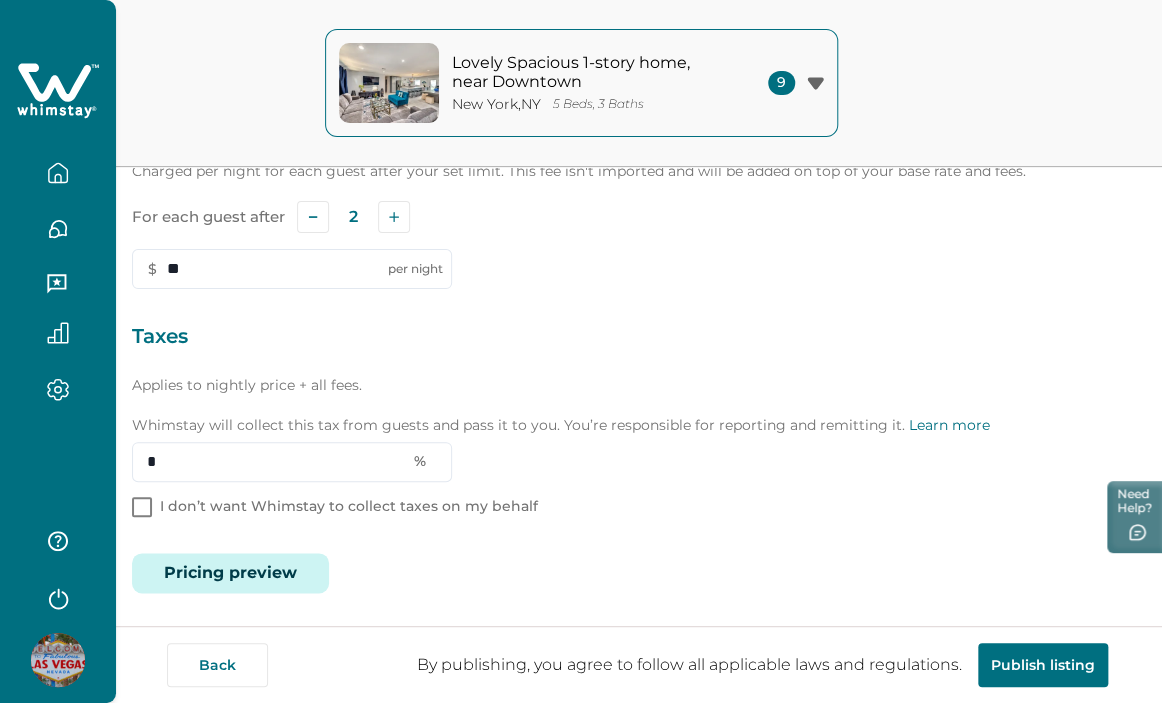 click at bounding box center (58, 173) 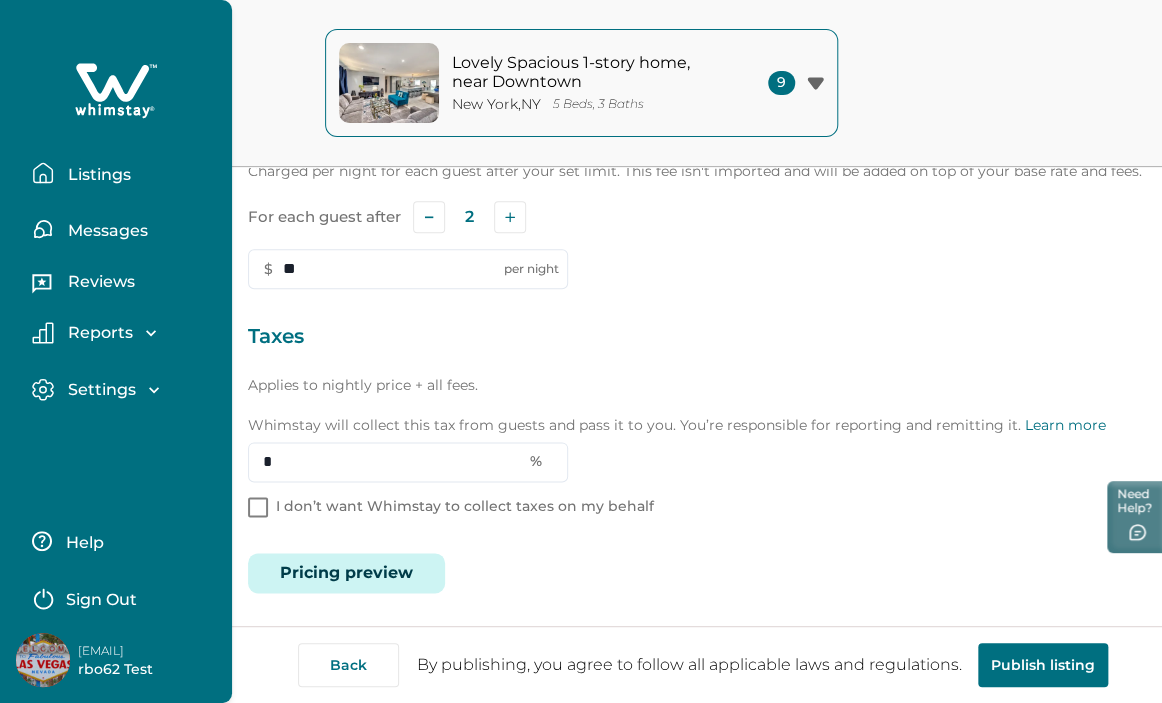 click 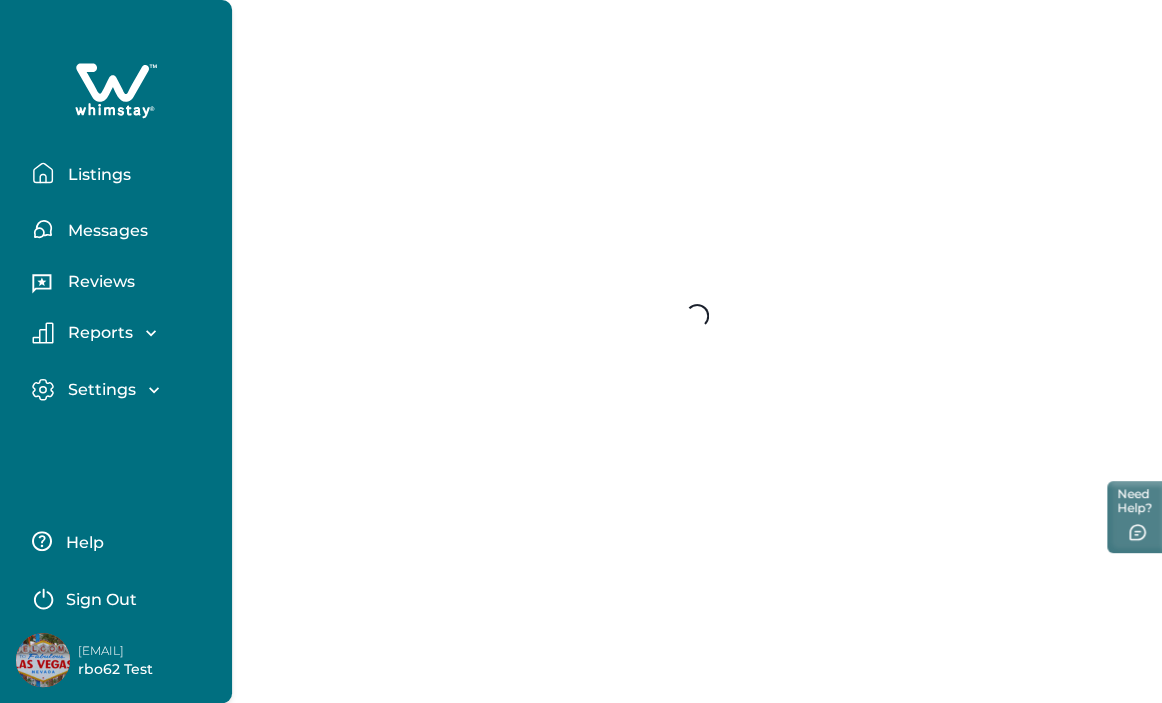 scroll, scrollTop: 0, scrollLeft: 0, axis: both 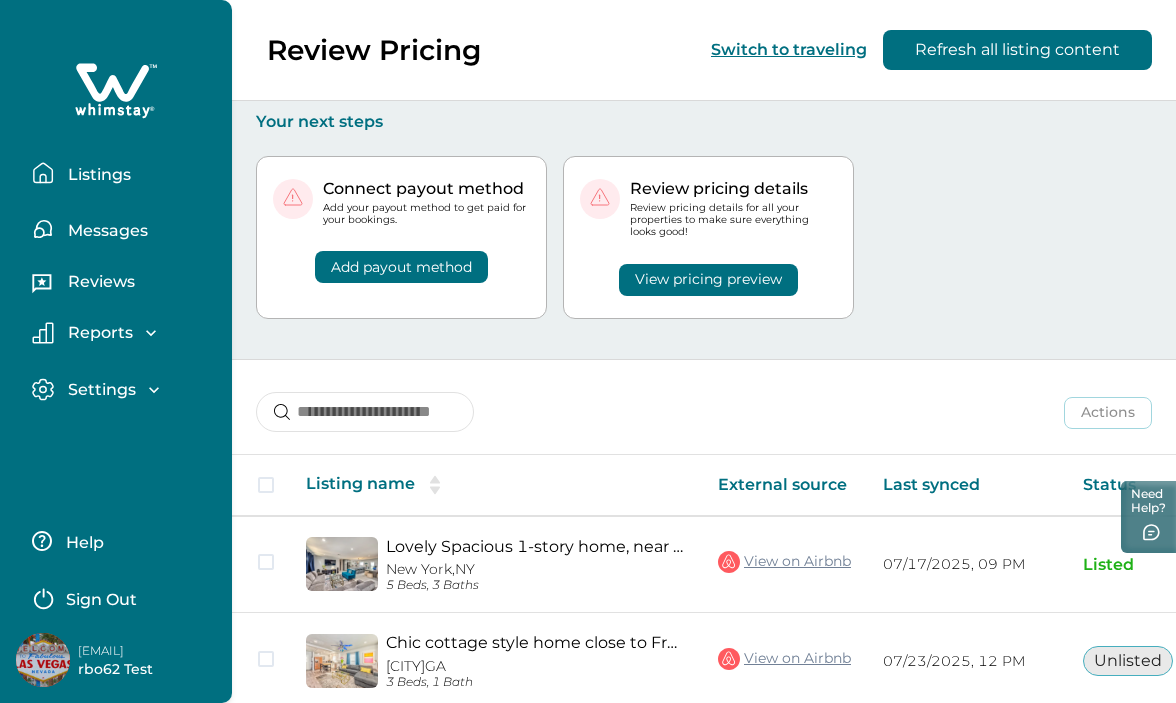 click on "Listings" at bounding box center [124, 173] 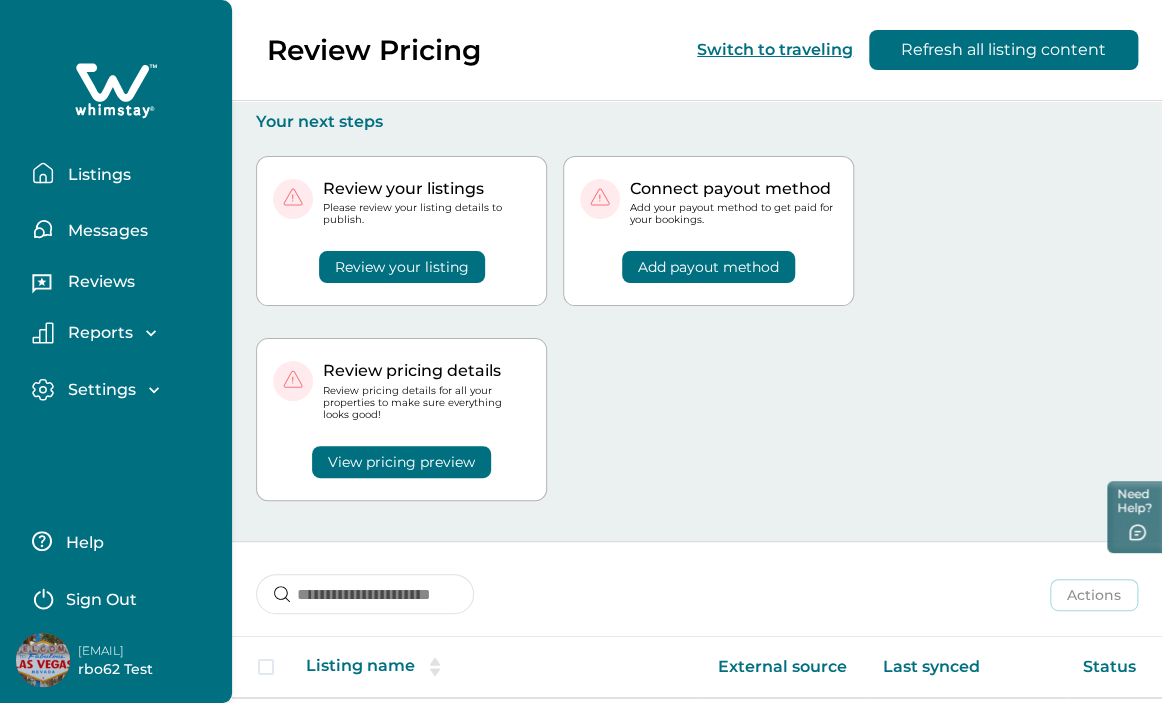 scroll, scrollTop: 200, scrollLeft: 0, axis: vertical 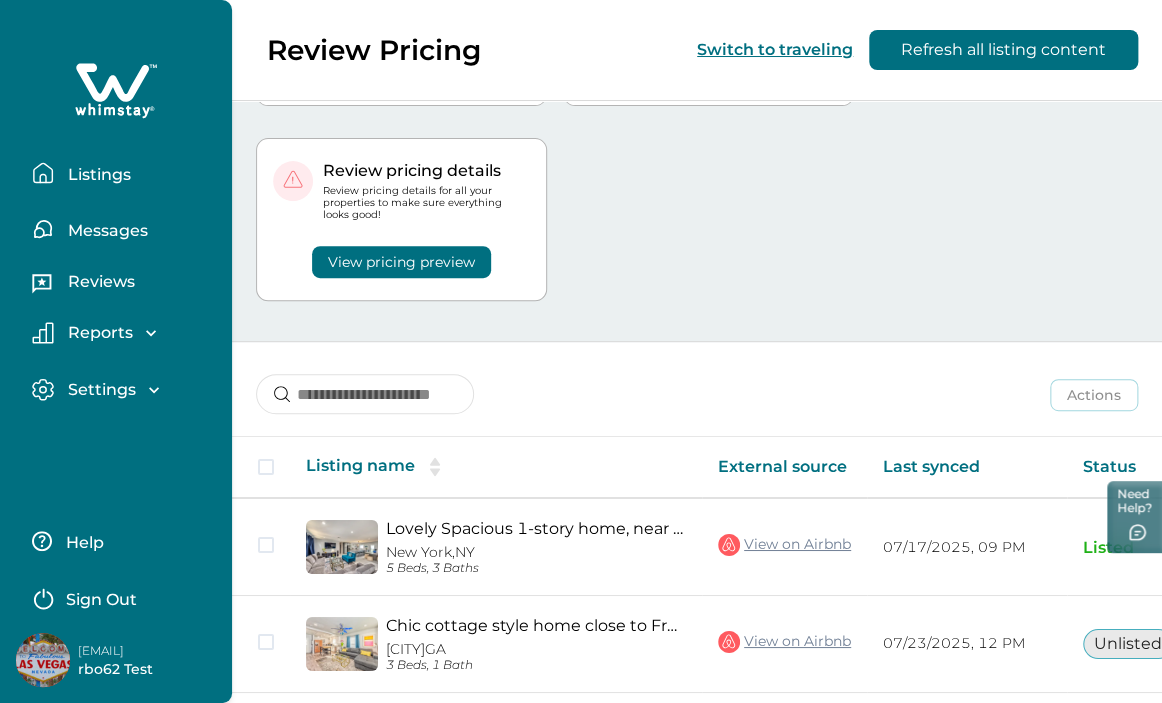 type 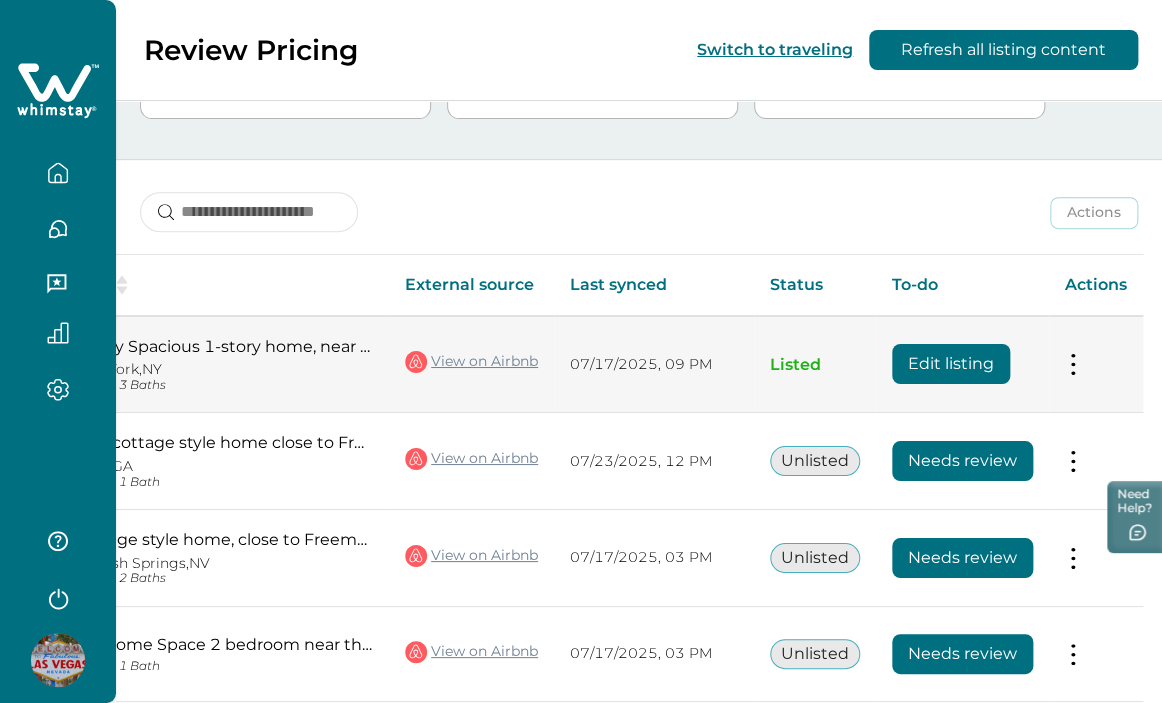 click on "Lovely Spacious 1-story home, near Downtown New York,  NY 5 Beds, 3 Baths  View on Airbnb 07/17/2025, 09 PM Listed Edit listing Actions View listing on Whimstay Unlist listing View listing details Chic cottage style home close to Freemont st. Sandy Springs,  GA 3 Beds, 1 Bath  View on Airbnb 07/23/2025, 12 PM Unlisted Needs review Actions View listing on Whimstay Cottage style home, close to Freemont St. Spanish Springs,  NV 3 Beds, 2 Baths  View on Airbnb 07/17/2025, 03 PM Unlisted Needs review Actions View listing on Whimstay Awesome Space 2 bedroom near the Art District 2 Beds, 1 Bath  View on Airbnb 07/17/2025, 03 PM Unlisted Needs review Actions View listing on Whimstay Unique Downtown Space 2 Beds, 1 Bath  View on Airbnb 07/17/2025, 03 PM Unlisted Needs review Actions View listing on Whimstay" at bounding box center (531, 556) 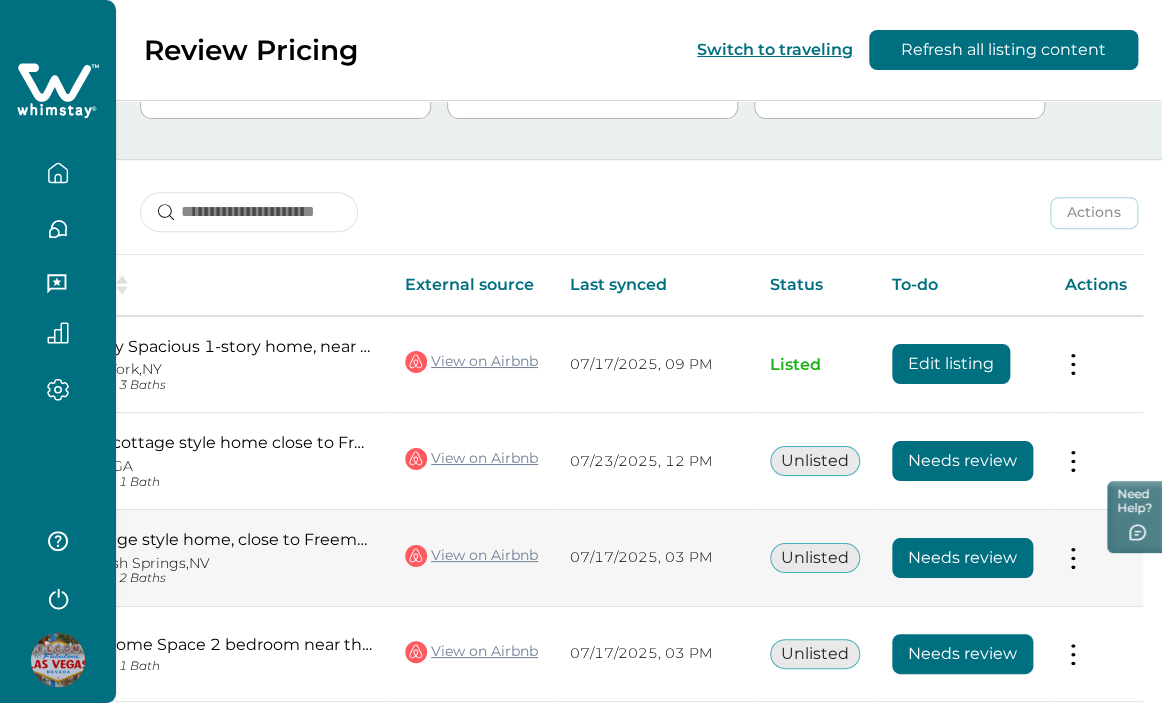 scroll, scrollTop: 0, scrollLeft: 180, axis: horizontal 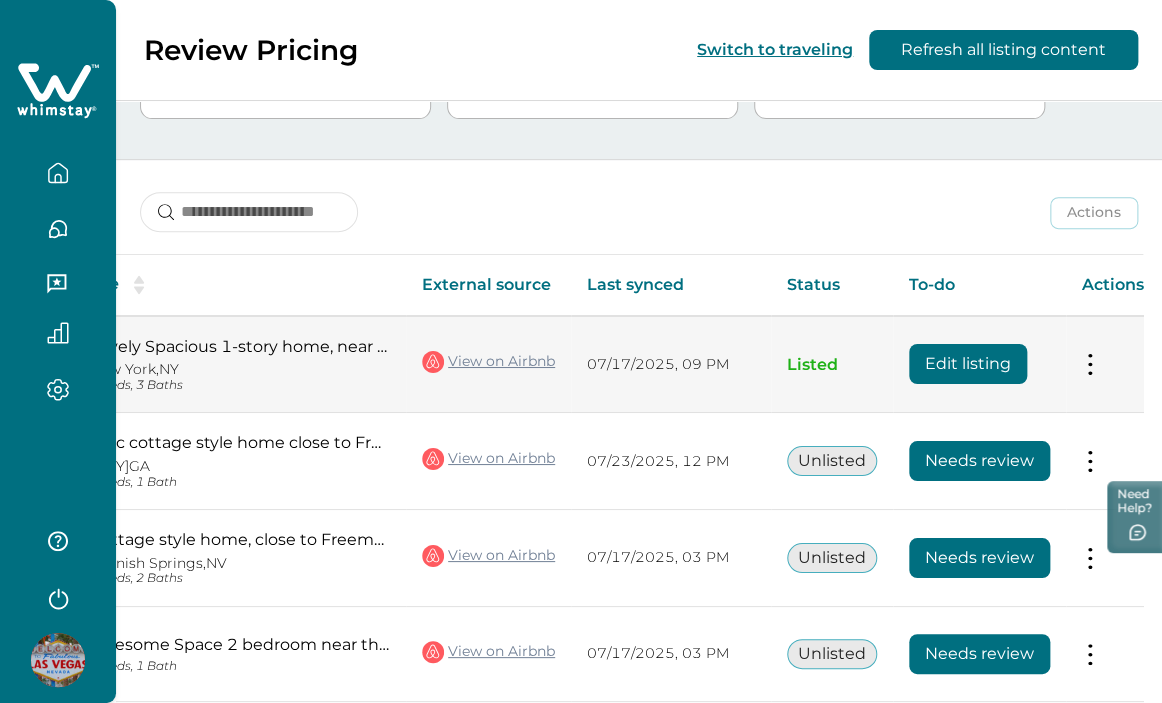 click on "Edit listing" at bounding box center [968, 364] 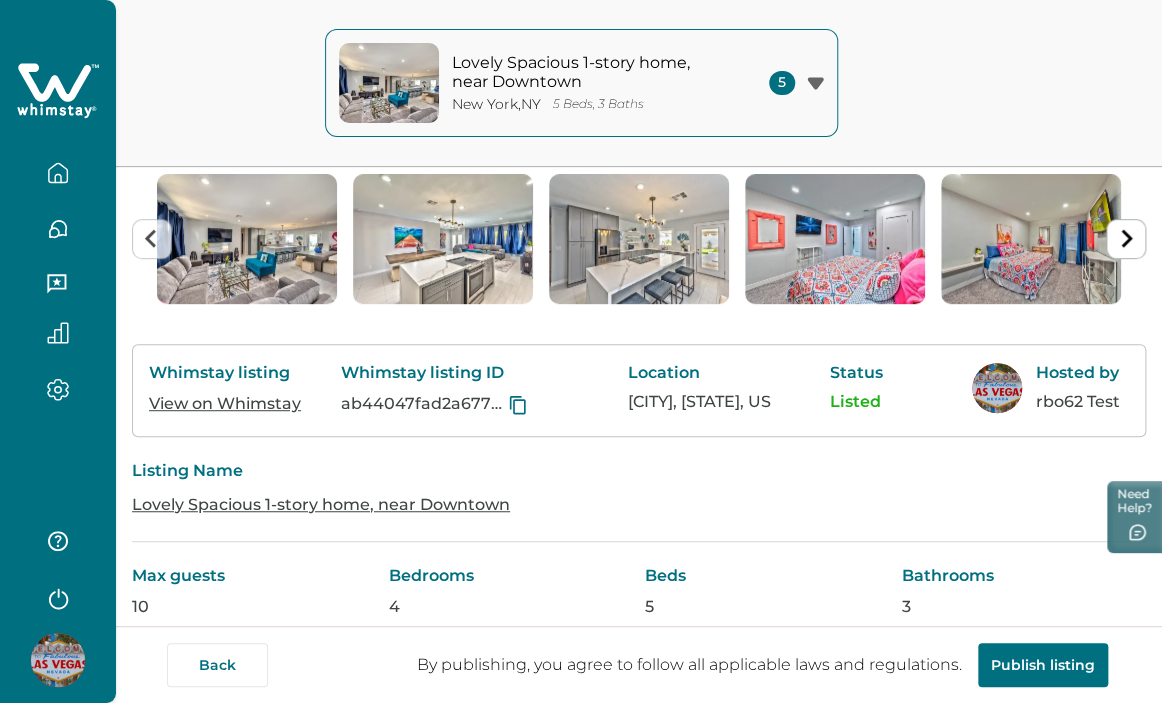 scroll, scrollTop: 0, scrollLeft: 0, axis: both 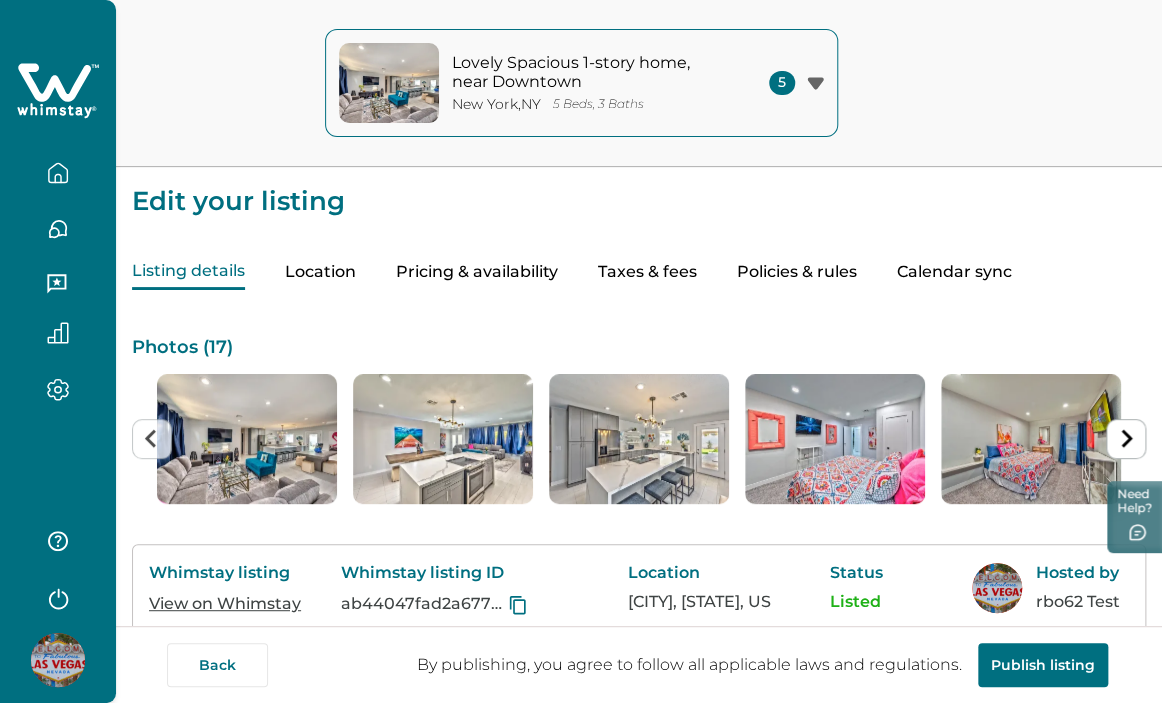 click on "Taxes & fees" at bounding box center [647, 272] 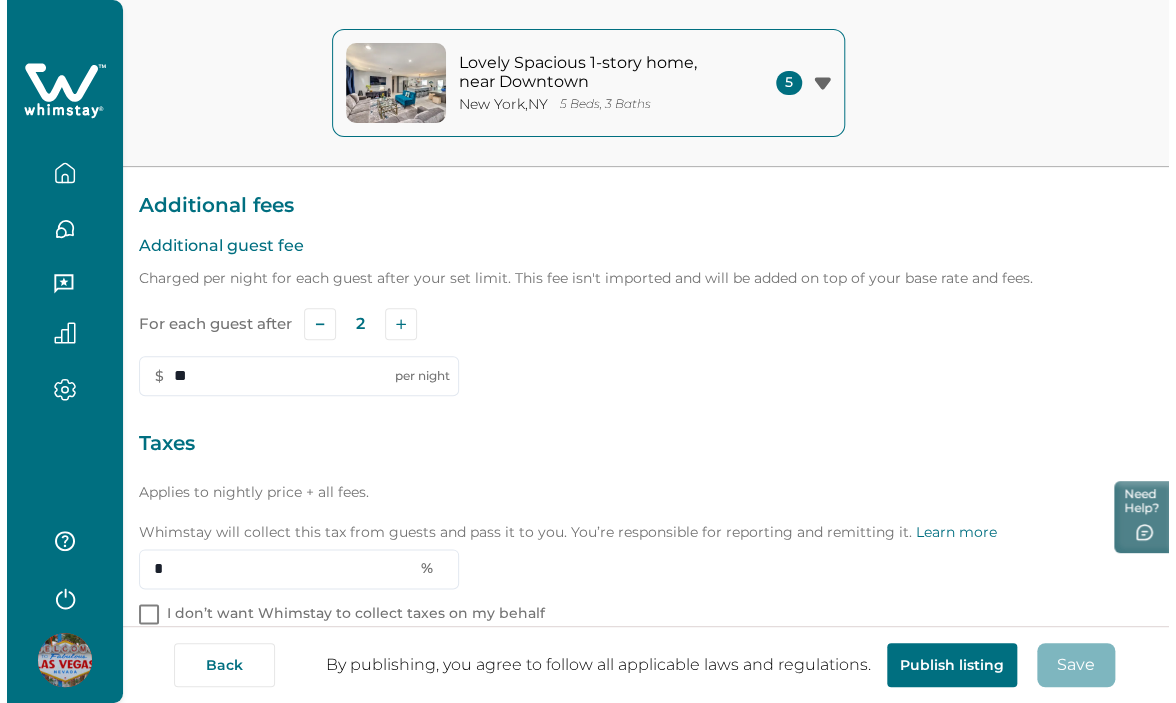 scroll, scrollTop: 687, scrollLeft: 0, axis: vertical 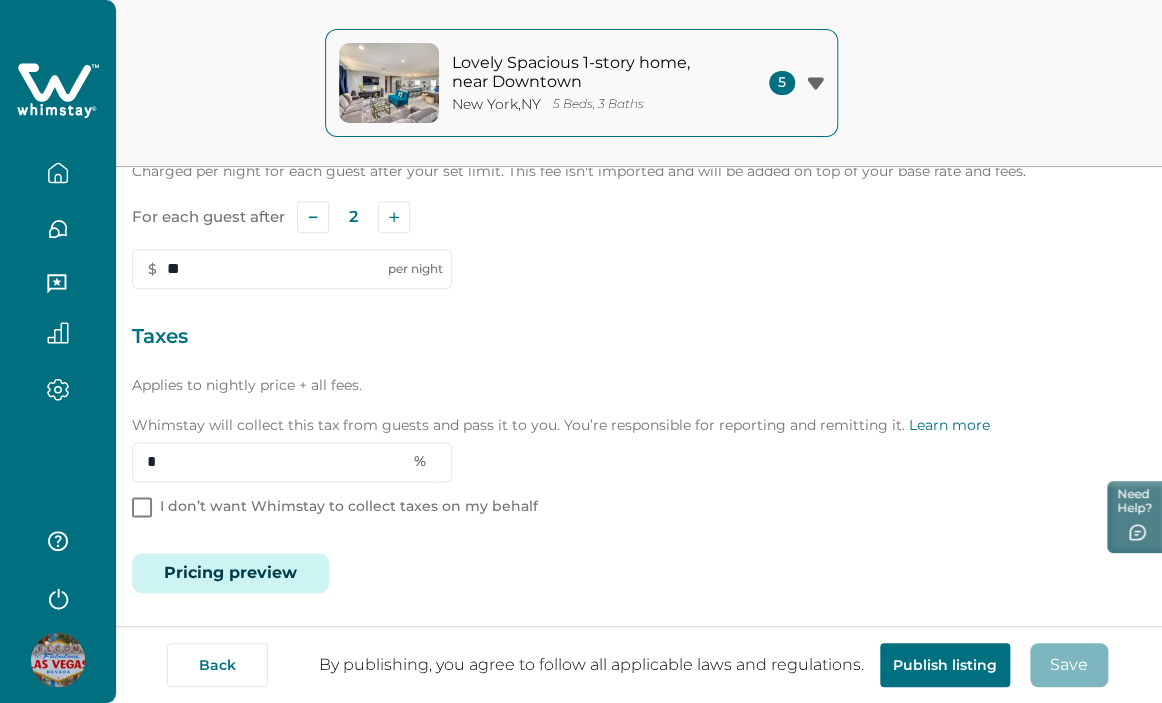 click on "Pricing preview" at bounding box center (230, 573) 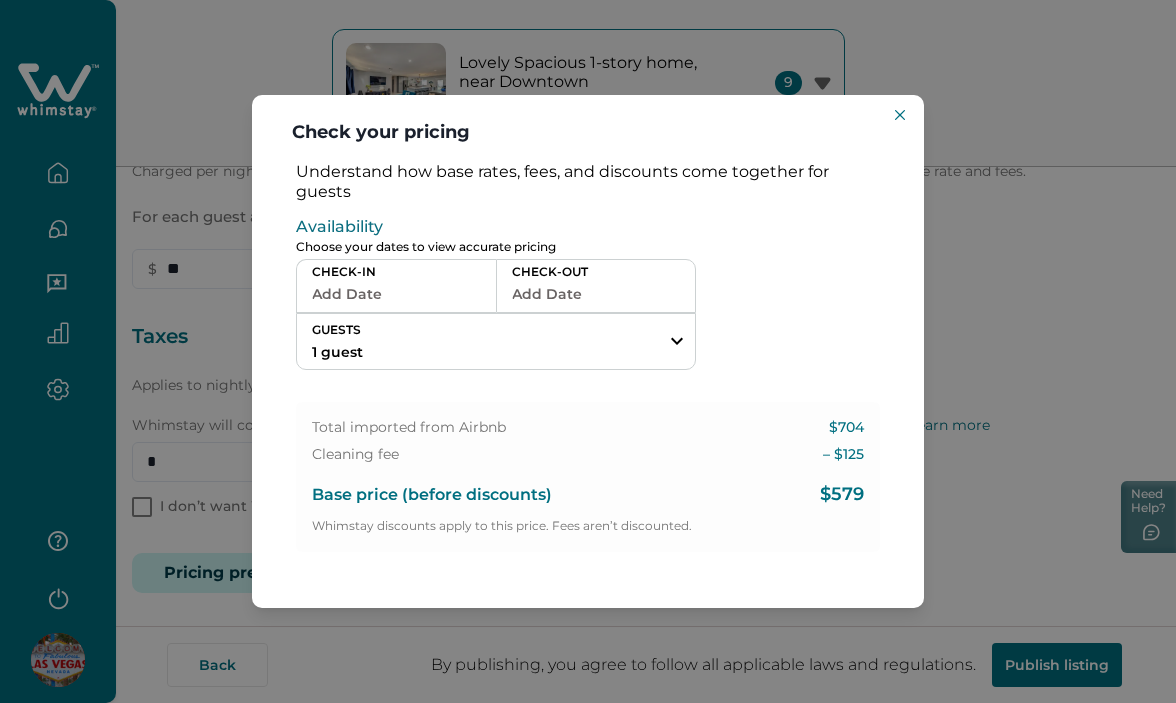 click on "Add Date" at bounding box center [396, 294] 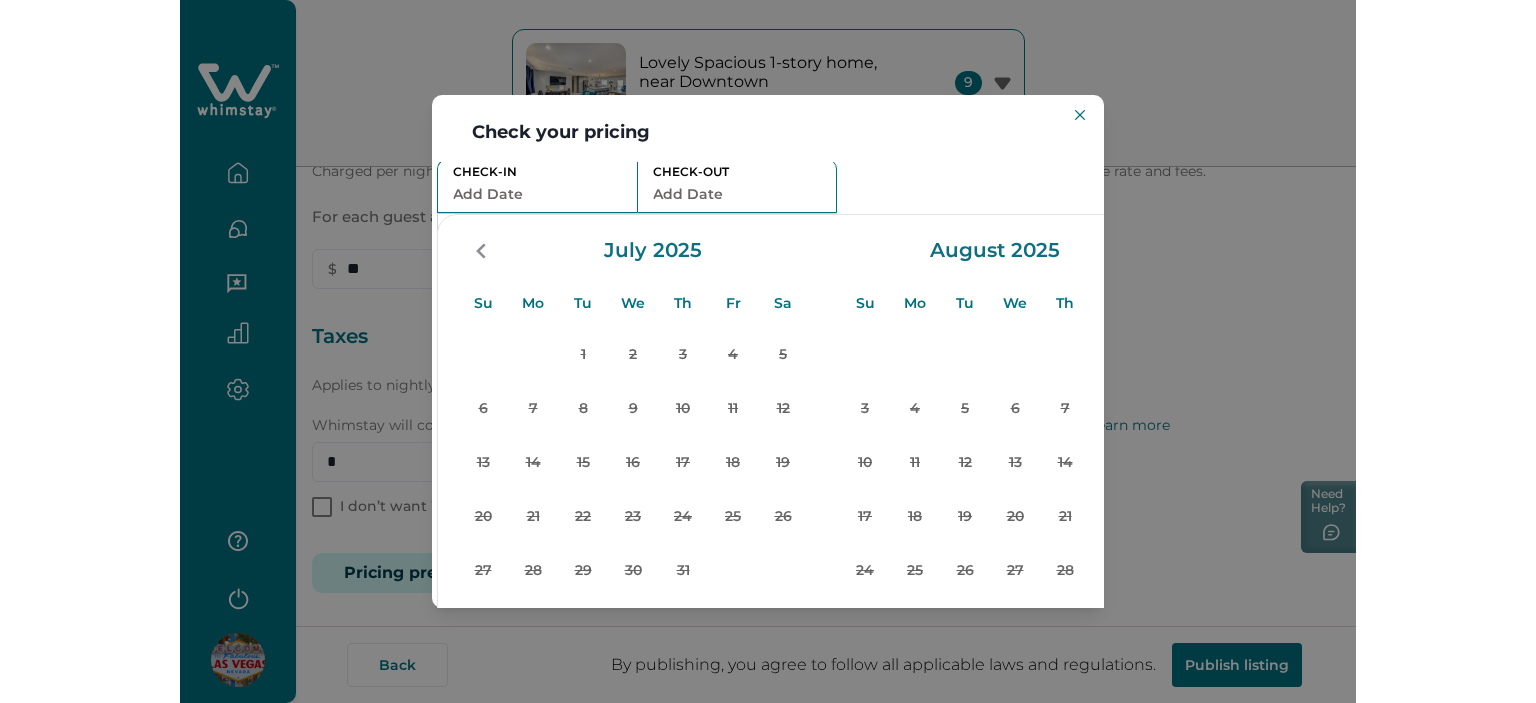 scroll, scrollTop: 100, scrollLeft: 160, axis: both 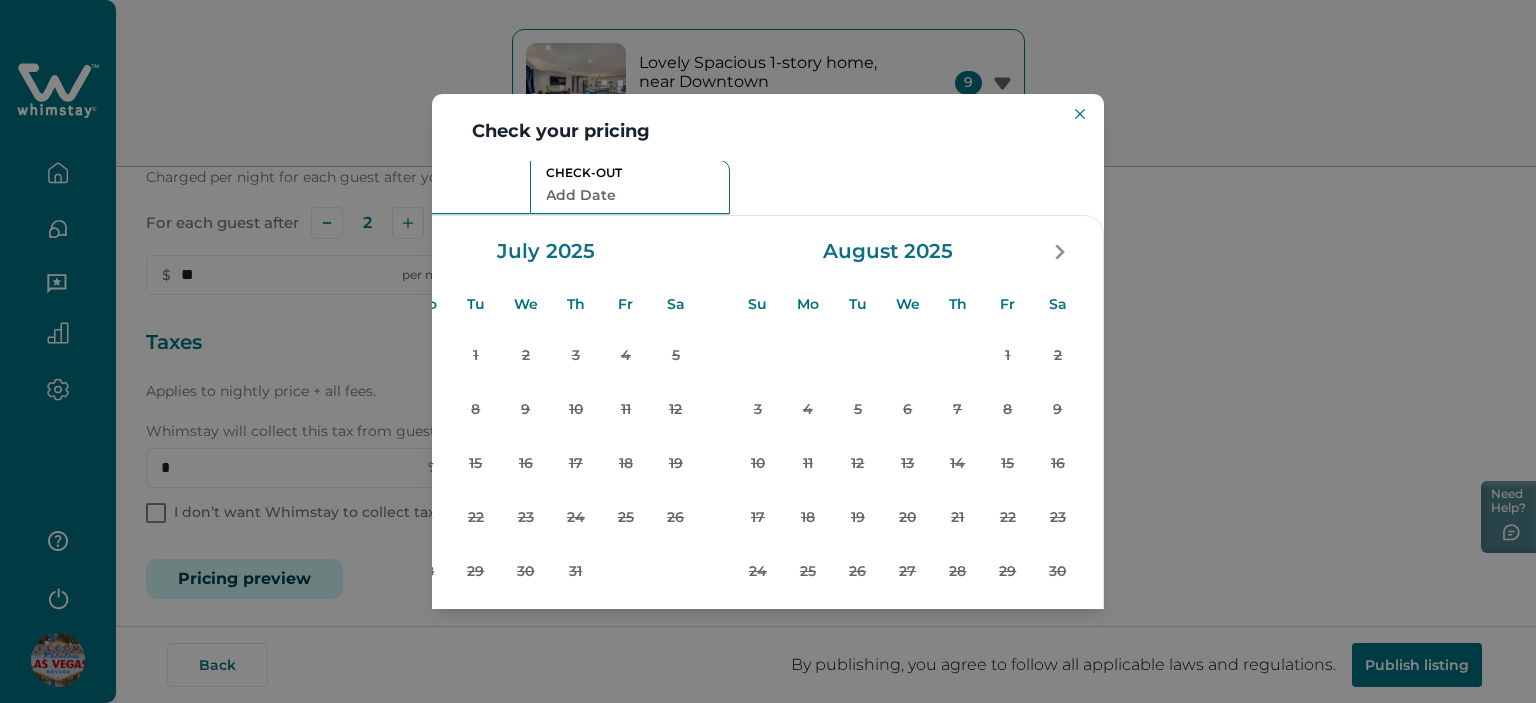 click on "CHECK-IN Add Date CHECK-OUT Add Date GUESTS 1 guest Adults Ages 18 or above 1 Children Ages 2-12 0 Pets Are you bringing a pet? 10 guests maximum, not including infants. Minimum renter age is 18. Pets are not allowed. Reset Apply Su Mo Tu We Th Fr Sa Su Mo Tu We Th Fr Sa July 2025 Su Mo Tu We Th Fr Sa 1 2 3 4 5 6 7 8 9 10 11 12 13 14 15 16 17 18 19 20 21 22 23 24 25 26 27 28 29 30 31 August 2025 Su Mo Tu We Th Fr Sa 1 2 3 4 5 6 7 8 9 10 11 12 13 14 15 16 17 18 19 20 21 22 23 24 25 26 27 28 29 30 31 Clear dates Minimum nights vary" at bounding box center [622, 215] 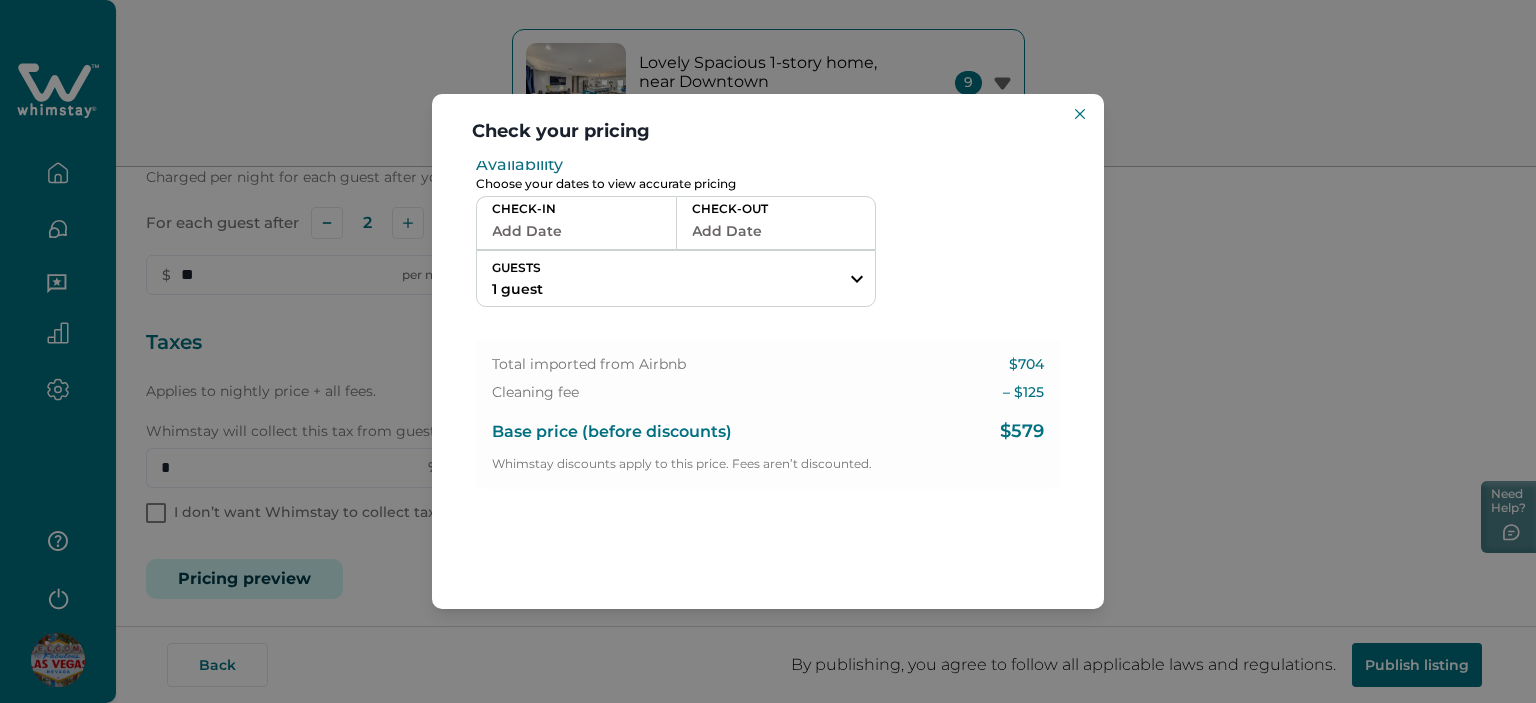 scroll, scrollTop: 0, scrollLeft: 0, axis: both 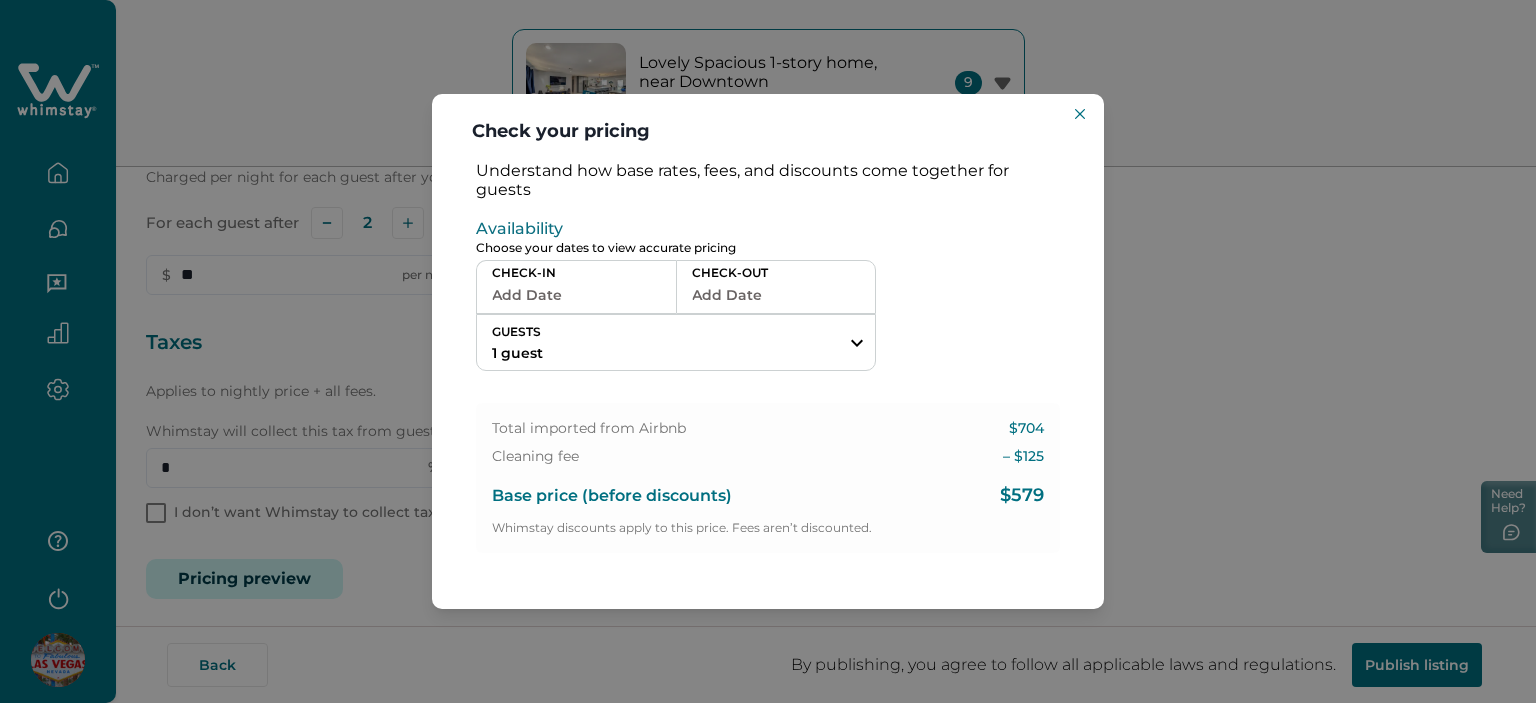 click on "Add Date" at bounding box center [576, 295] 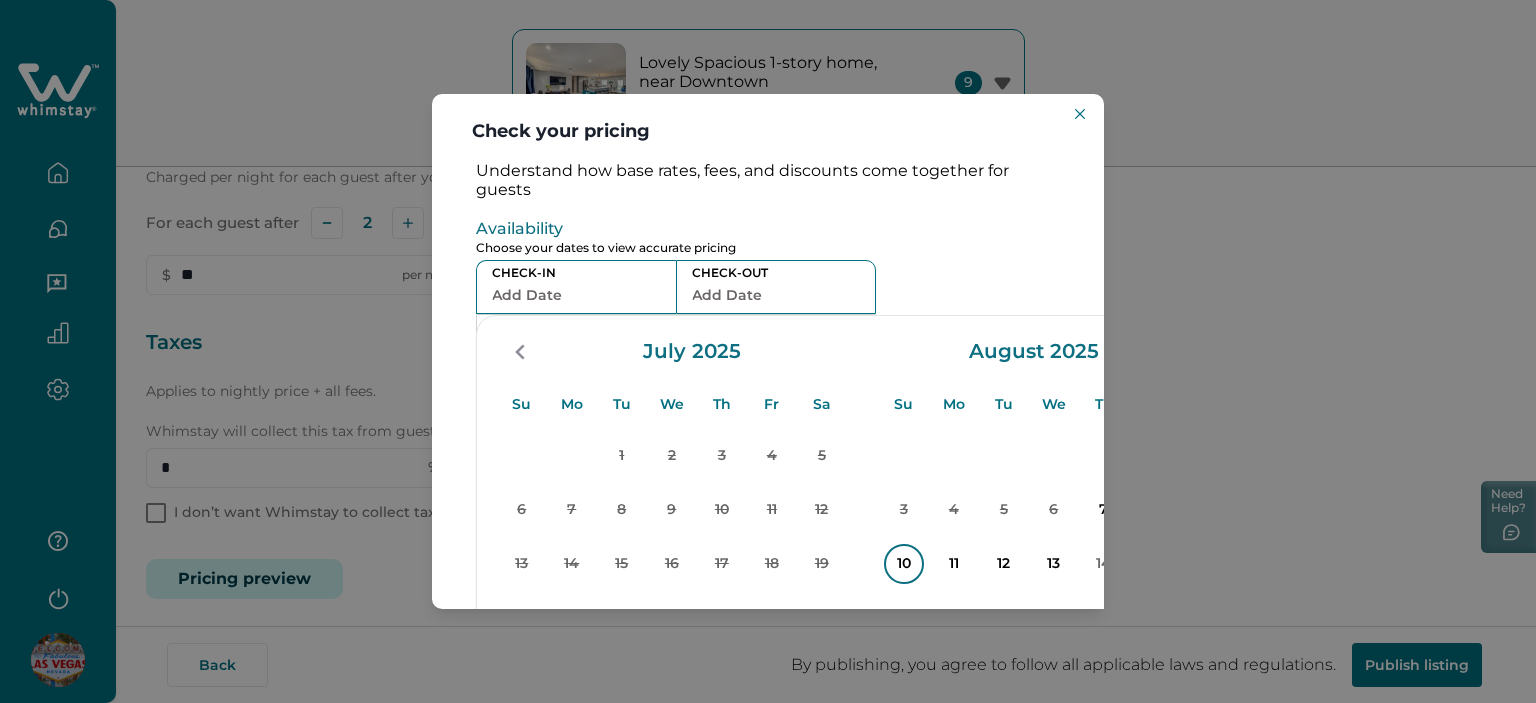 click on "10" at bounding box center (904, 564) 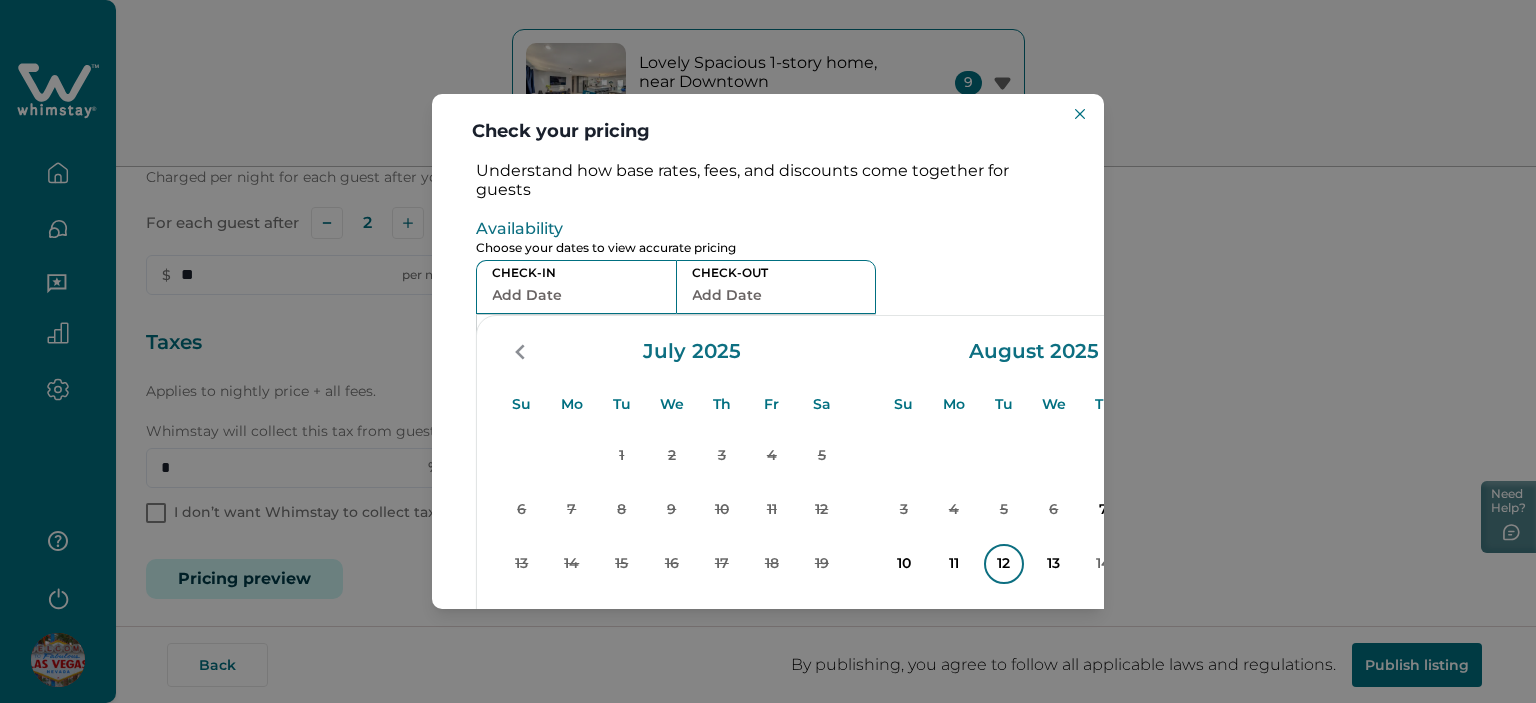click on "12" at bounding box center (1004, 564) 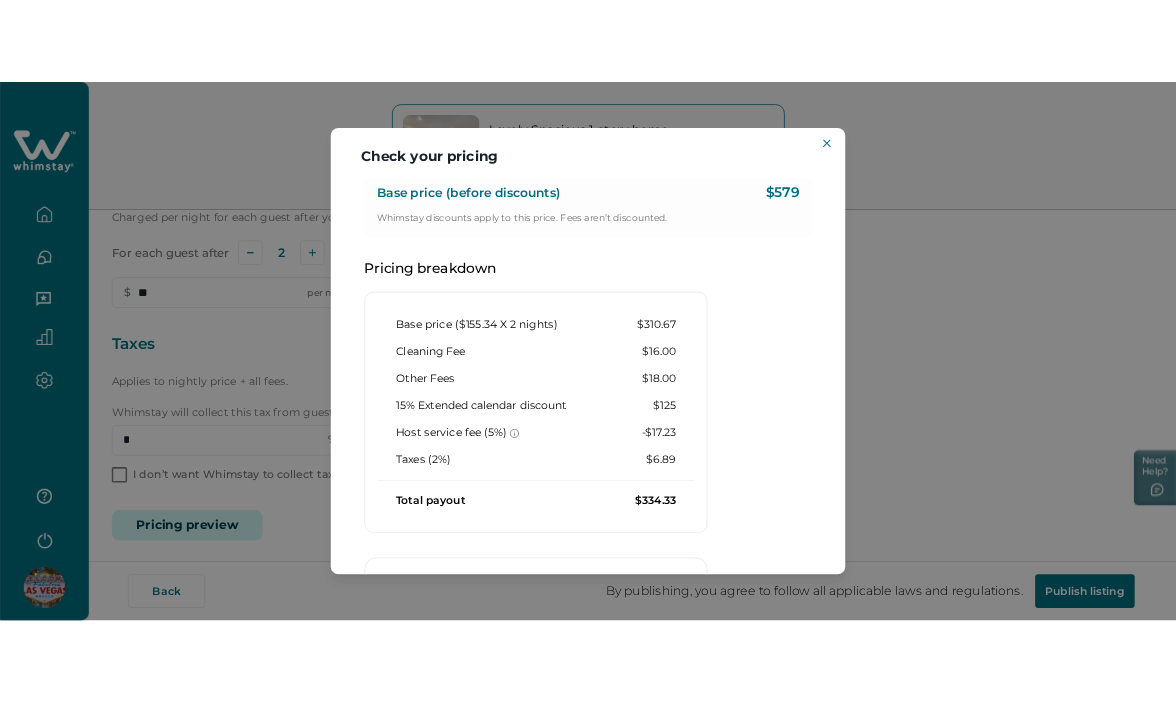 scroll, scrollTop: 0, scrollLeft: 0, axis: both 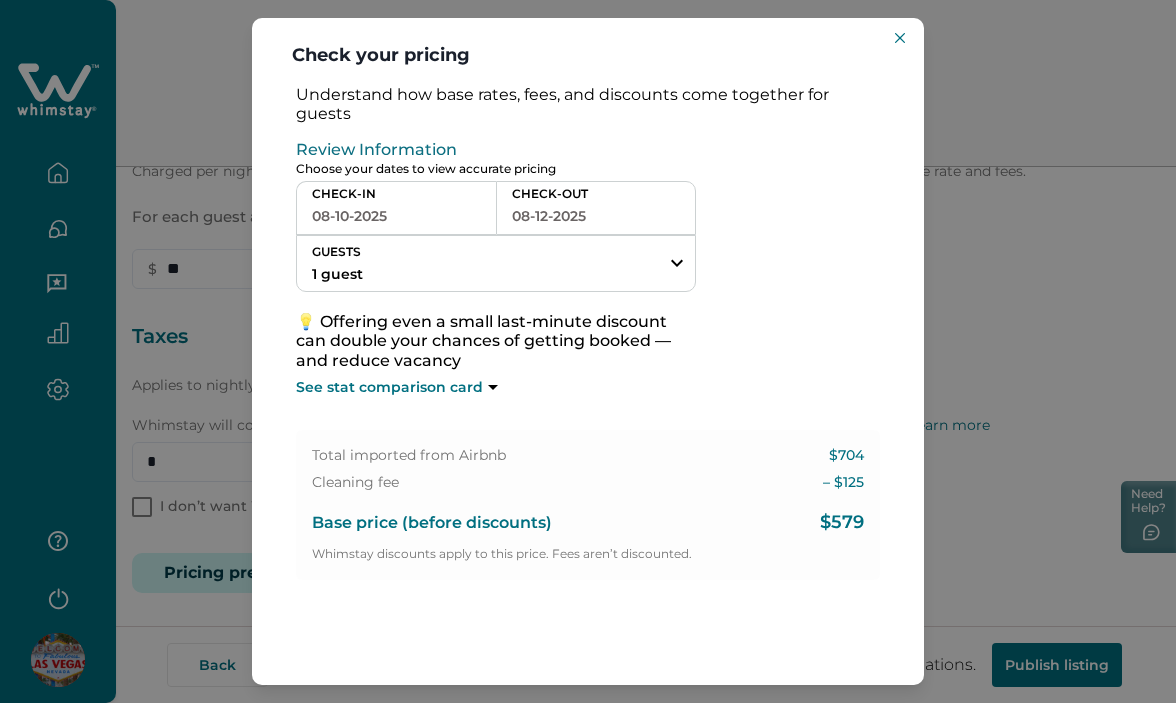 click on "Check your pricing Understand how base rates, fees, and discounts come together for guests Review Information Choose your dates to view accurate pricing CHECK-IN 08-10-2025 CHECK-OUT 08-12-2025 GUESTS 1 guest Adults Ages 18 or above 1 Children Ages 2-12 0 Pets Are you bringing a pet? 10 guests maximum, not including infants. Minimum renter age is 18. Pets are not allowed. Reset Apply Su Mo Tu We Th Fr Sa Su Mo Tu We Th Fr Sa July 2025 Su Mo Tu We Th Fr Sa 1 2 3 4 5 6 7 8 9 10 11 12 13 14 15 16 17 18 19 20 21 22 23 24 25 26 27 28 29 30 31 August 2025 Su Mo Tu We Th Fr Sa 1 2 3 4 5 6 7 8 9 10 11 12 13 14 15 16 17 18 19 20 21 22 23 24 25 26 27 28 29 30 31 Clear dates Minimum nights vary 💡 Offering even a small last-minute discount can double your chances of getting booked — and reduce vacancy See stat comparison card Total imported from Airbnb $704 Cleaning fee – $ 125 Base price (before discounts) $579 Whimstay discounts apply to this price. Fees aren’t discounted. Pricing breakdown   $310.67   $16.00" at bounding box center [588, 351] 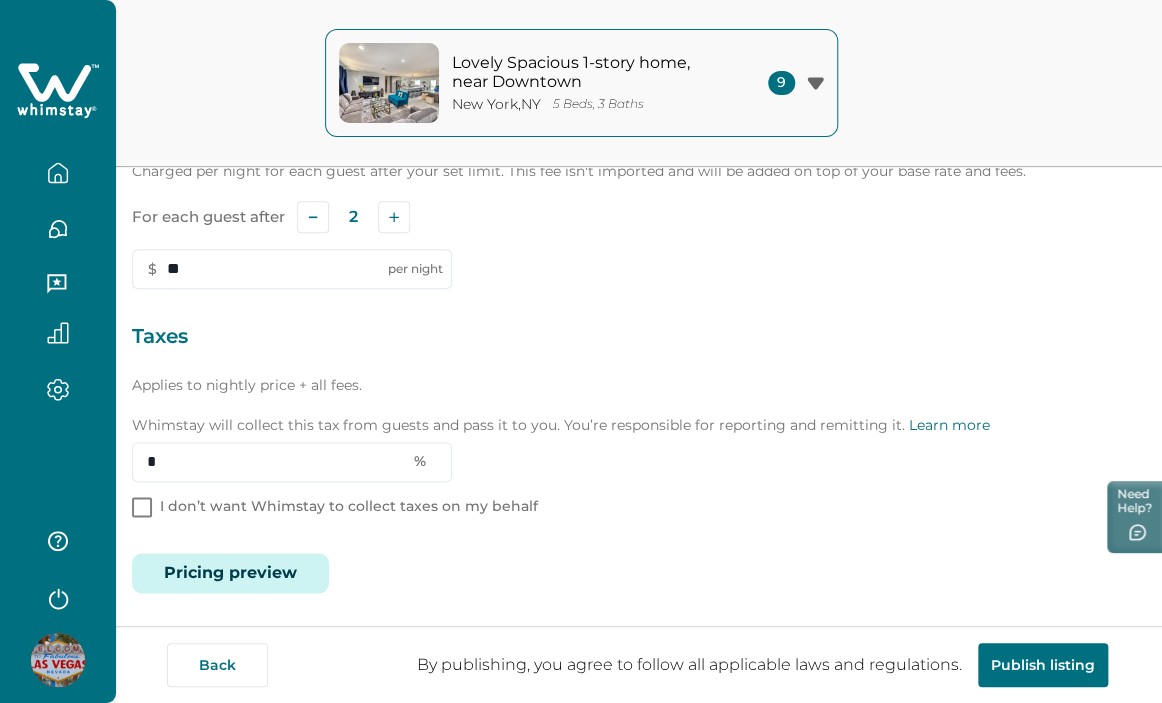 click on "Pricing preview" at bounding box center (230, 573) 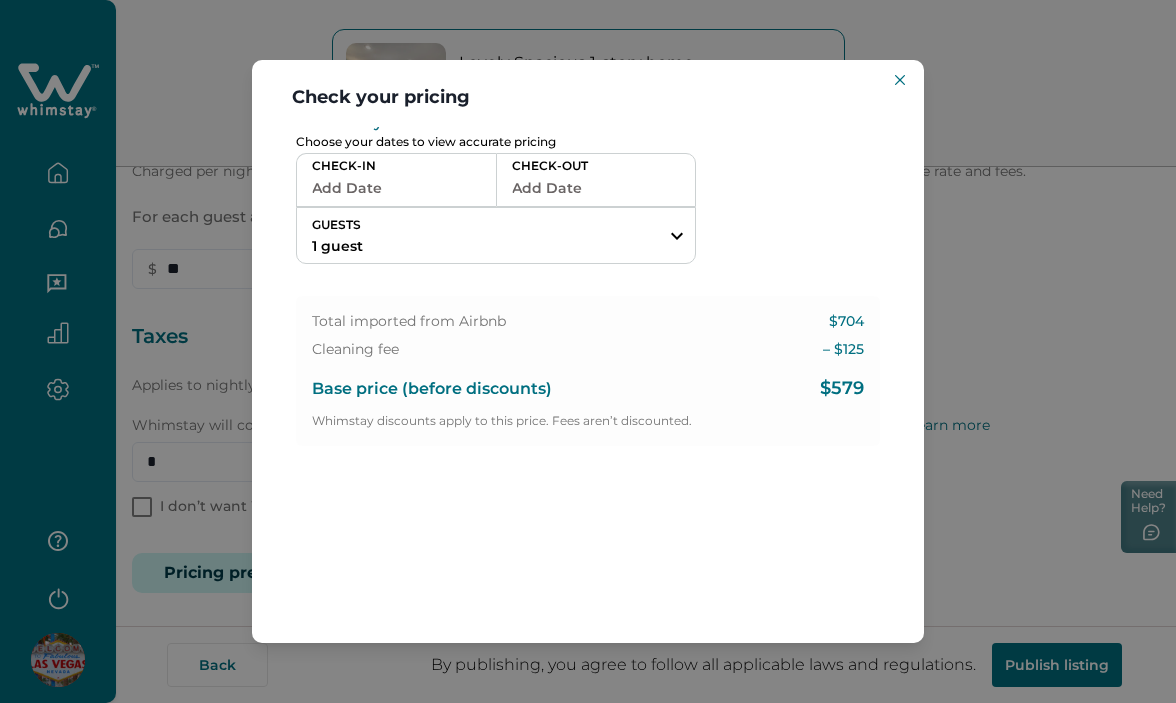 scroll, scrollTop: 0, scrollLeft: 0, axis: both 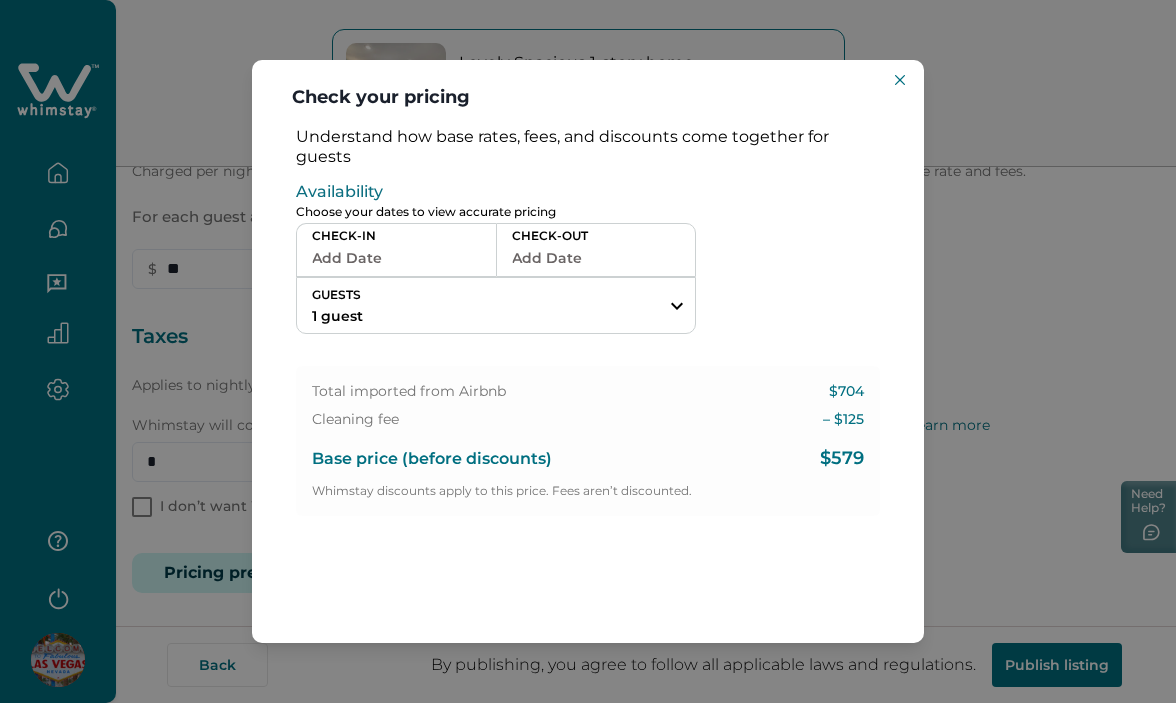 type 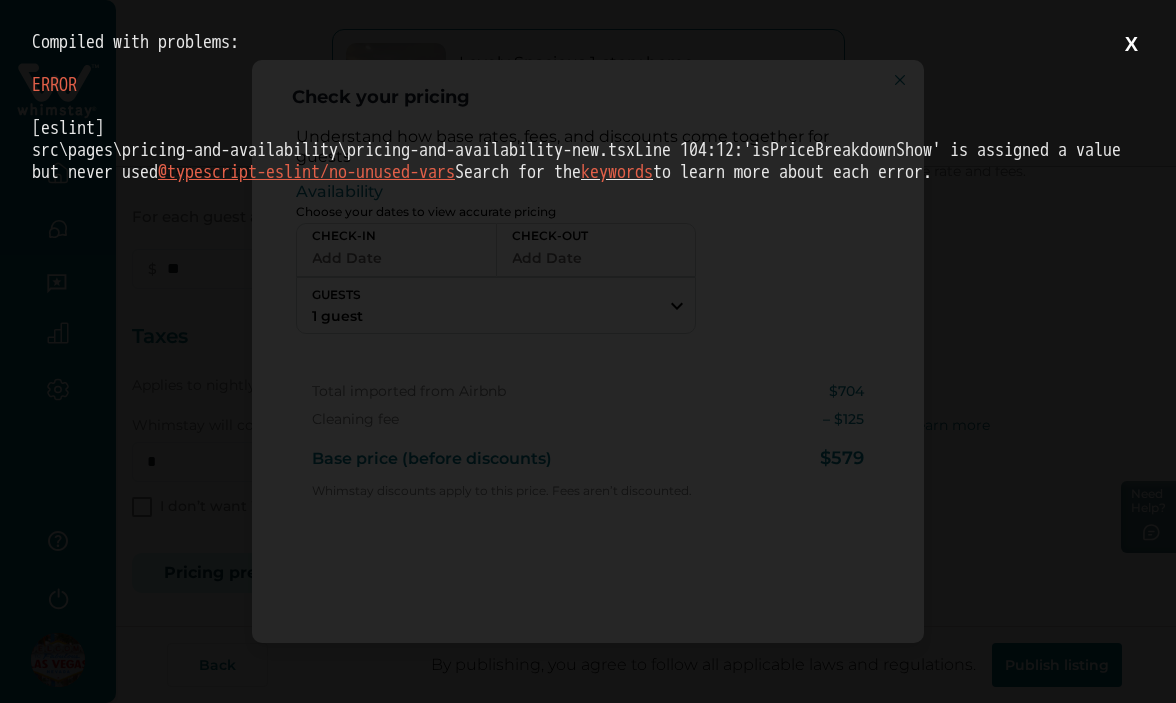 scroll, scrollTop: 0, scrollLeft: 0, axis: both 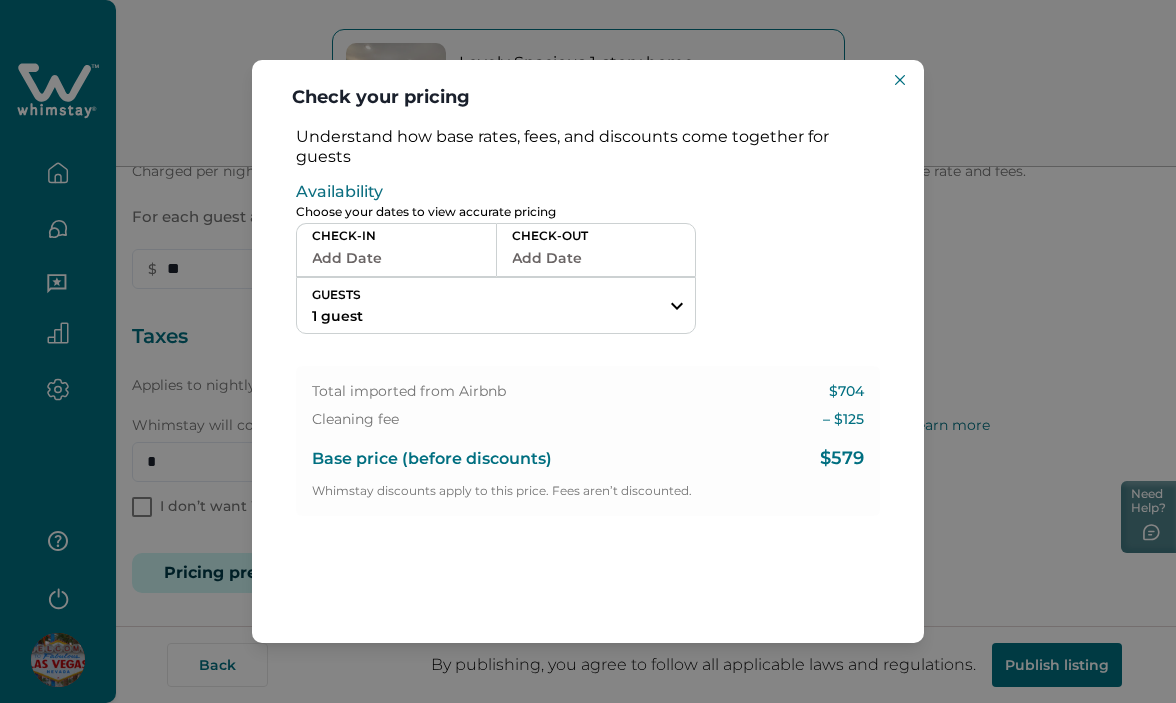 click on "Check your pricing Understand how base rates, fees, and discounts come together for guests Availability Choose your dates to view accurate pricing CHECK-IN Add Date CHECK-OUT Add Date GUESTS 1 guest Adults Ages 18 or above 1 Children Ages 2-12 0 Pets Are you bringing a pet? 10 guests maximum, not including infants. Minimum renter age is 18. Pets are not allowed. Reset Apply Su Mo Tu We Th Fr Sa Su Mo Tu We Th Fr Sa July 2025 Su Mo Tu We Th Fr Sa 1 2 3 4 5 6 7 8 9 10 11 12 13 14 15 16 17 18 19 20 21 22 23 24 25 26 27 28 29 30 31 August 2025 Su Mo Tu We Th Fr Sa 1 2 3 4 5 6 7 8 9 10 11 12 13 14 15 16 17 18 19 20 21 22 23 24 25 26 27 28 29 30 31 Clear dates Minimum nights vary Total imported from Airbnb $704 Cleaning fee – $ 125 Base price (before discounts) $579 Whimstay discounts apply to this price. Fees aren’t discounted." at bounding box center (588, 351) 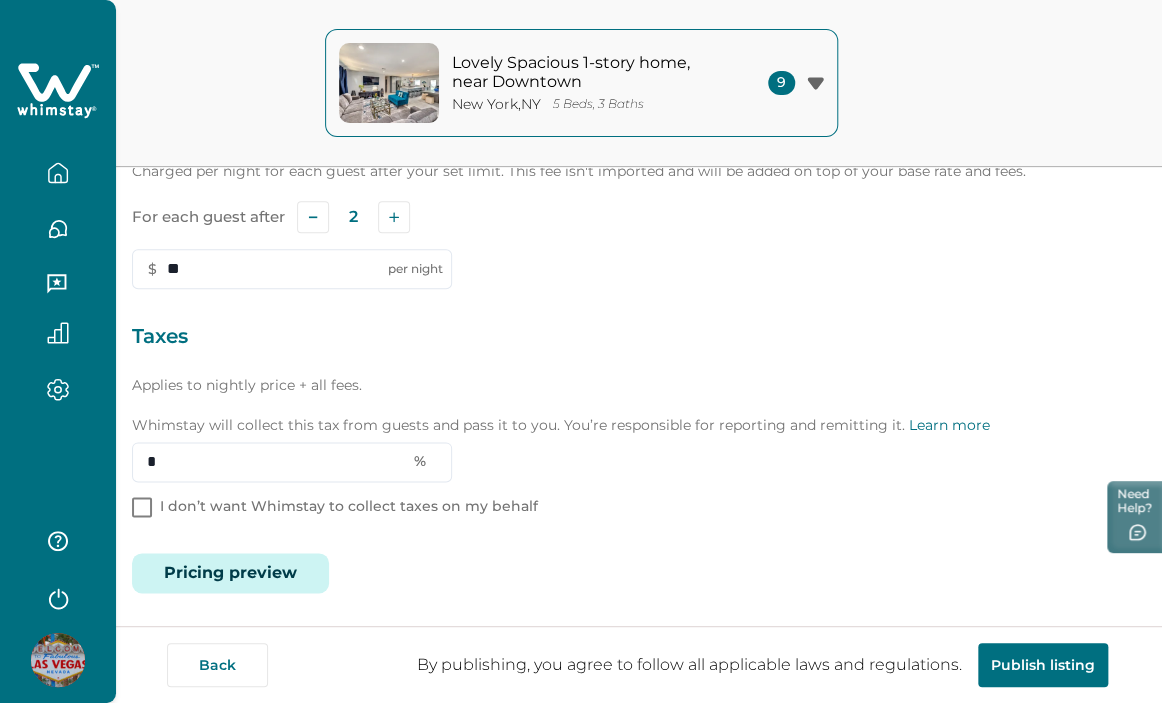 click on "Pricing preview" at bounding box center (230, 573) 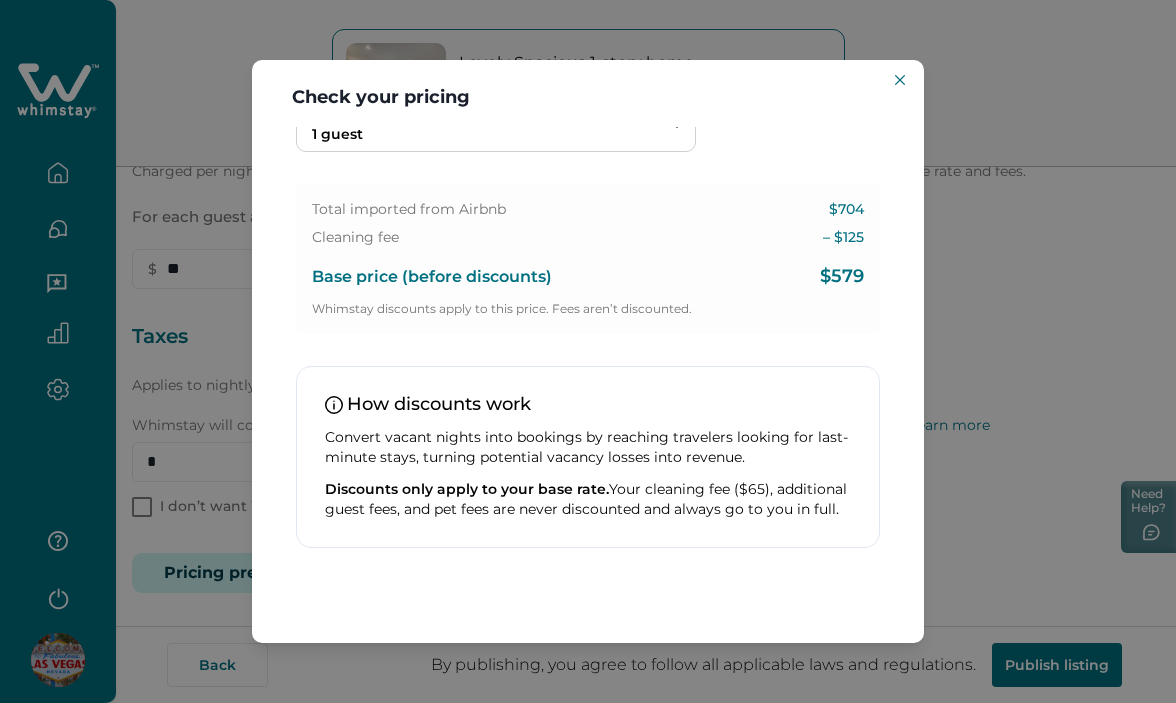 scroll, scrollTop: 0, scrollLeft: 0, axis: both 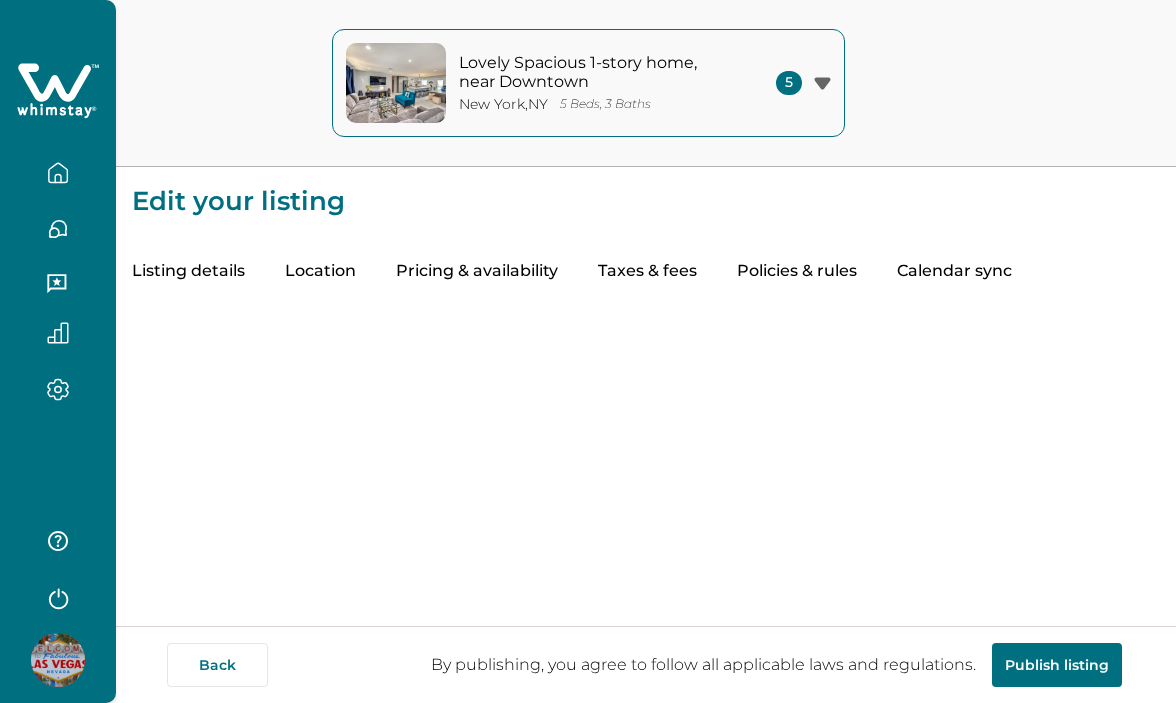 click on "Taxes & fees" at bounding box center [647, 272] 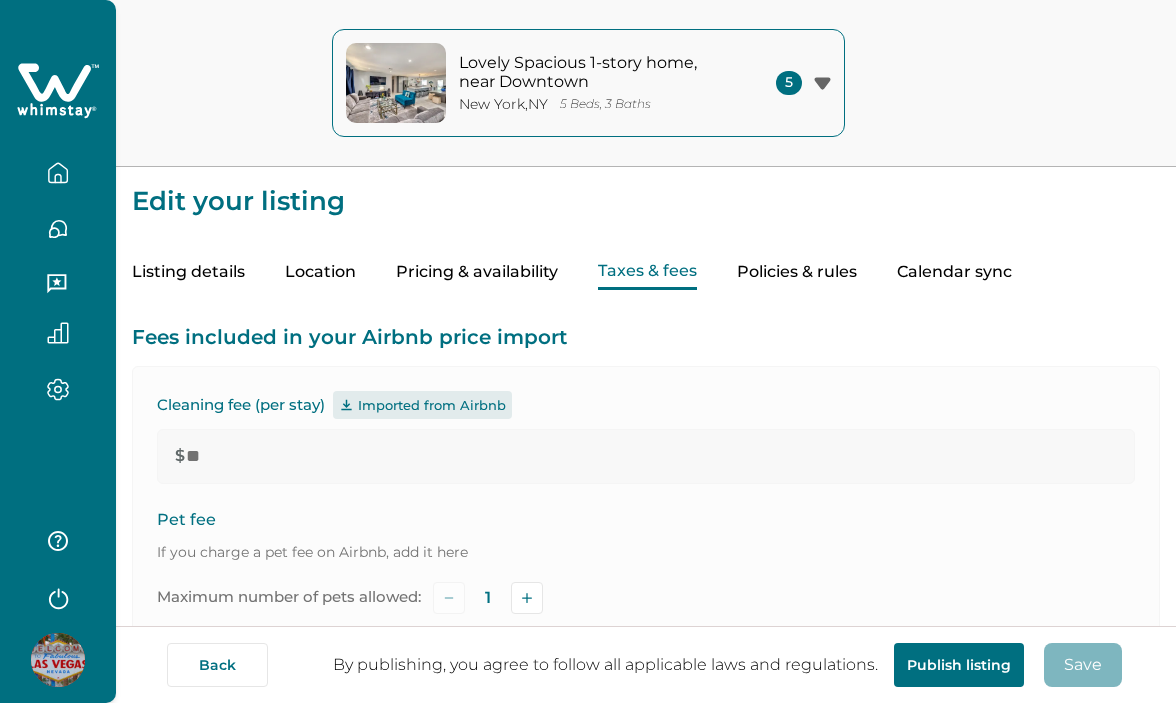 type on "**" 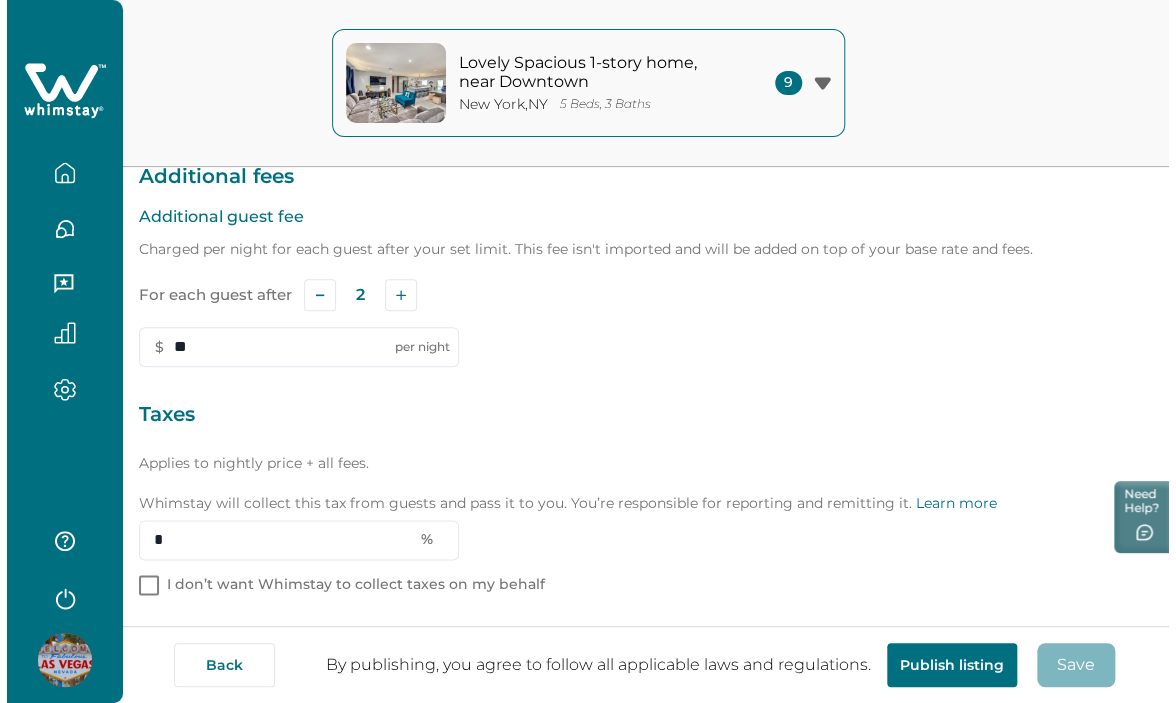 scroll, scrollTop: 687, scrollLeft: 0, axis: vertical 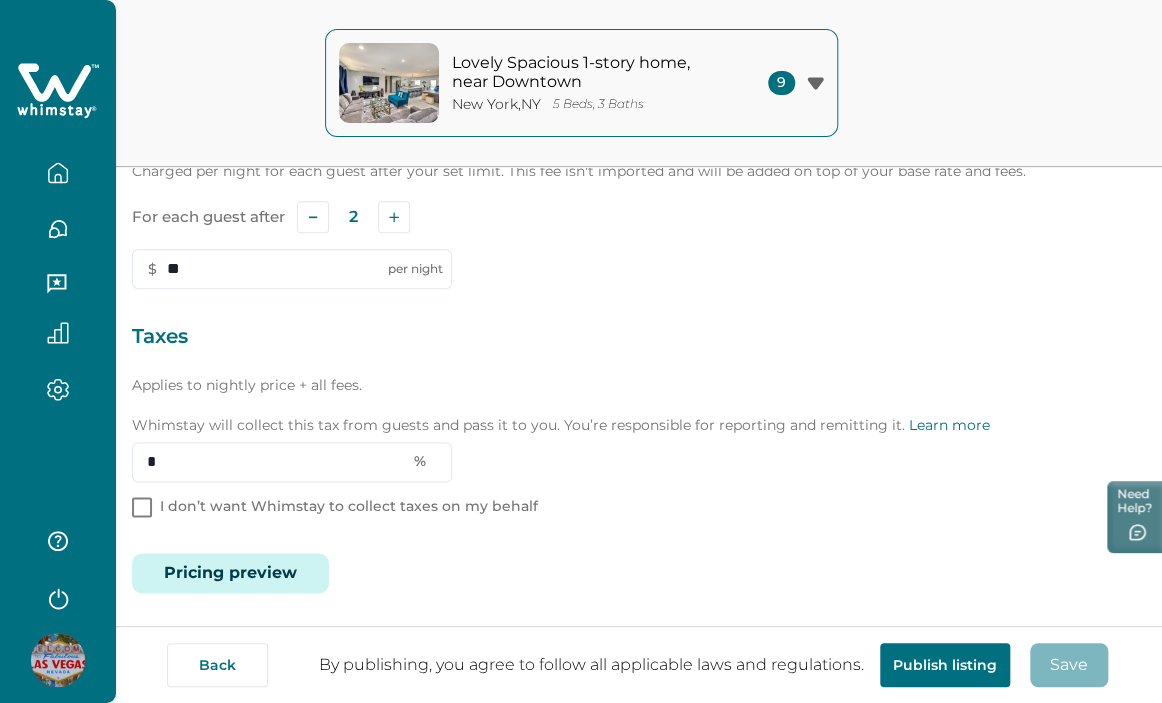 click on "Pricing preview" at bounding box center [230, 573] 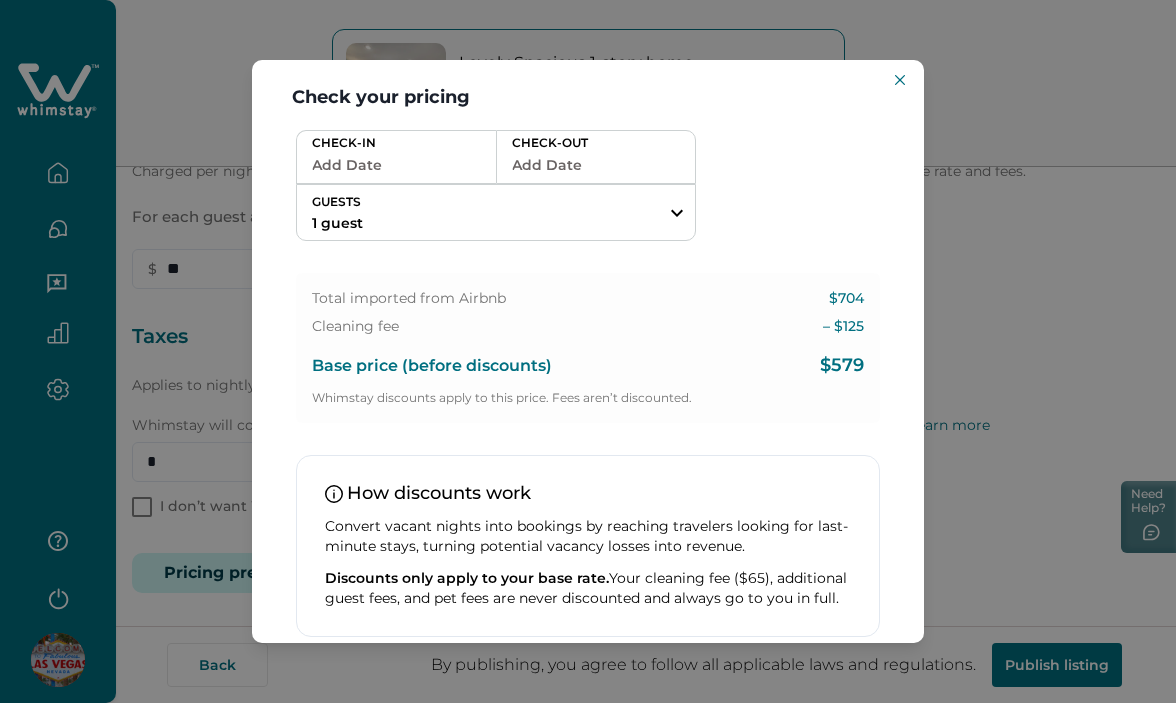 scroll, scrollTop: 0, scrollLeft: 0, axis: both 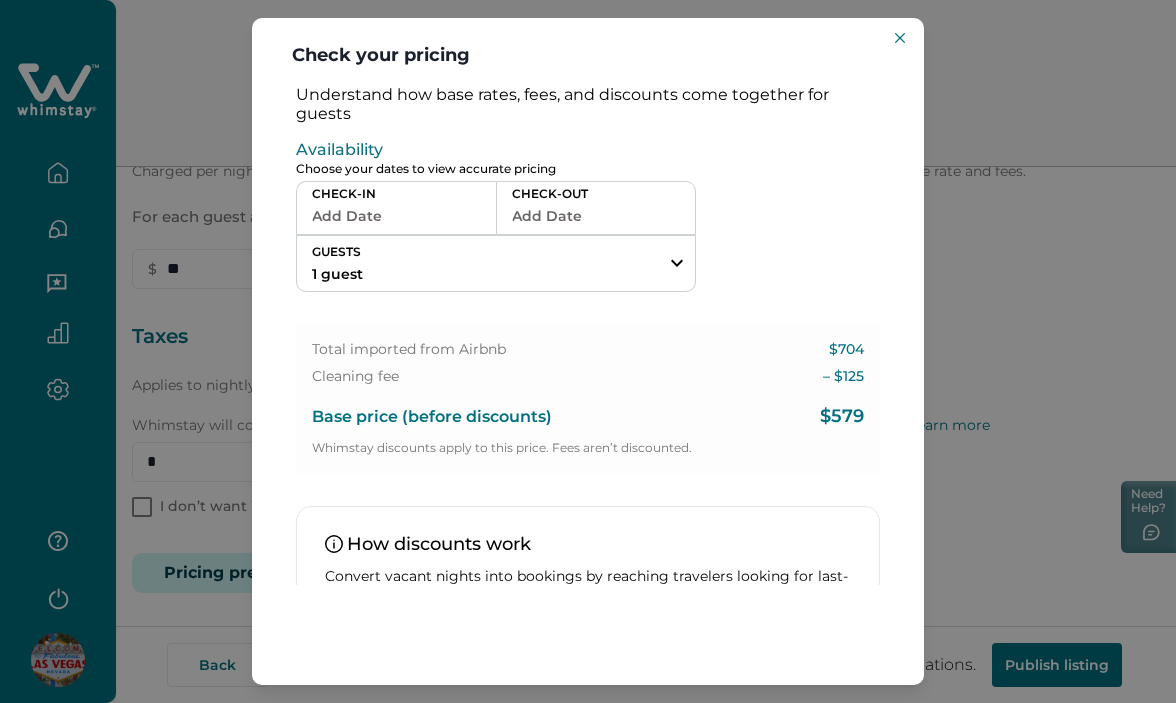 click on "Check your pricing Understand how base rates, fees, and discounts come together for guests Availability Choose your dates to view accurate pricing CHECK-IN Add Date CHECK-OUT Add Date GUESTS 1 guest Adults Ages 18 or above 1 Children Ages 2-12 0 Pets Are you bringing a pet? 10 guests maximum, not including infants. Minimum renter age is 18. Pets are not allowed. Reset Apply Su Mo Tu We Th Fr Sa Su Mo Tu We Th Fr Sa July 2025 Su Mo Tu We Th Fr Sa 1 2 3 4 5 6 7 8 9 10 11 12 13 14 15 16 17 18 19 20 21 22 23 24 25 26 27 28 29 30 31 August 2025 Su Mo Tu We Th Fr Sa 1 2 3 4 5 6 7 8 9 10 11 12 13 14 15 16 17 18 19 20 21 22 23 24 25 26 27 28 29 30 31 Clear dates Minimum nights vary Total imported from Airbnb $704 Cleaning fee – $ 125 Base price (before discounts) $579 Whimstay discounts apply to this price. Fees aren’t discounted.  How discounts work Convert vacant nights into bookings by reaching travelers looking for last-minute stays, turning potential vacancy losses into revenue." at bounding box center [588, 351] 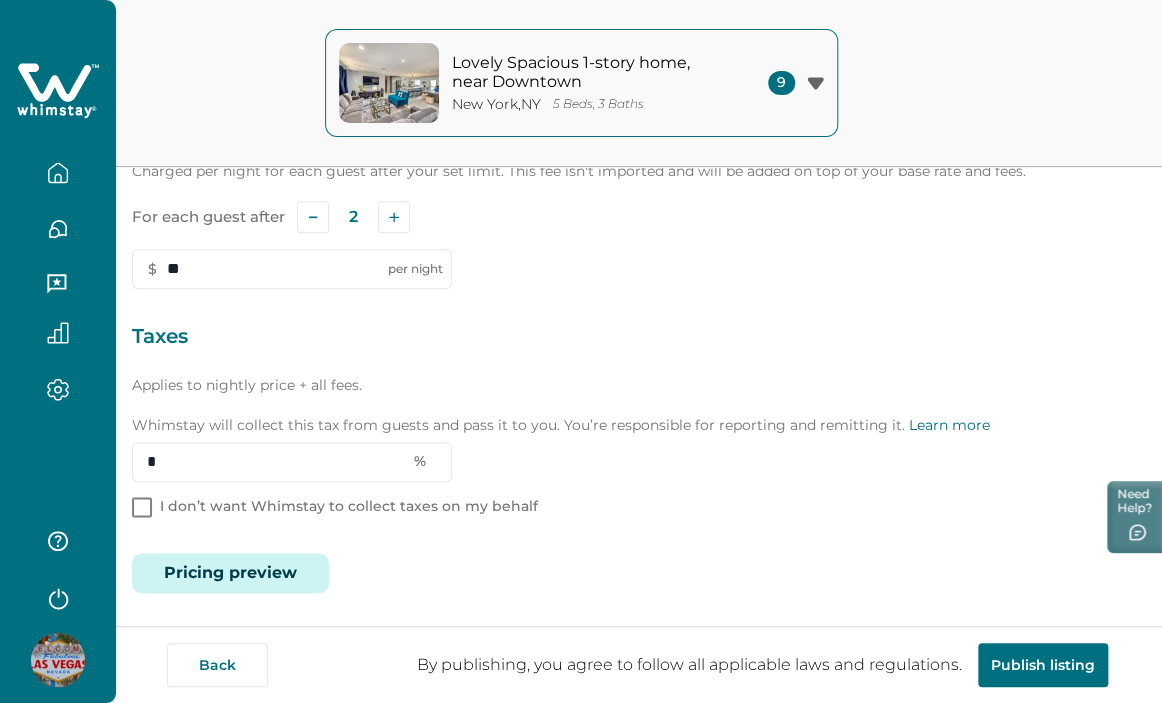 click on "Pricing preview" at bounding box center (230, 573) 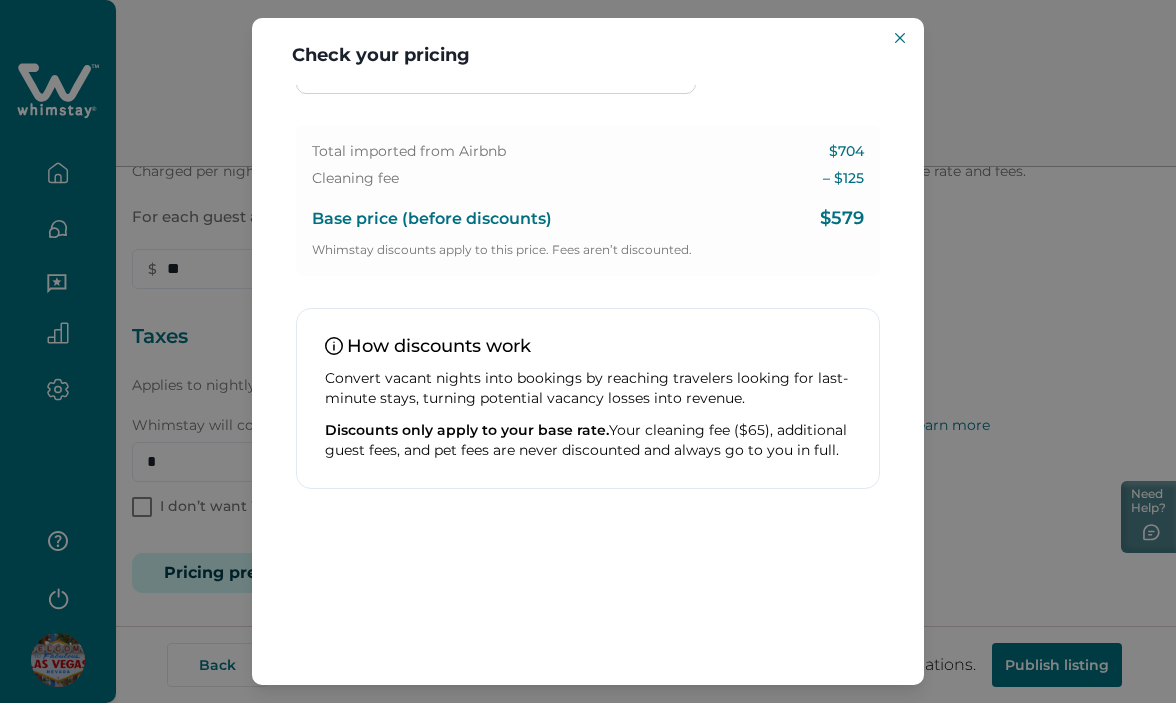 scroll, scrollTop: 0, scrollLeft: 0, axis: both 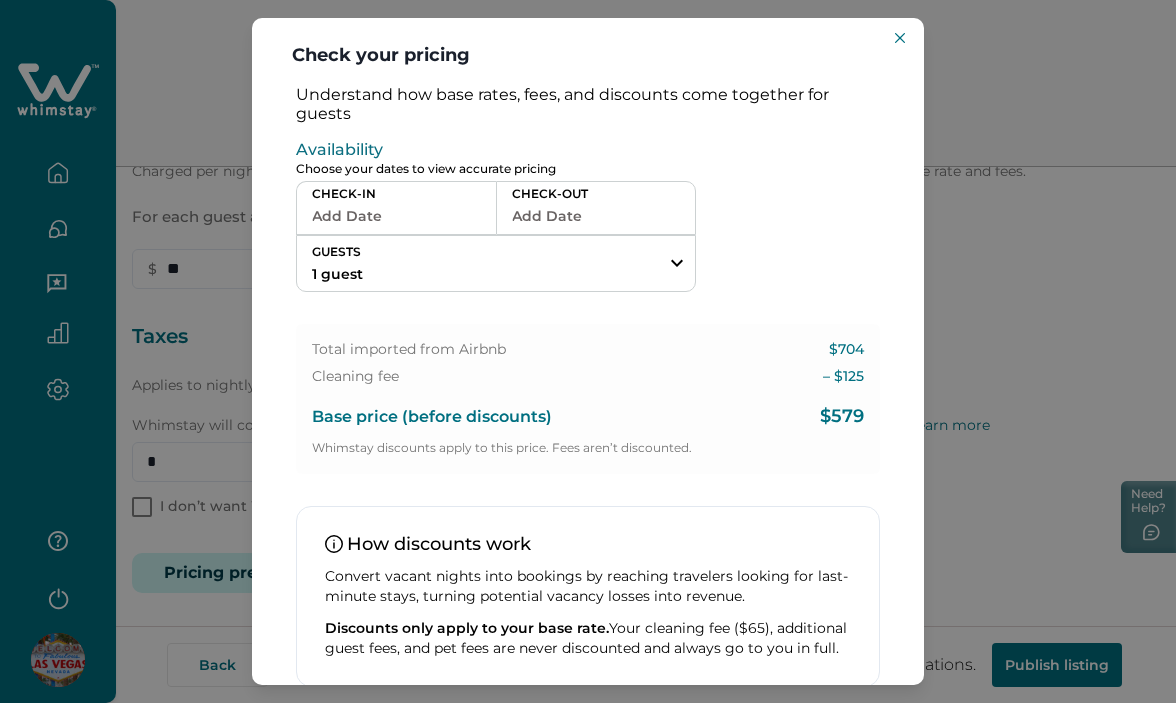 click on "Check your pricing Understand how base rates, fees, and discounts come together for guests Availability Choose your dates to view accurate pricing CHECK-IN Add Date CHECK-OUT Add Date GUESTS 1 guest Adults Ages 18 or above 1 Children Ages 2-12 0 Pets Are you bringing a pet? 10 guests maximum, not including infants. Minimum renter age is 18. Pets are not allowed. Reset Apply Su Mo Tu We Th Fr Sa Su Mo Tu We Th Fr Sa July 2025 Su Mo Tu We Th Fr Sa 1 2 3 4 5 6 7 8 9 10 11 12 13 14 15 16 17 18 19 20 21 22 23 24 25 26 27 28 29 30 31 August 2025 Su Mo Tu We Th Fr Sa 1 2 3 4 5 6 7 8 9 10 11 12 13 14 15 16 17 18 19 20 21 22 23 24 25 26 27 28 29 30 31 Clear dates Minimum nights vary Total imported from Airbnb $704 Cleaning fee – $ 125 Base price (before discounts) $579 Whimstay discounts apply to this price. Fees aren’t discounted.  How discounts work Convert vacant nights into bookings by reaching travelers looking for last-minute stays, turning potential vacancy losses into revenue." at bounding box center (588, 351) 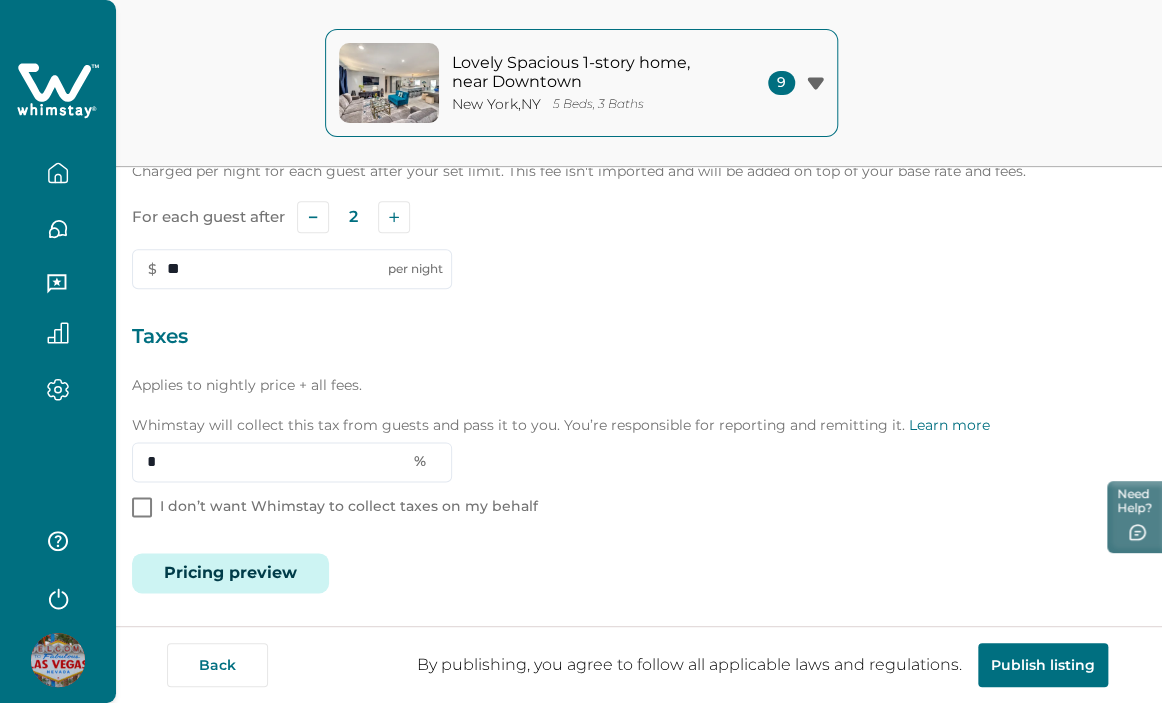 click on "Pricing preview" at bounding box center [230, 573] 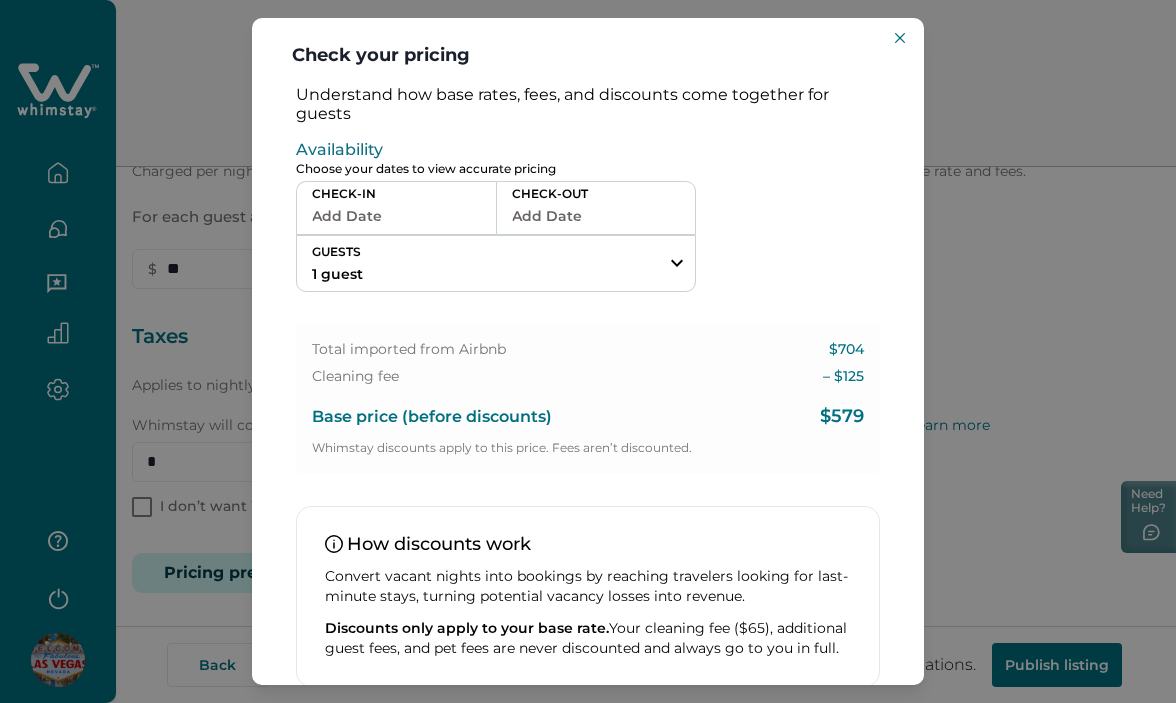 scroll, scrollTop: 101, scrollLeft: 0, axis: vertical 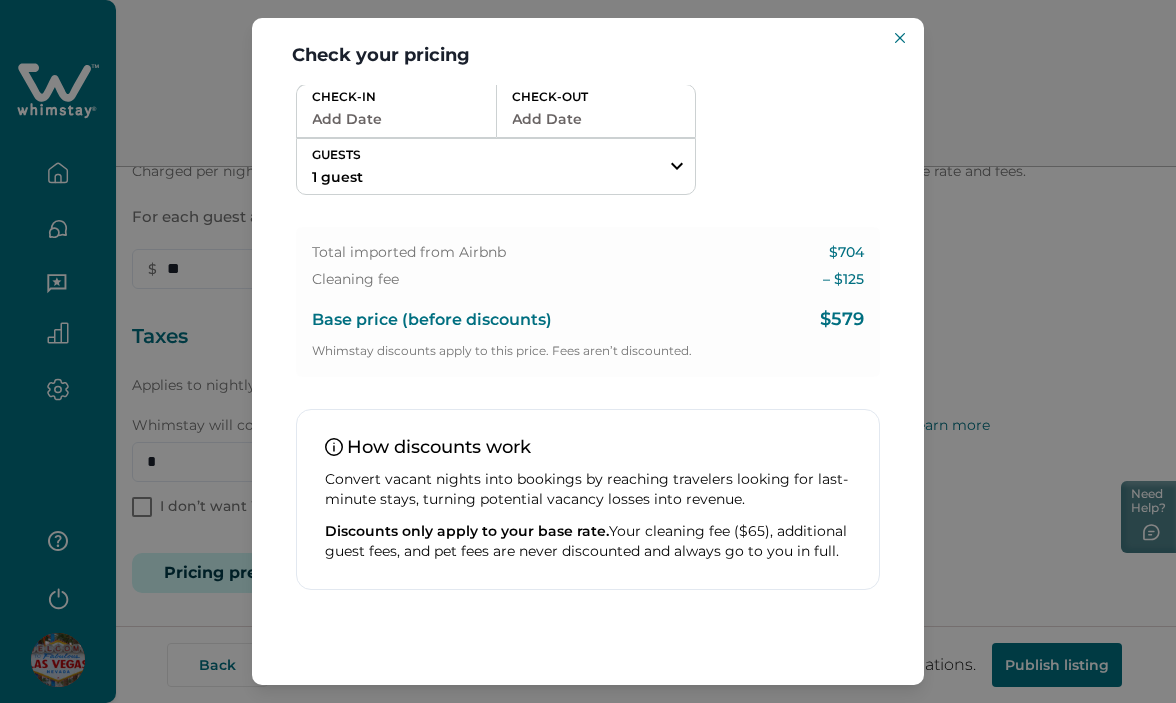 click on "Add Date" at bounding box center [396, 119] 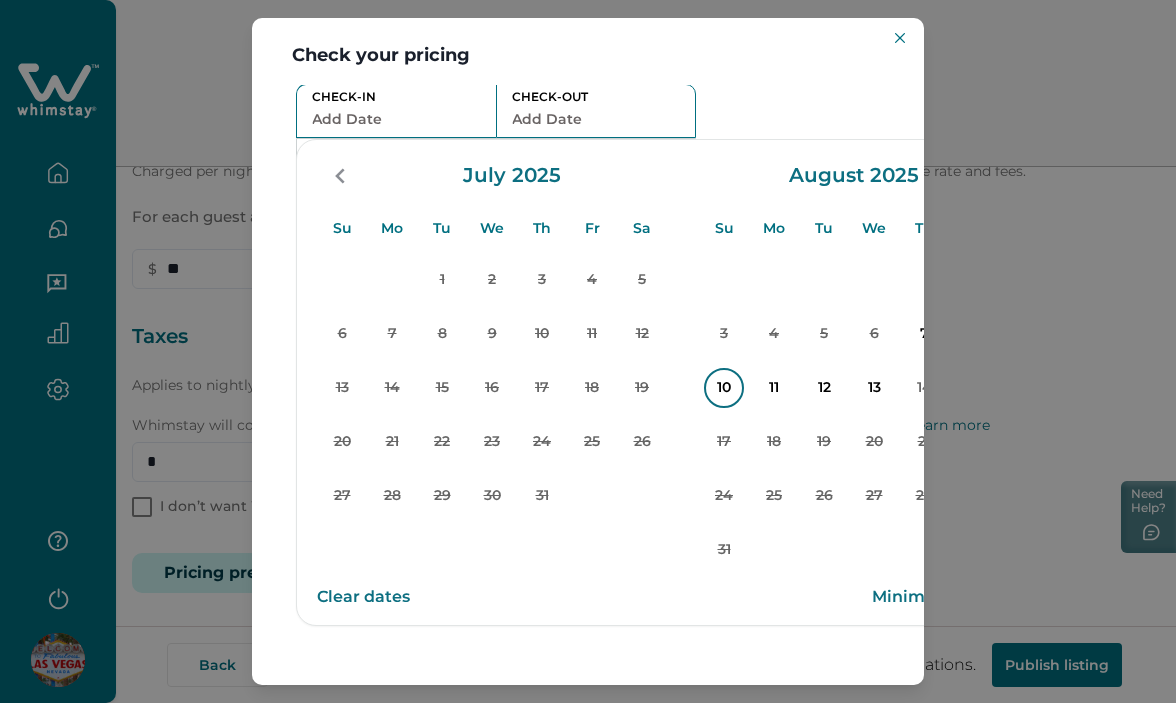 click on "10" at bounding box center [724, 388] 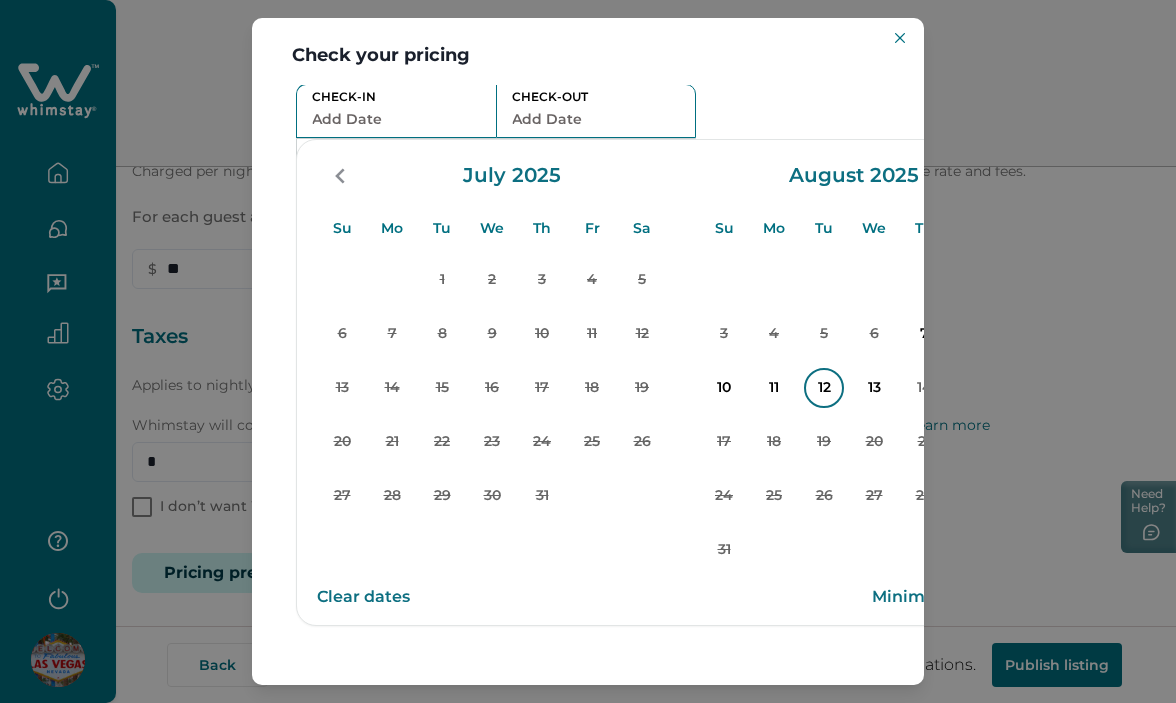 click on "12" at bounding box center [824, 388] 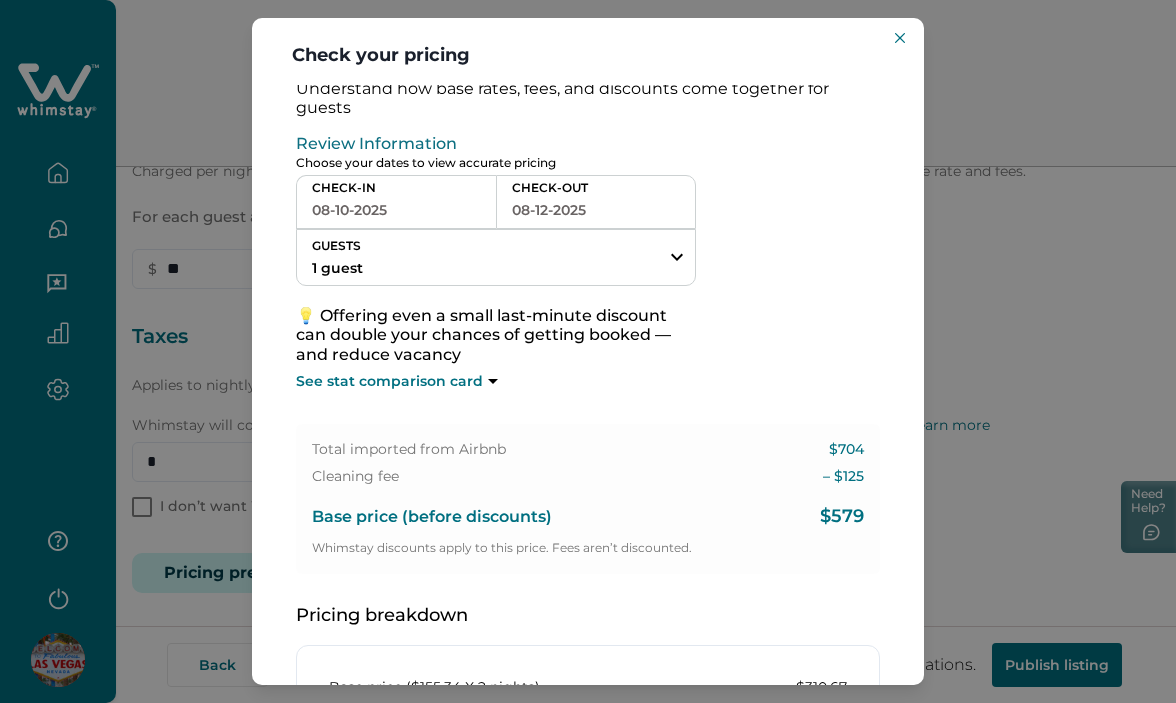 scroll, scrollTop: 0, scrollLeft: 0, axis: both 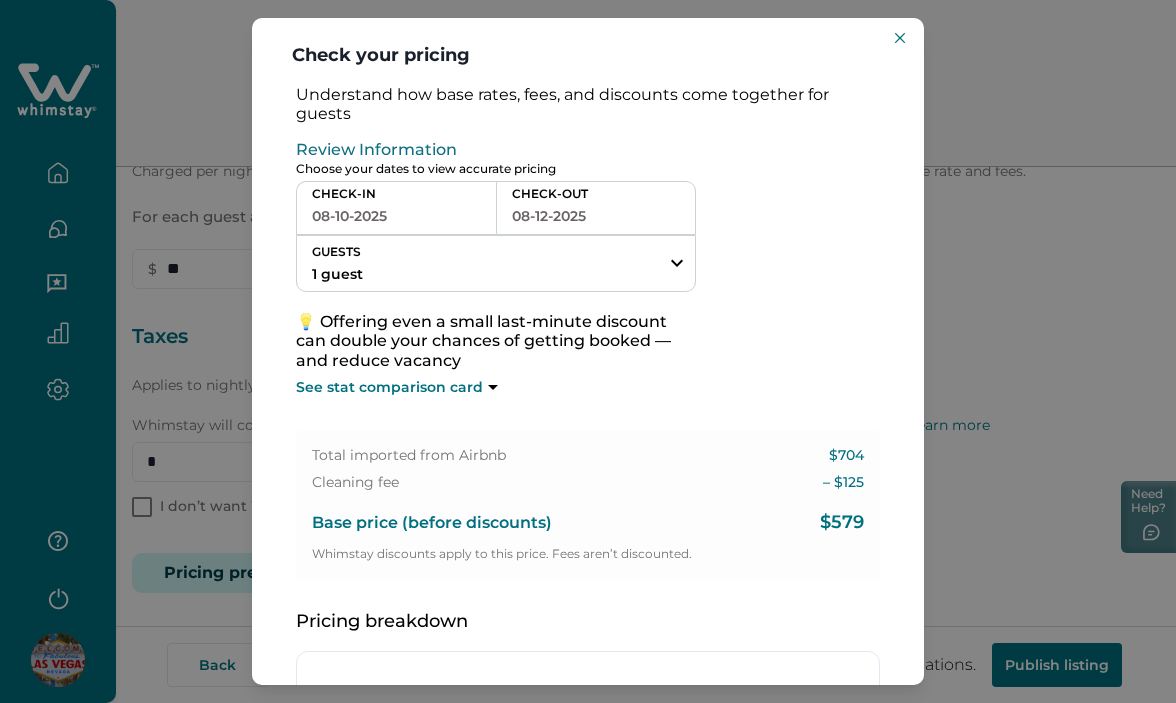 click on "Check your pricing Understand how base rates, fees, and discounts come together for guests Review Information Choose your dates to view accurate pricing CHECK-IN 08-10-2025 CHECK-OUT 08-12-2025 GUESTS 1 guest Adults Ages 18 or above 1 Children Ages 2-12 0 Pets Are you bringing a pet? 10 guests maximum, not including infants. Minimum renter age is 18. Pets are not allowed. Reset Apply Su Mo Tu We Th Fr Sa Su Mo Tu We Th Fr Sa July 2025 Su Mo Tu We Th Fr Sa 1 2 3 4 5 6 7 8 9 10 11 12 13 14 15 16 17 18 19 20 21 22 23 24 25 26 27 28 29 30 31 August 2025 Su Mo Tu We Th Fr Sa 1 2 3 4 5 6 7 8 9 10 11 12 13 14 15 16 17 18 19 20 21 22 23 24 25 26 27 28 29 30 31 Clear dates Minimum nights vary 💡 Offering even a small last-minute discount can double your chances of getting booked — and reduce vacancy See stat comparison card Total imported from Airbnb $704 Cleaning fee – $ 125 Base price (before discounts) $579 Whimstay discounts apply to this price. Fees aren’t discounted. Pricing breakdown   $310.67   $16.00" at bounding box center (588, 351) 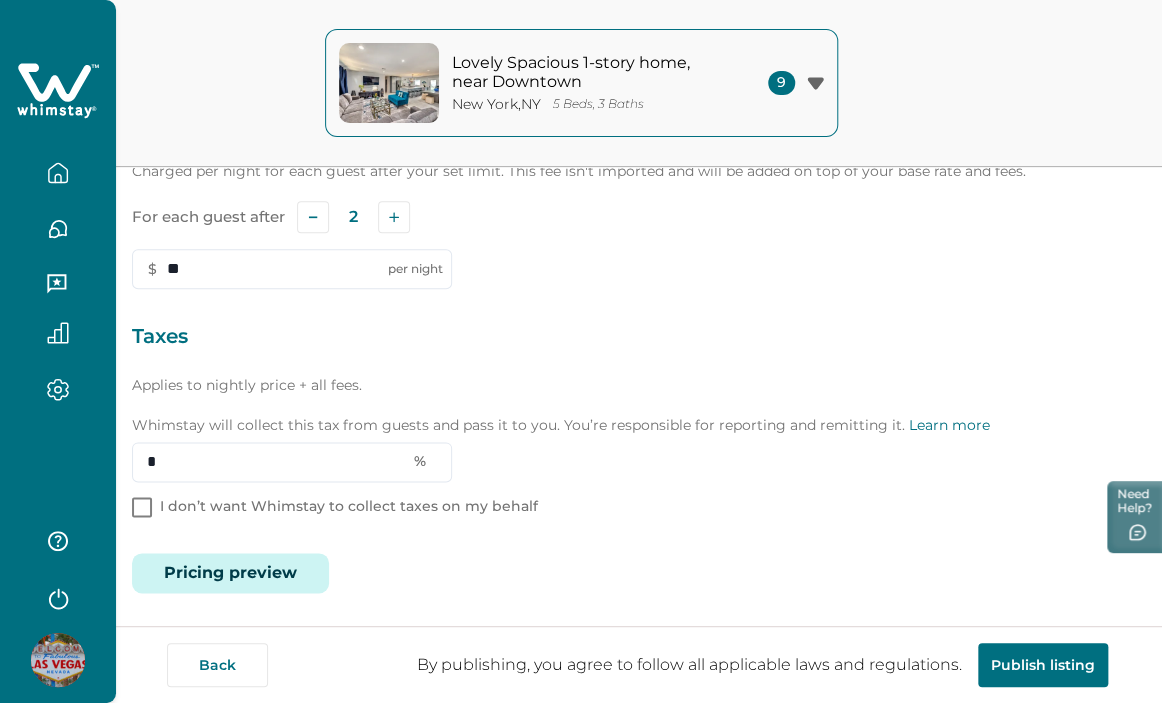 click on "Pricing preview" at bounding box center (230, 573) 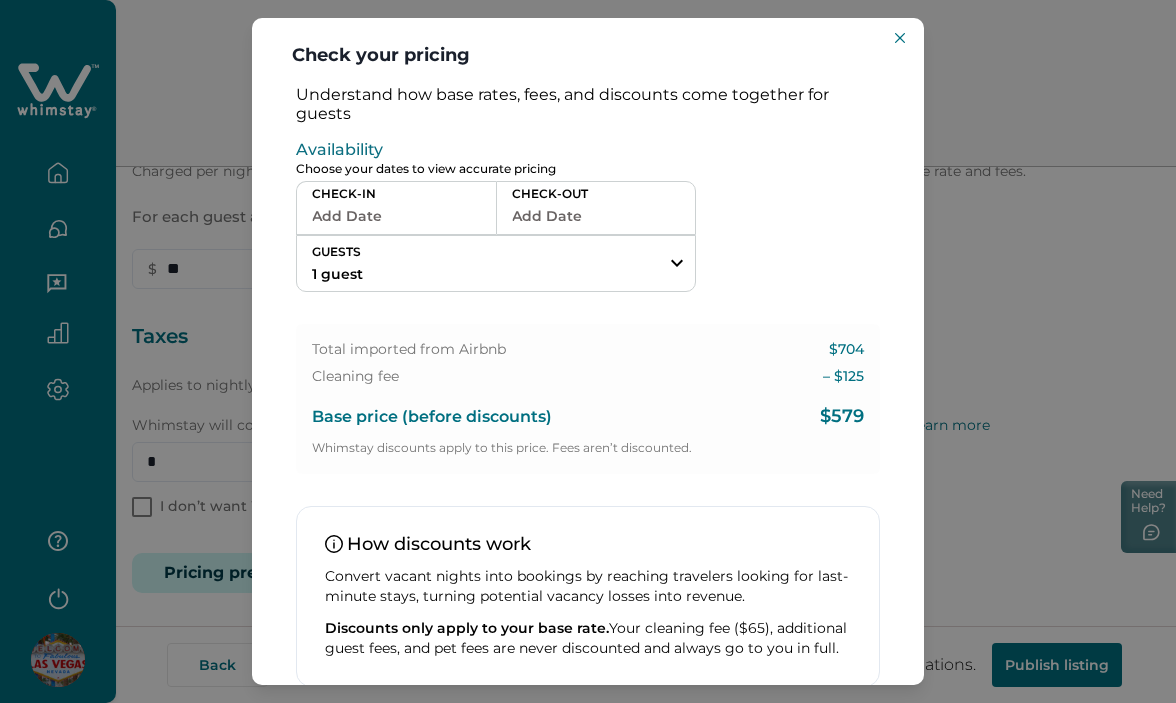 click on "Add Date" at bounding box center [396, 216] 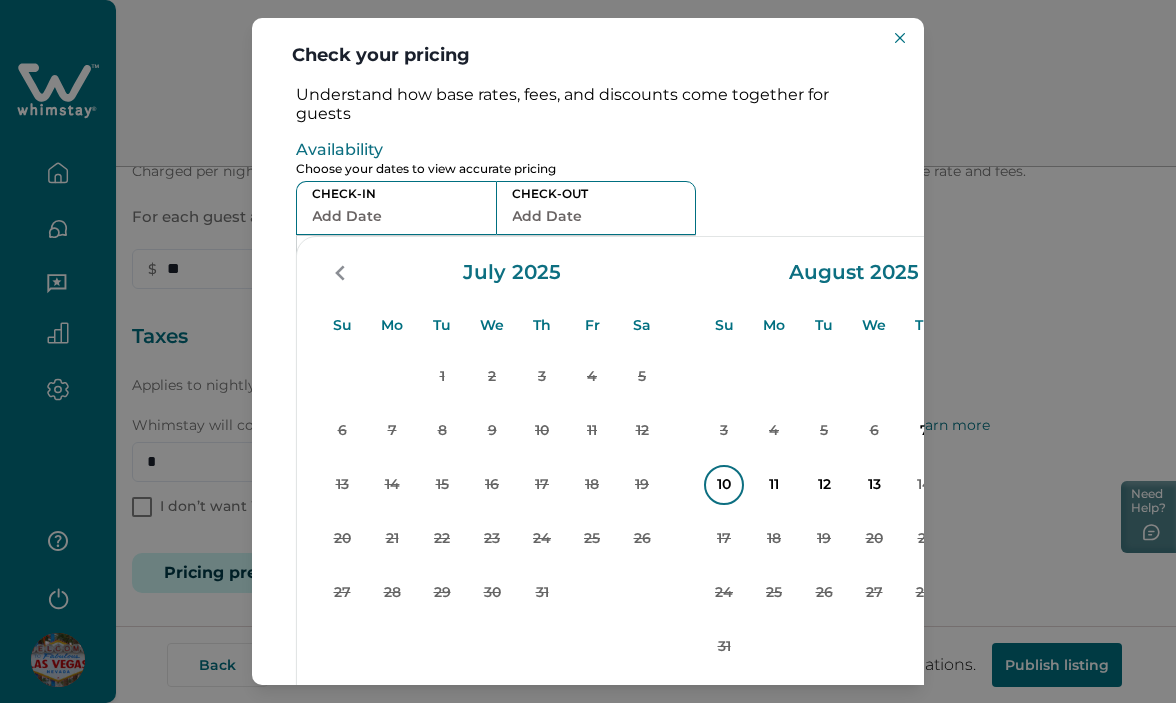click on "10" at bounding box center [724, 485] 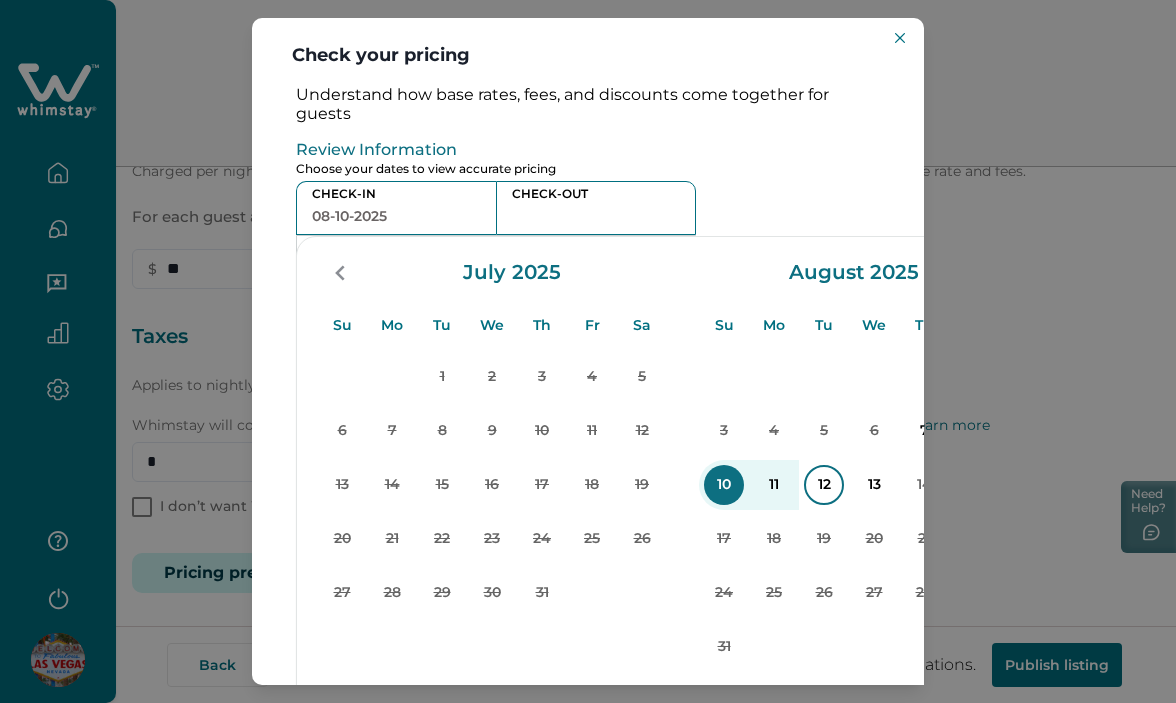 click on "12" at bounding box center (824, 485) 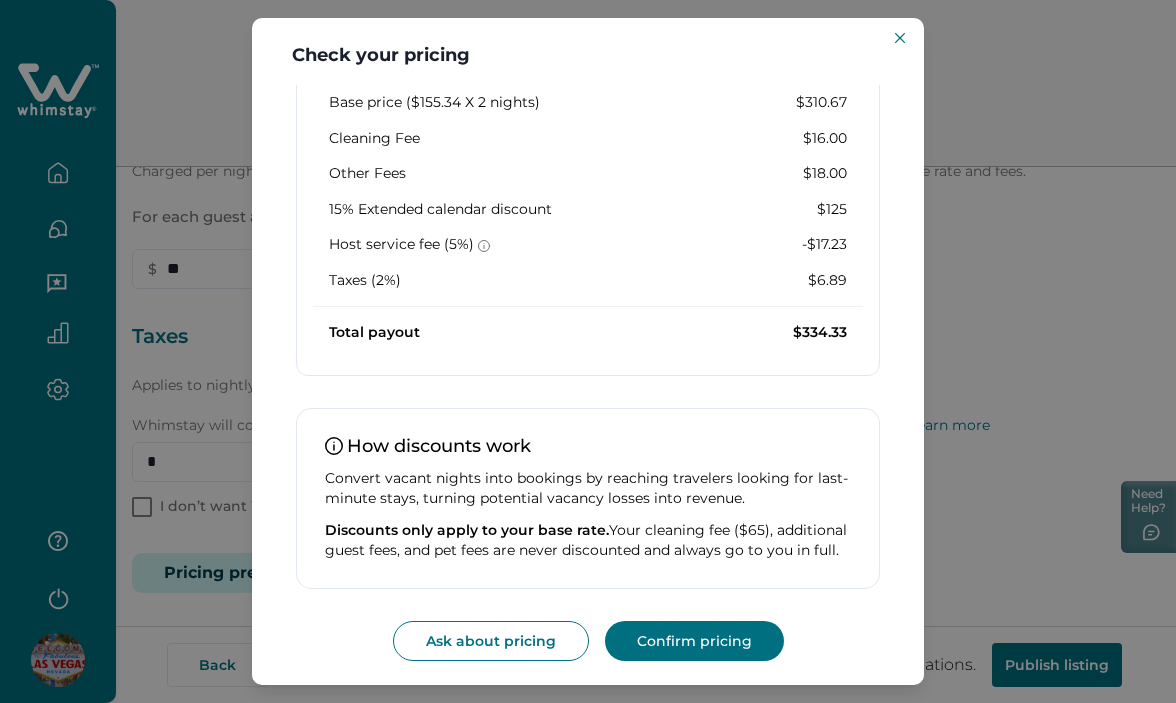 scroll, scrollTop: 615, scrollLeft: 0, axis: vertical 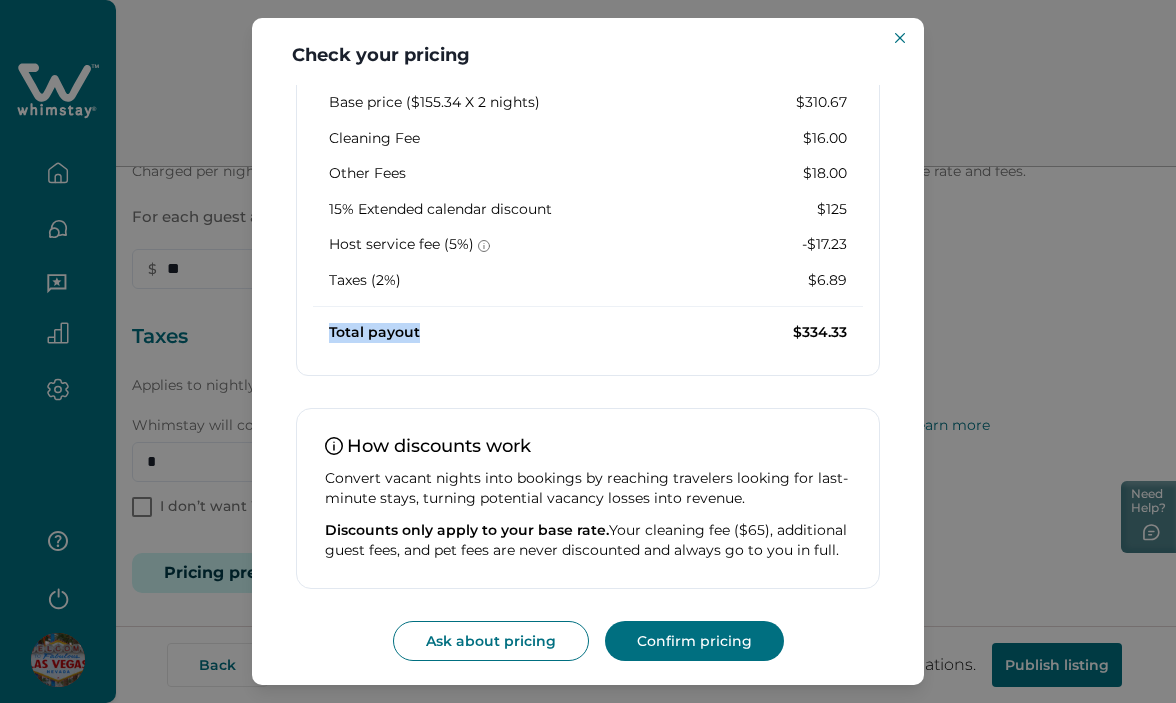drag, startPoint x: 346, startPoint y: 304, endPoint x: 392, endPoint y: 305, distance: 46.010868 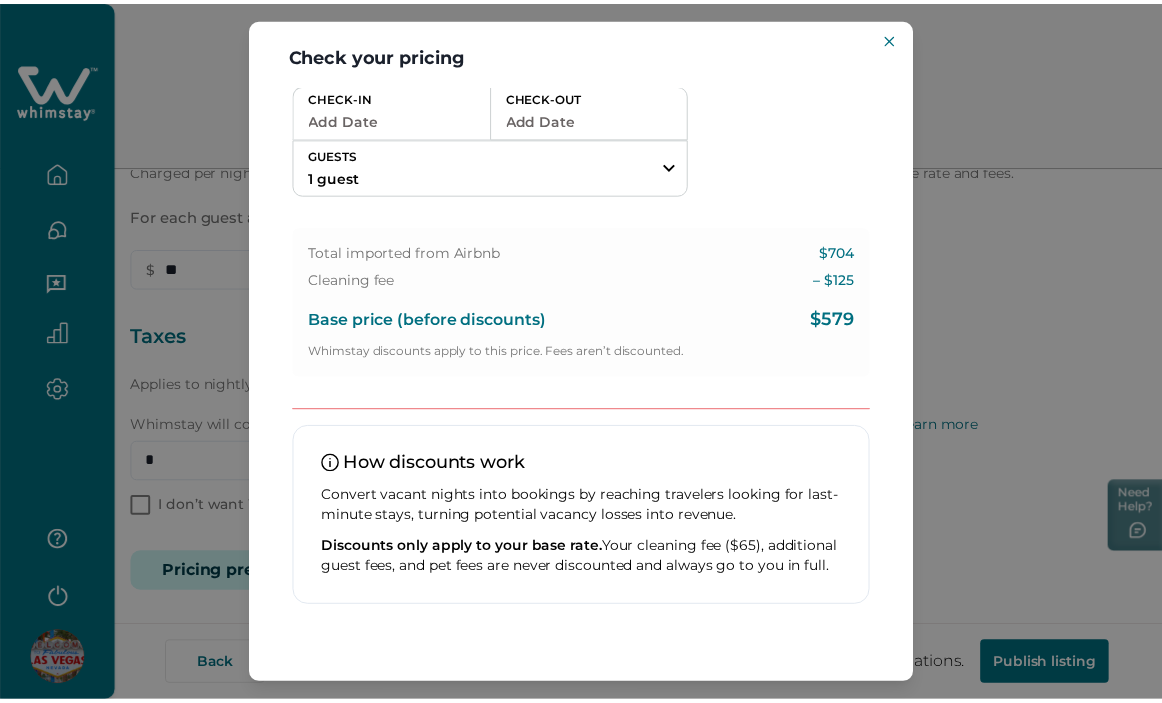 scroll, scrollTop: 101, scrollLeft: 0, axis: vertical 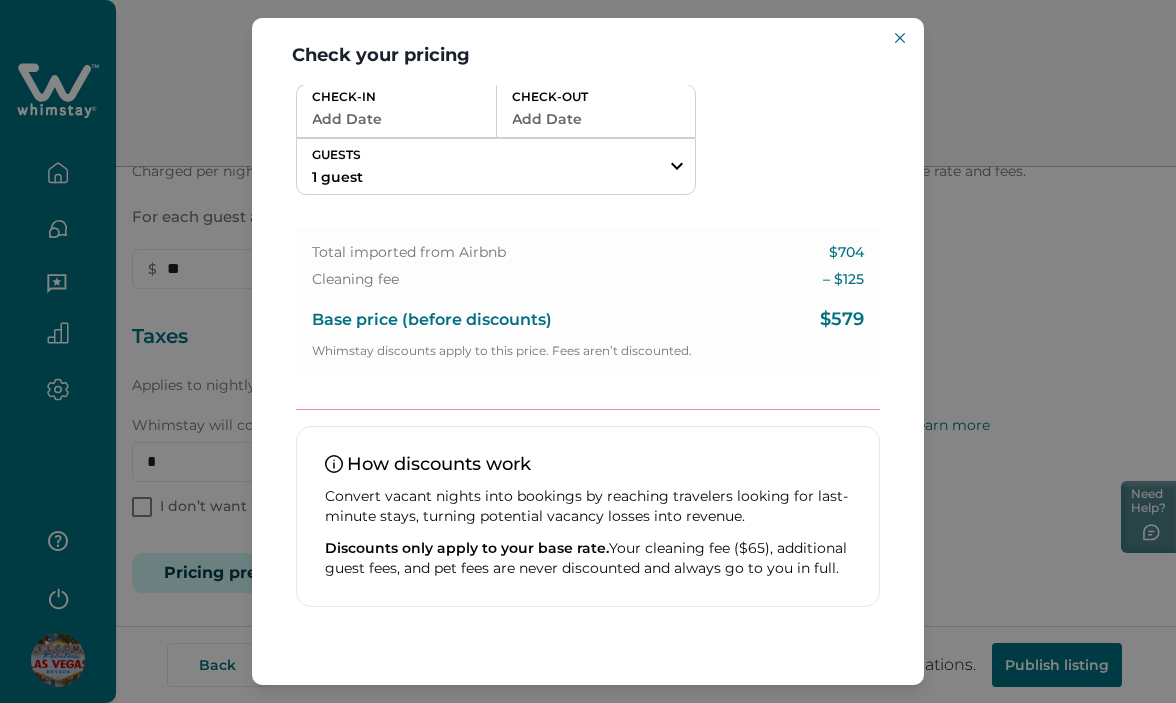 click on "Add Date" at bounding box center (396, 119) 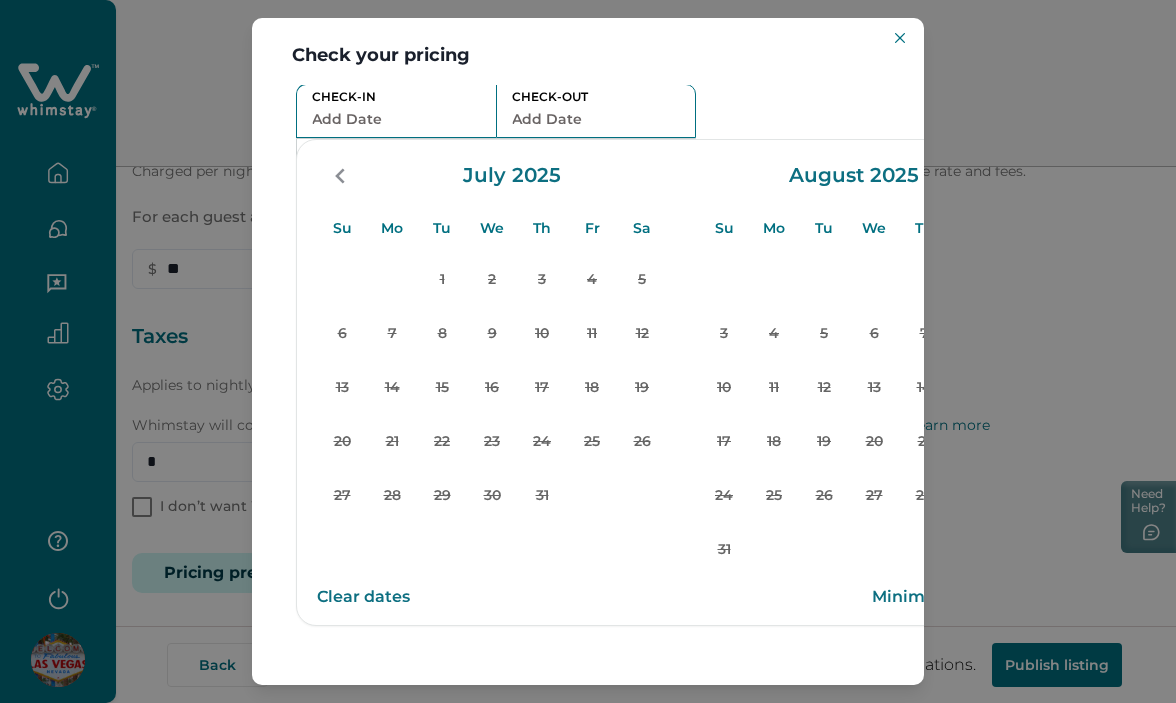 click on "Check your pricing Understand how base rates, fees, and discounts come together for guests Availability Choose your dates to view accurate pricing CHECK-IN Add Date CHECK-OUT Add Date GUESTS 1 guest Adults Ages 18 or above 1 Children Ages 2-12 0 Pets Are you bringing a pet? 10 guests maximum, not including infants. Minimum renter age is 18. Pets are not allowed. Reset Apply Su Mo Tu We Th Fr Sa Su Mo Tu We Th Fr Sa July 2025 Su Mo Tu We Th Fr Sa 1 2 3 4 5 6 7 8 9 10 11 12 13 14 15 16 17 18 19 20 21 22 23 24 25 26 27 28 29 30 31 August 2025 Su Mo Tu We Th Fr Sa 1 2 3 4 5 6 7 8 9 10 11 12 13 14 15 16 17 18 19 20 21 22 23 24 25 26 27 28 29 30 31 Clear dates Minimum nights vary Total imported from Airbnb $704 Cleaning fee – $ 125 Base price (before discounts) $579 Whimstay discounts apply to this price. Fees aren’t discounted.  How discounts work Convert vacant nights into bookings by reaching travelers looking for last-minute stays, turning potential vacancy losses into revenue." at bounding box center [588, 351] 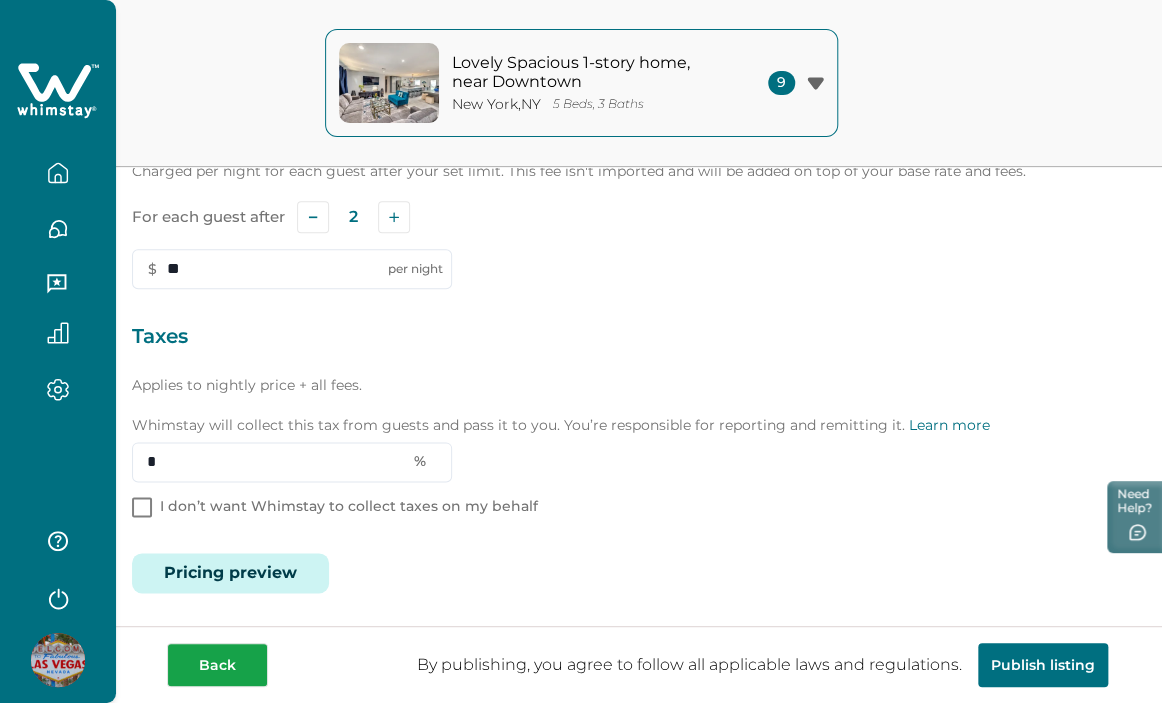 click on "Back" at bounding box center (217, 665) 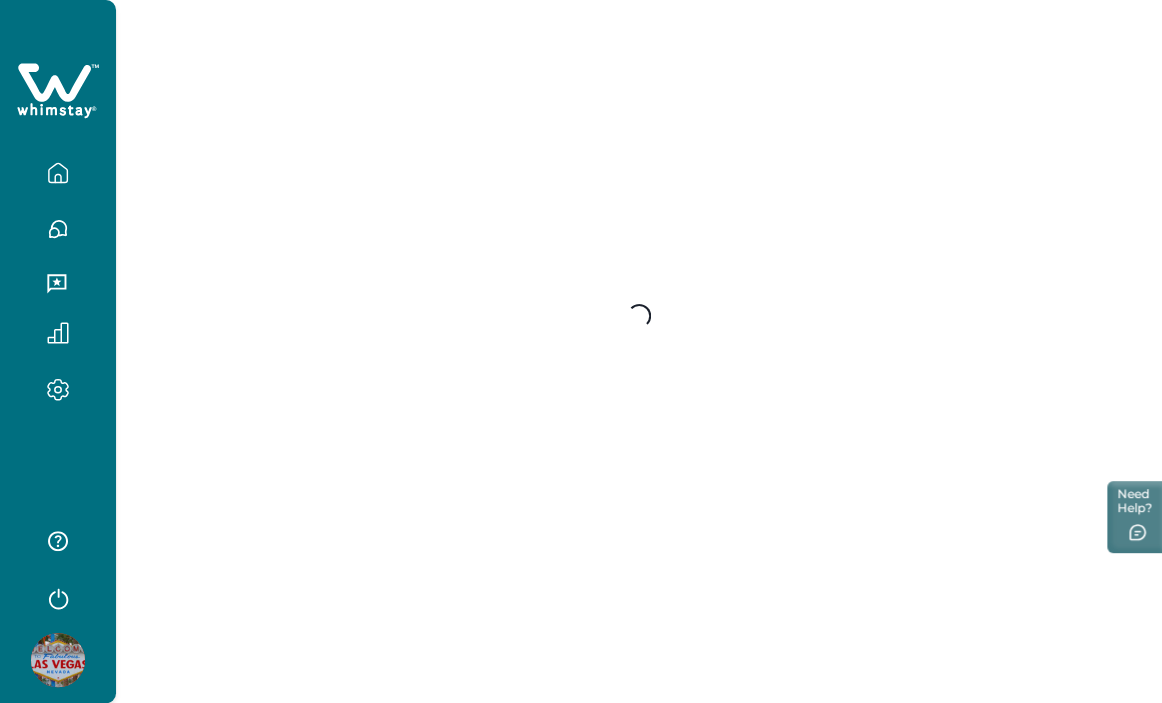 scroll, scrollTop: 0, scrollLeft: 0, axis: both 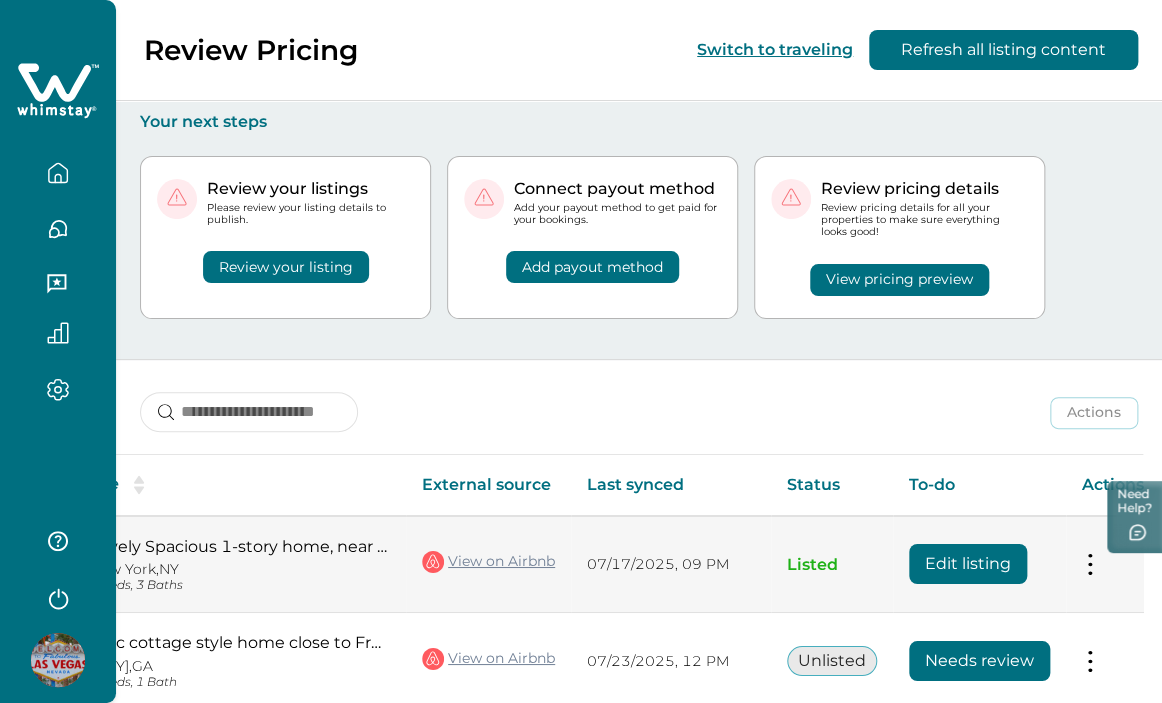 click on "Edit listing" at bounding box center [968, 564] 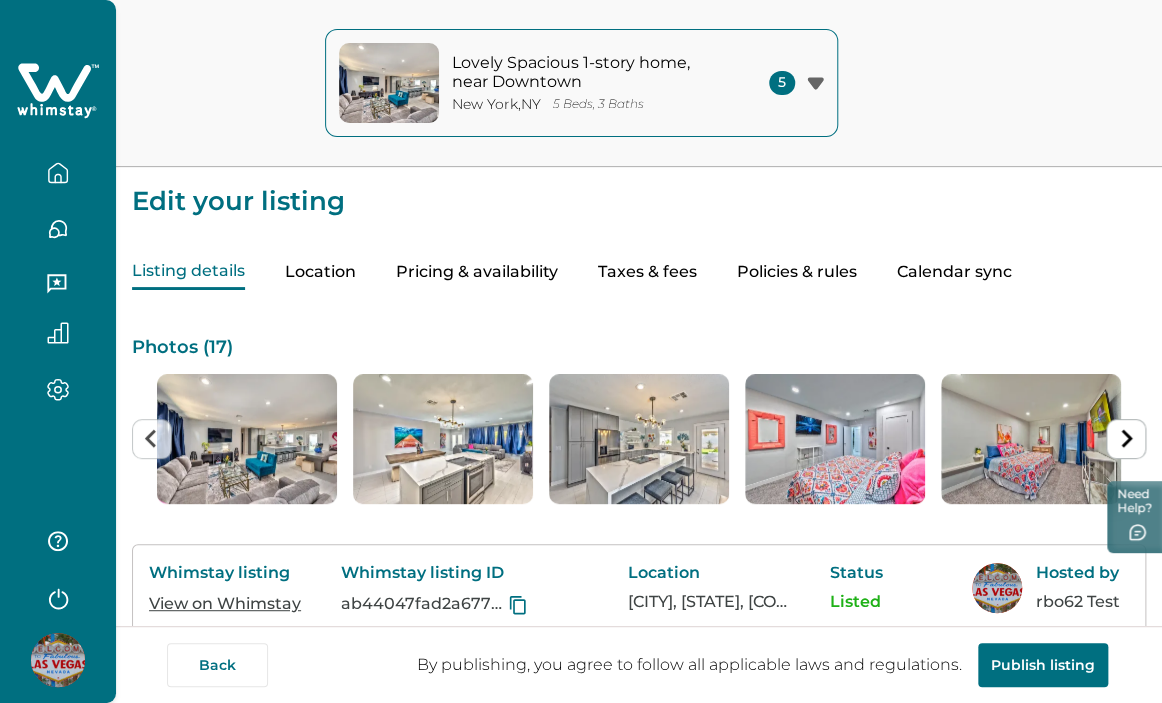 click on "Taxes & fees" at bounding box center [647, 272] 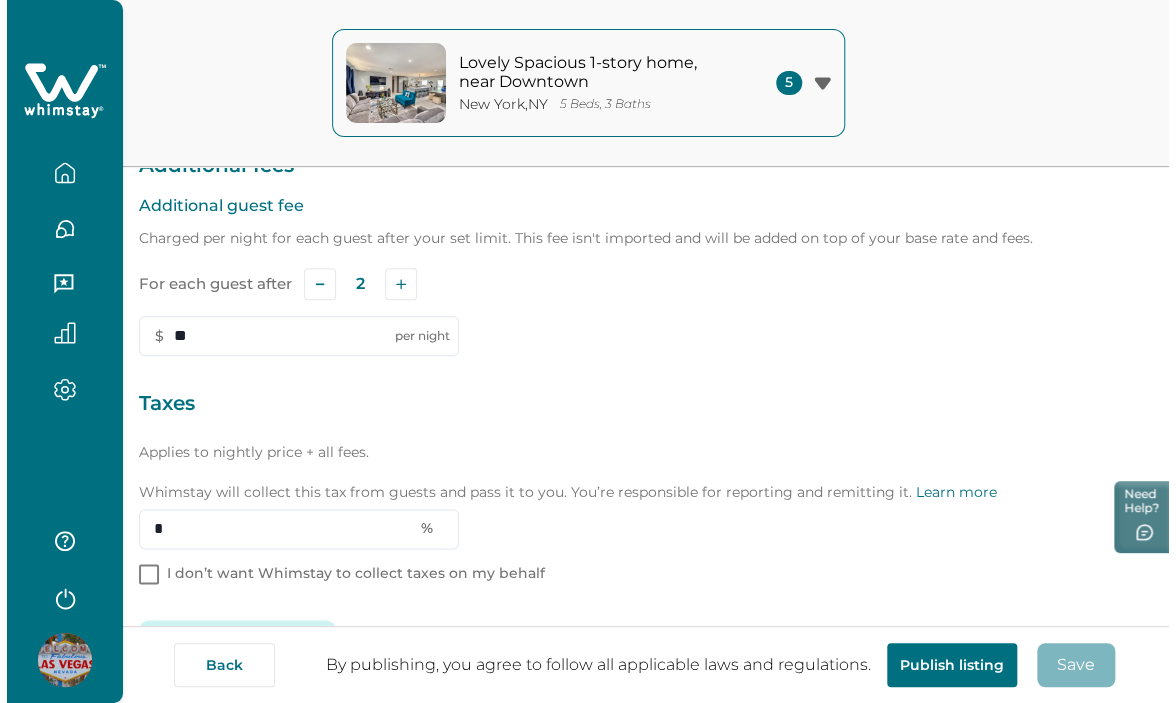 scroll, scrollTop: 687, scrollLeft: 0, axis: vertical 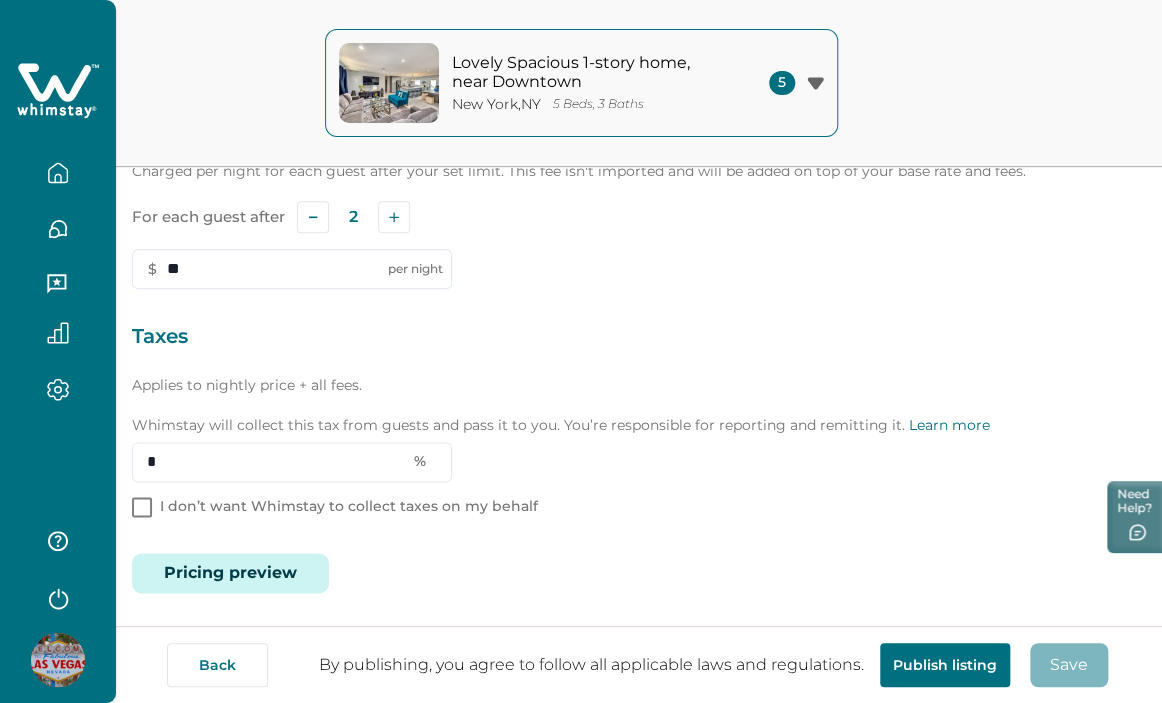 click on "Pricing preview" at bounding box center [230, 573] 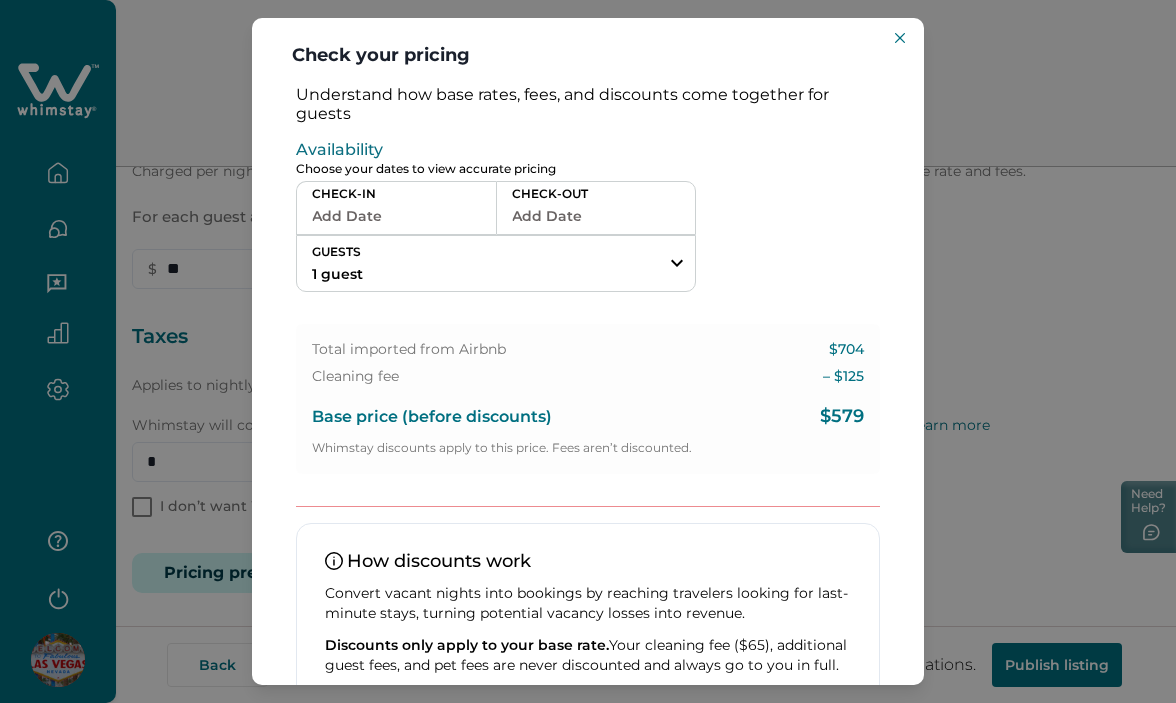 click on "Add Date" at bounding box center (396, 216) 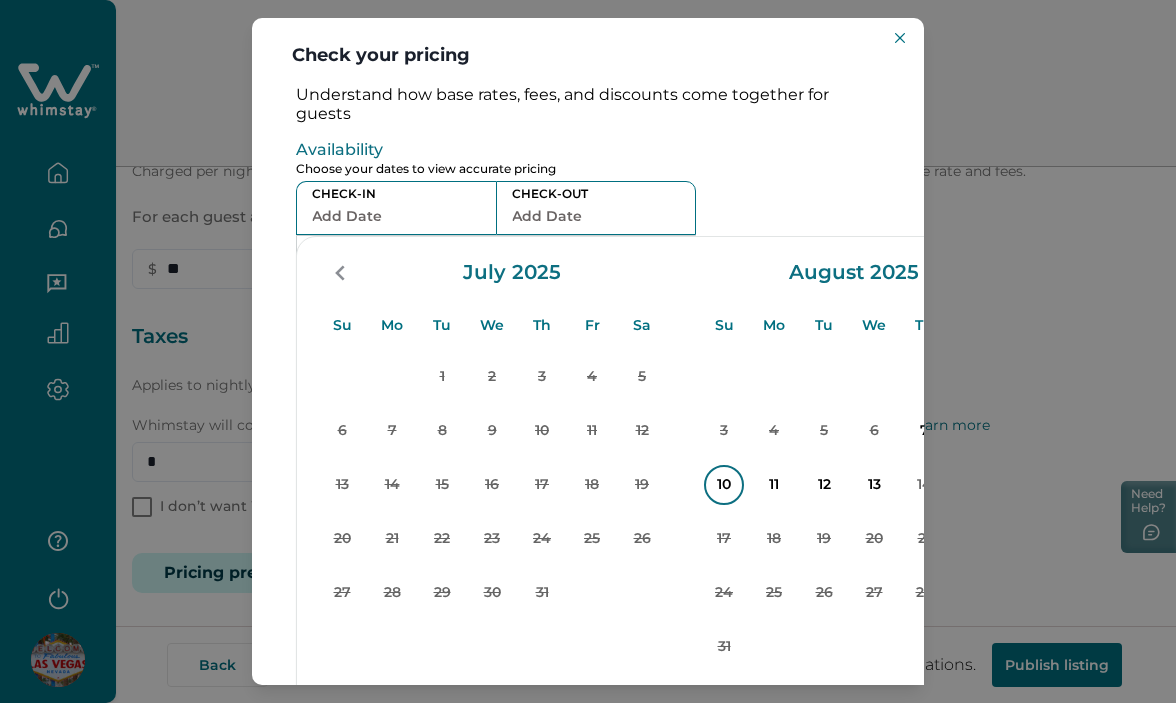 click on "10" at bounding box center [724, 485] 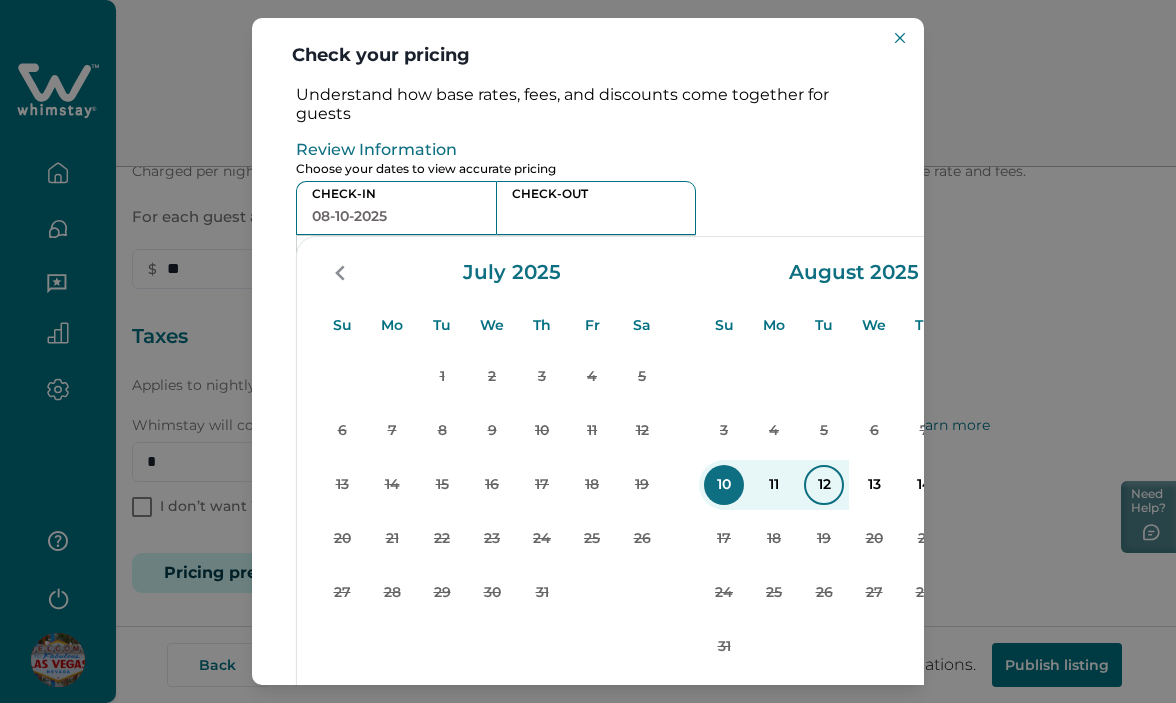 click on "12" at bounding box center [824, 485] 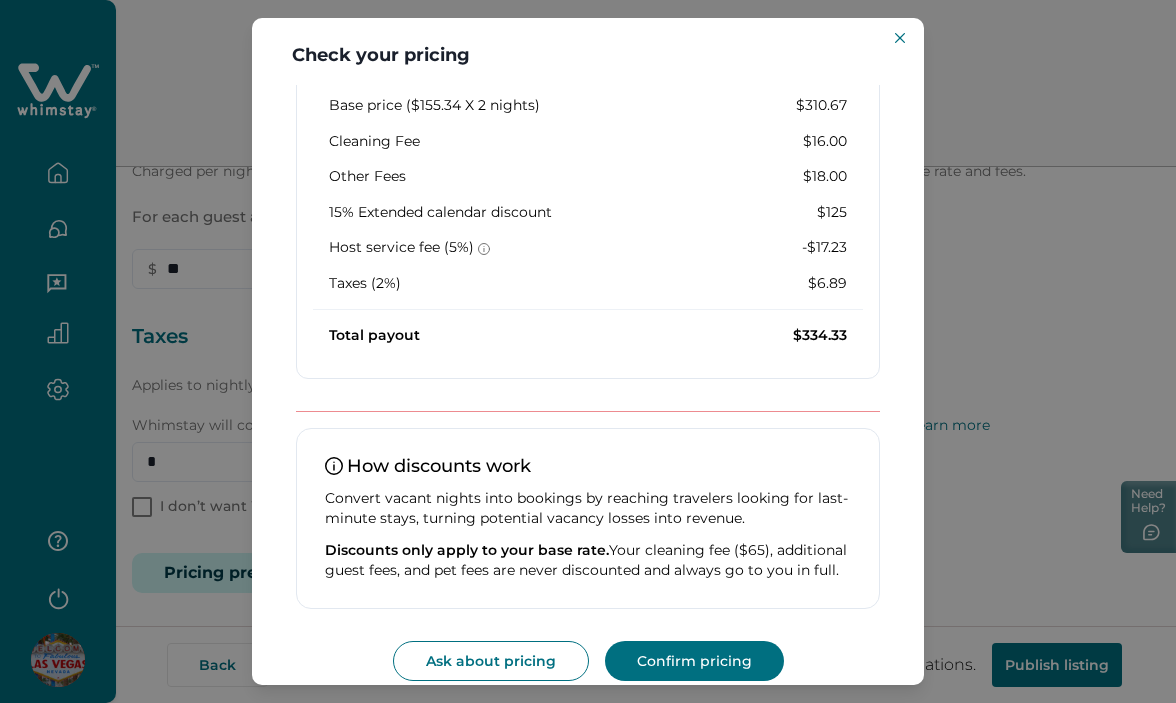 scroll, scrollTop: 600, scrollLeft: 0, axis: vertical 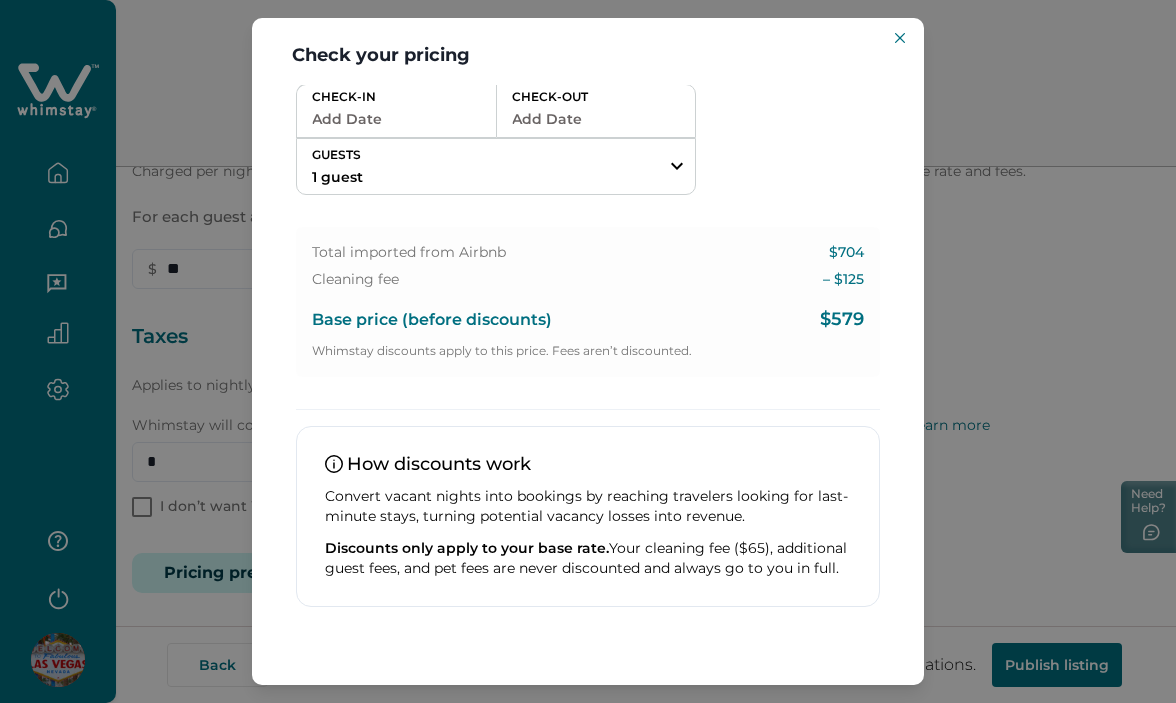 click on "Add Date" at bounding box center (396, 119) 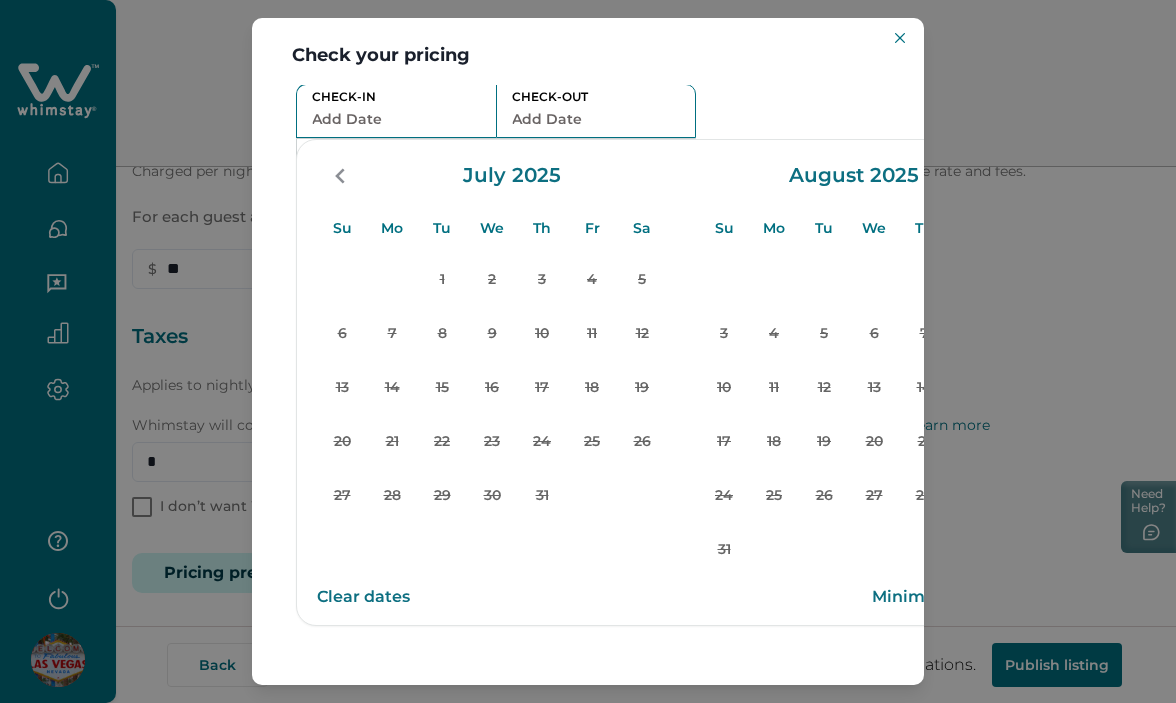 click on "Check your pricing Understand how base rates, fees, and discounts come together for guests Availability Choose your dates to view accurate pricing CHECK-IN Add Date CHECK-OUT Add Date GUESTS 1 guest Adults Ages 18 or above 1 Children Ages 2-12 0 Pets Are you bringing a pet? 10 guests maximum, not including infants. Minimum renter age is 18. Pets are not allowed. Reset Apply Su Mo Tu We Th Fr Sa Su Mo Tu We Th Fr Sa July 2025 Su Mo Tu We Th Fr Sa 1 2 3 4 5 6 7 8 9 10 11 12 13 14 15 16 17 18 19 20 21 22 23 24 25 26 27 28 29 30 31 August 2025 Su Mo Tu We Th Fr Sa 1 2 3 4 5 6 7 8 9 10 11 12 13 14 15 16 17 18 19 20 21 22 23 24 25 26 27 28 29 30 31 Clear dates Minimum nights vary Total imported from Airbnb $704 Cleaning fee – $ 125 Base price (before discounts) $579 Whimstay discounts apply to this price. Fees aren’t discounted.  How discounts work Convert vacant nights into bookings by reaching travelers looking for last-minute stays, turning potential vacancy losses into revenue." at bounding box center [588, 351] 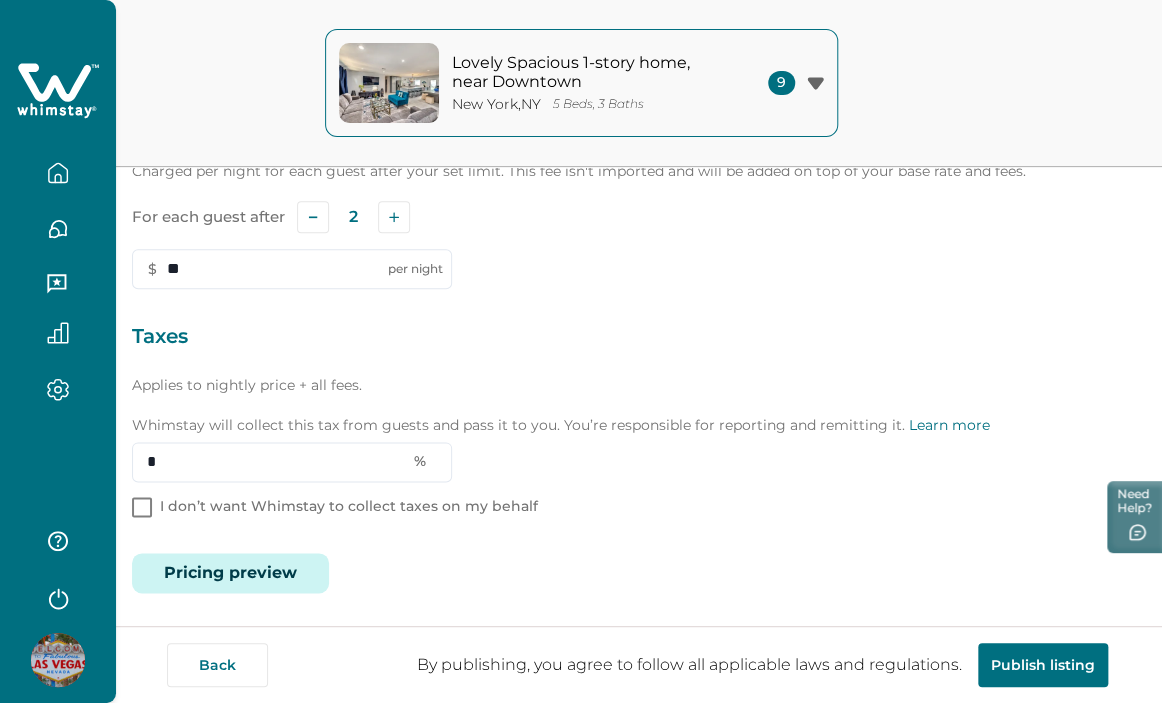 click on "Pricing preview" at bounding box center [230, 573] 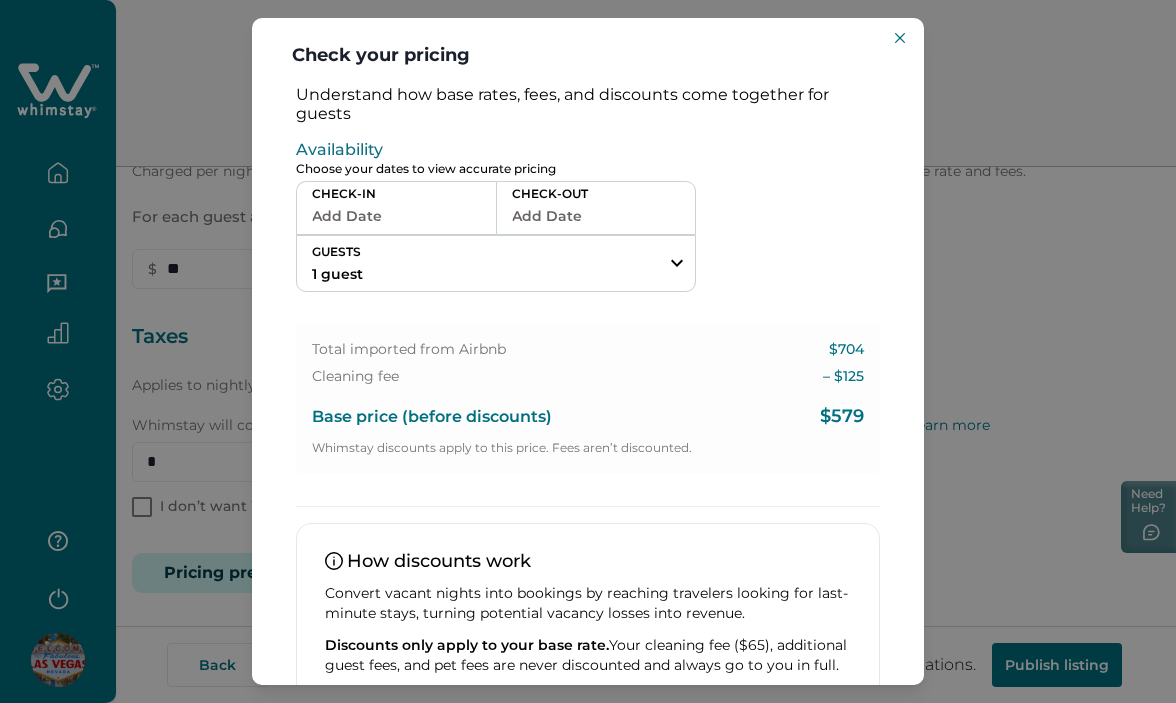 click on "Add Date" at bounding box center (396, 216) 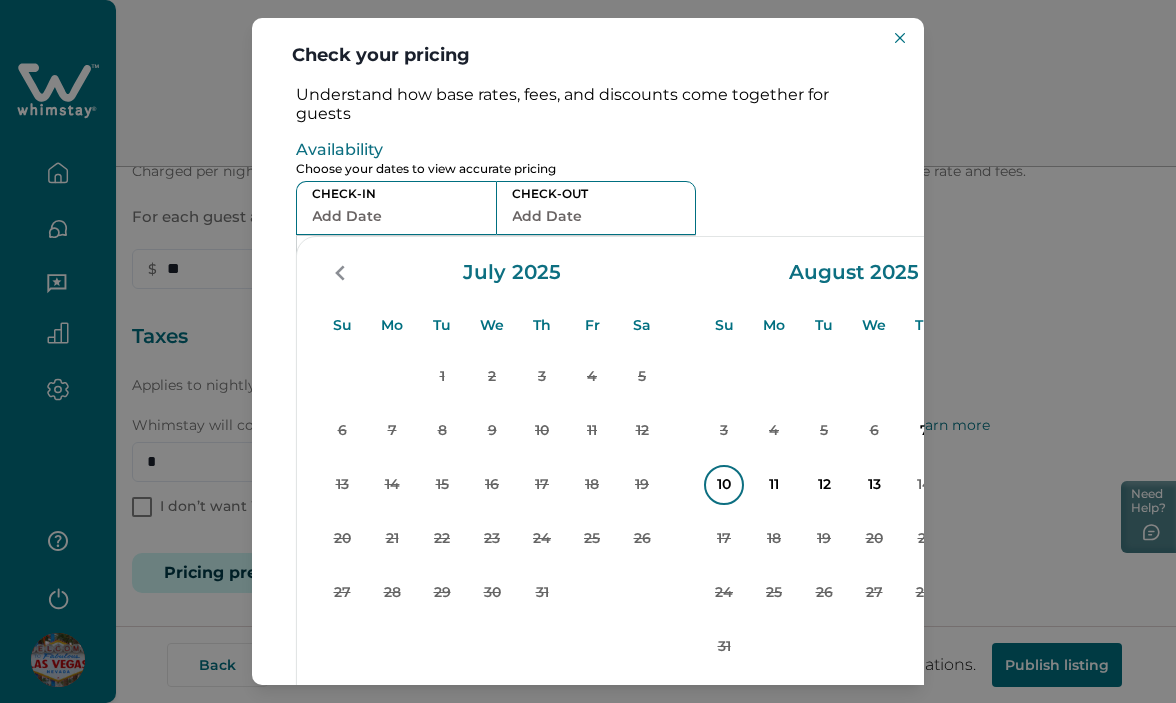 click on "10" at bounding box center (724, 485) 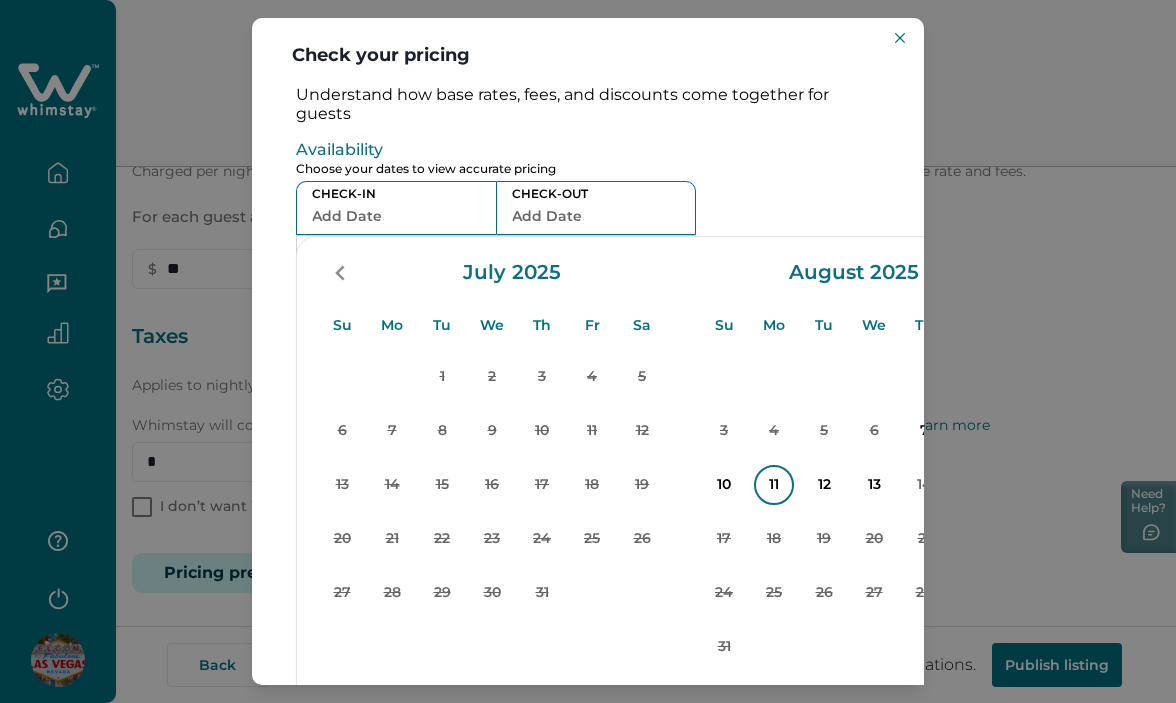 click on "11" at bounding box center (774, 485) 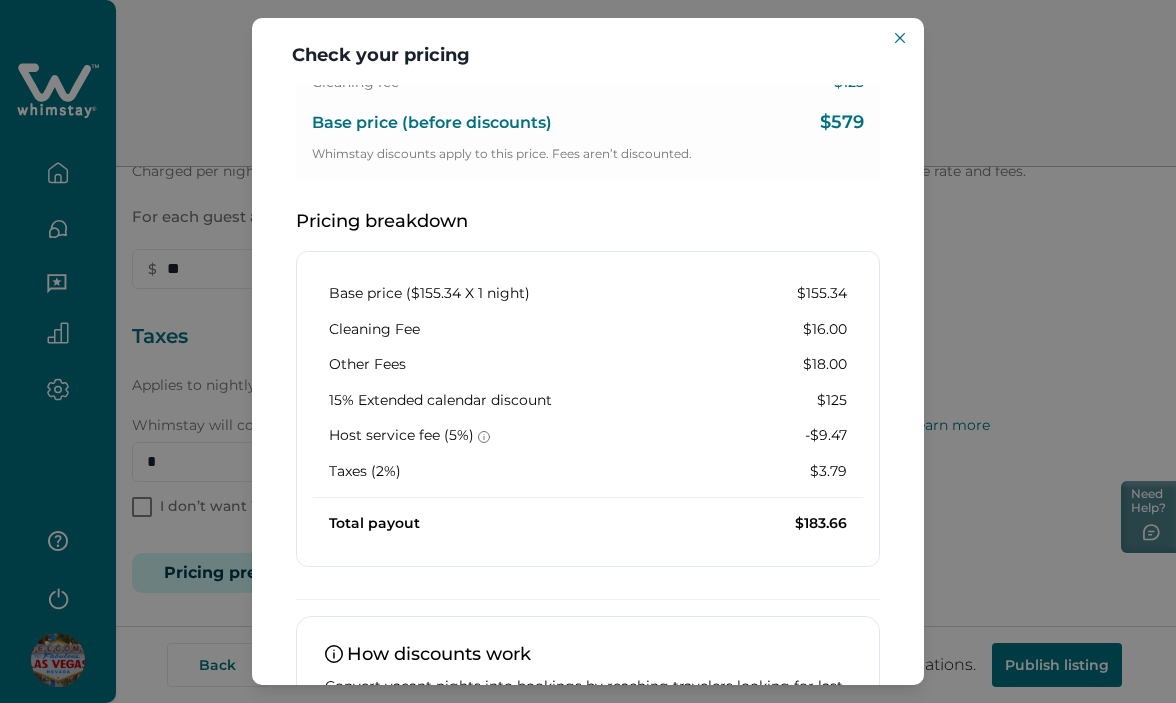 scroll, scrollTop: 500, scrollLeft: 0, axis: vertical 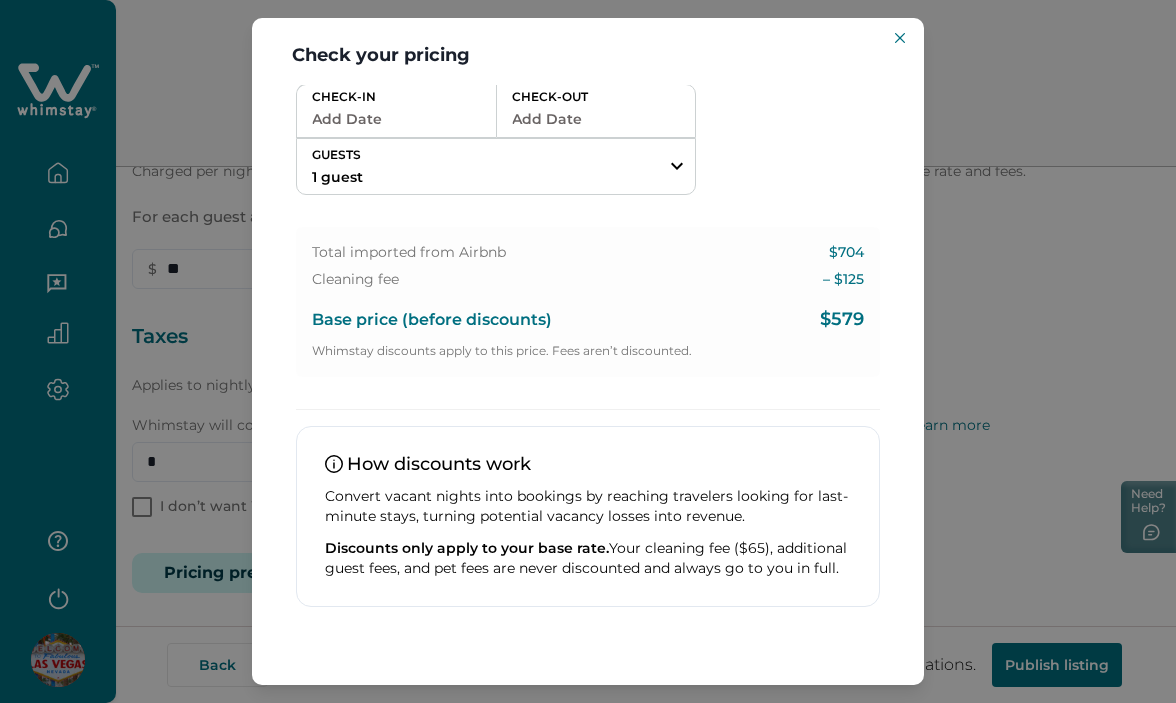 click on "Add Date" at bounding box center (396, 119) 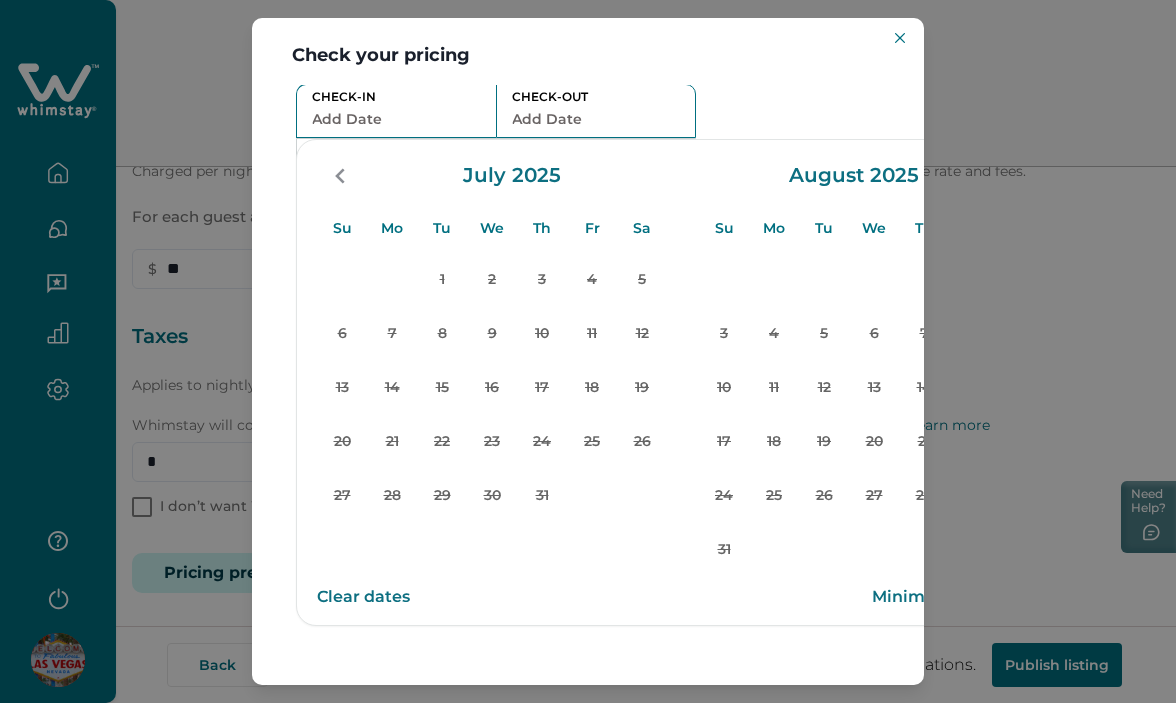 click on "Check your pricing Understand how base rates, fees, and discounts come together for guests Availability Choose your dates to view accurate pricing CHECK-IN Add Date CHECK-OUT Add Date GUESTS 1 guest Adults Ages 18 or above 1 Children Ages 2-12 0 Pets Are you bringing a pet? 10 guests maximum, not including infants. Minimum renter age is 18. Pets are not allowed. Reset Apply Su Mo Tu We Th Fr Sa Su Mo Tu We Th Fr Sa July 2025 Su Mo Tu We Th Fr Sa 1 2 3 4 5 6 7 8 9 10 11 12 13 14 15 16 17 18 19 20 21 22 23 24 25 26 27 28 29 30 31 August 2025 Su Mo Tu We Th Fr Sa 1 2 3 4 5 6 7 8 9 10 11 12 13 14 15 16 17 18 19 20 21 22 23 24 25 26 27 28 29 30 31 Clear dates Minimum nights vary Total imported from Airbnb $704 Cleaning fee – $ 125 Base price (before discounts) $579 Whimstay discounts apply to this price. Fees aren’t discounted.  How discounts work Convert vacant nights into bookings by reaching travelers looking for last-minute stays, turning potential vacancy losses into revenue." at bounding box center (588, 351) 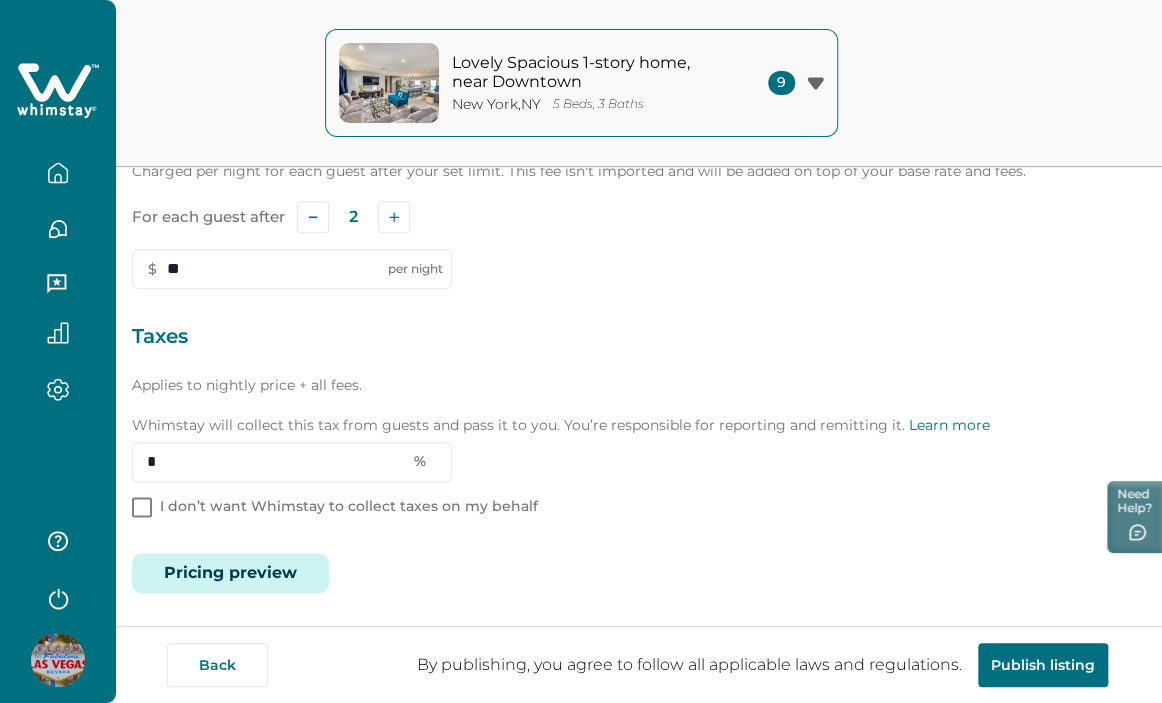 click on "Pricing preview" at bounding box center [230, 573] 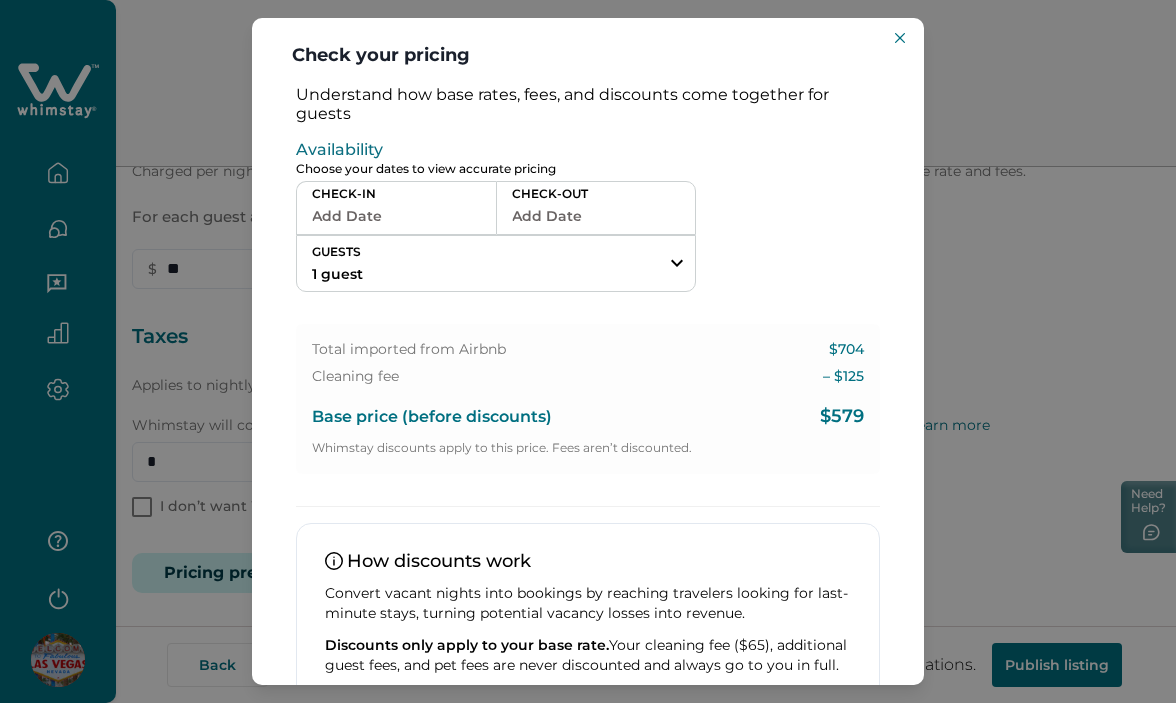 click on "Add Date" at bounding box center [396, 216] 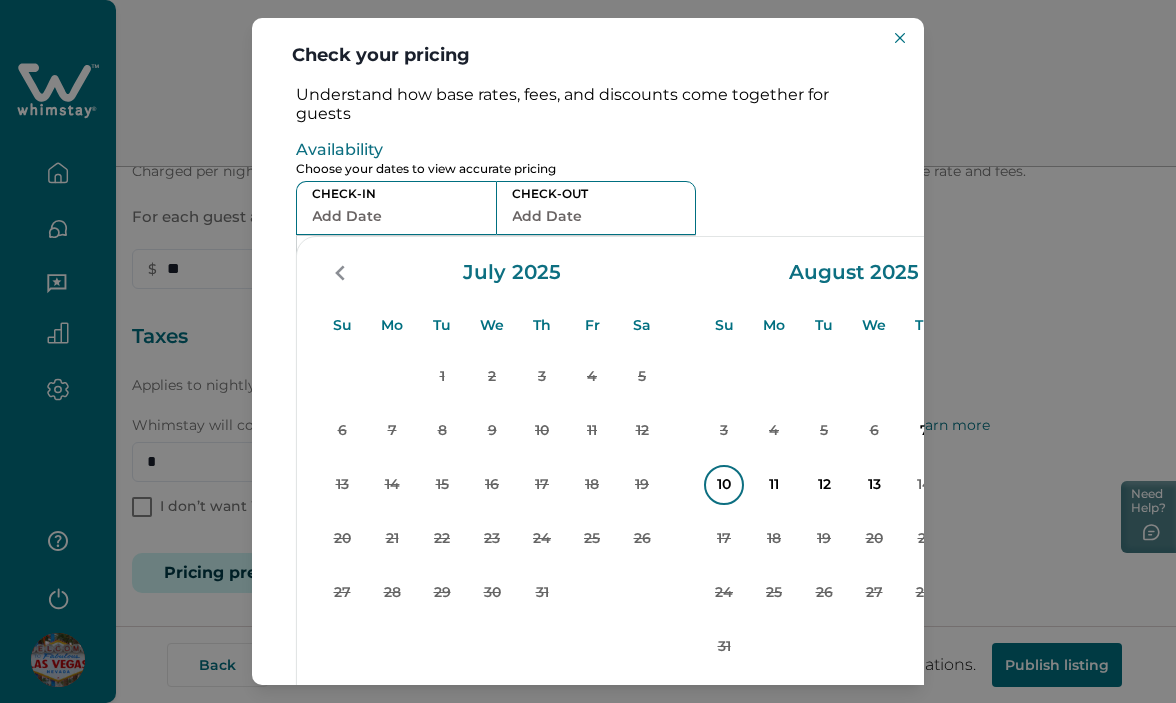 click on "10" at bounding box center (724, 485) 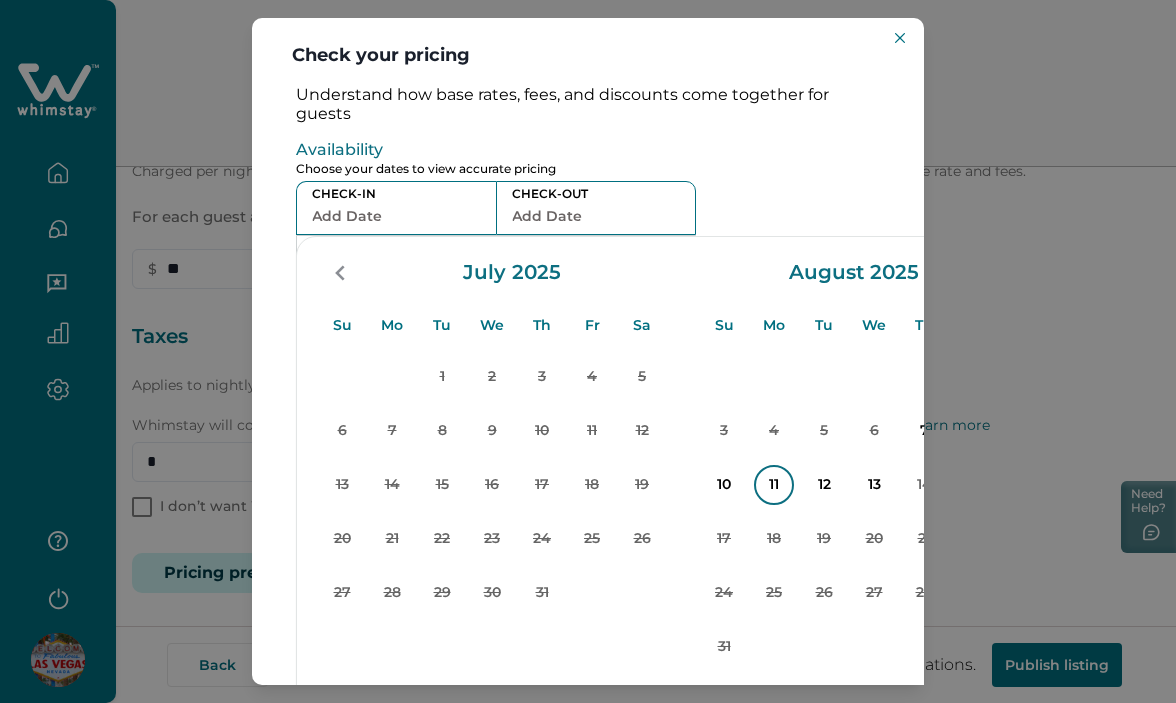 click on "11" at bounding box center (774, 485) 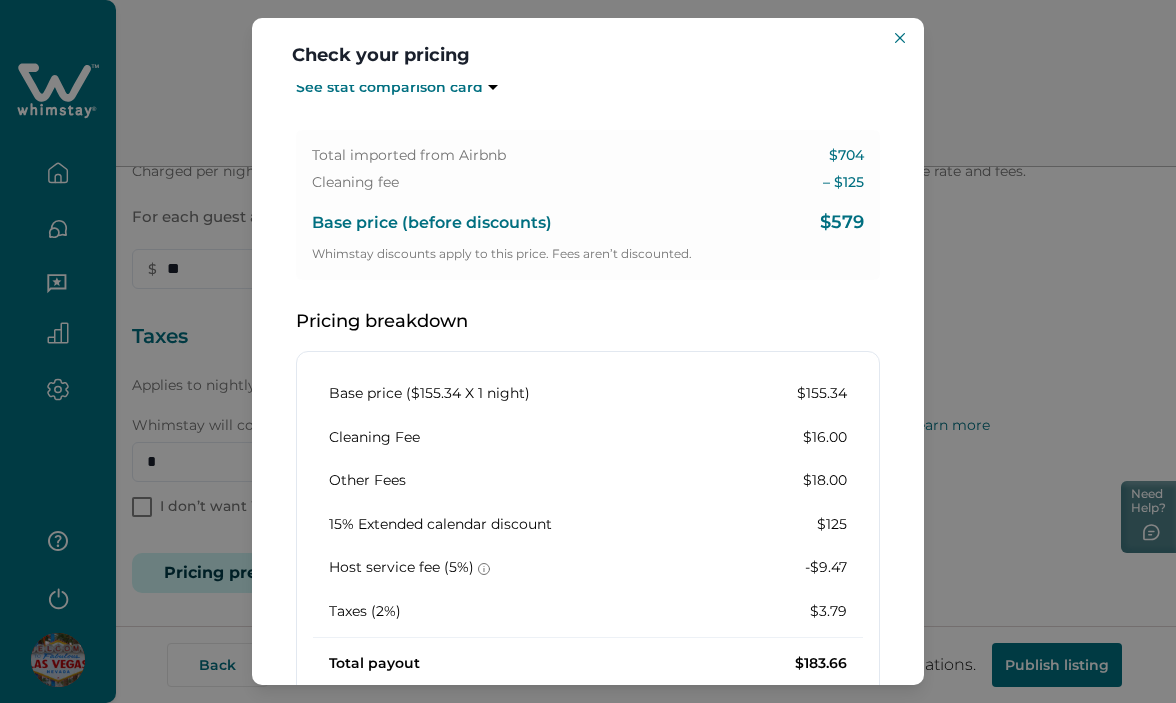 scroll, scrollTop: 500, scrollLeft: 0, axis: vertical 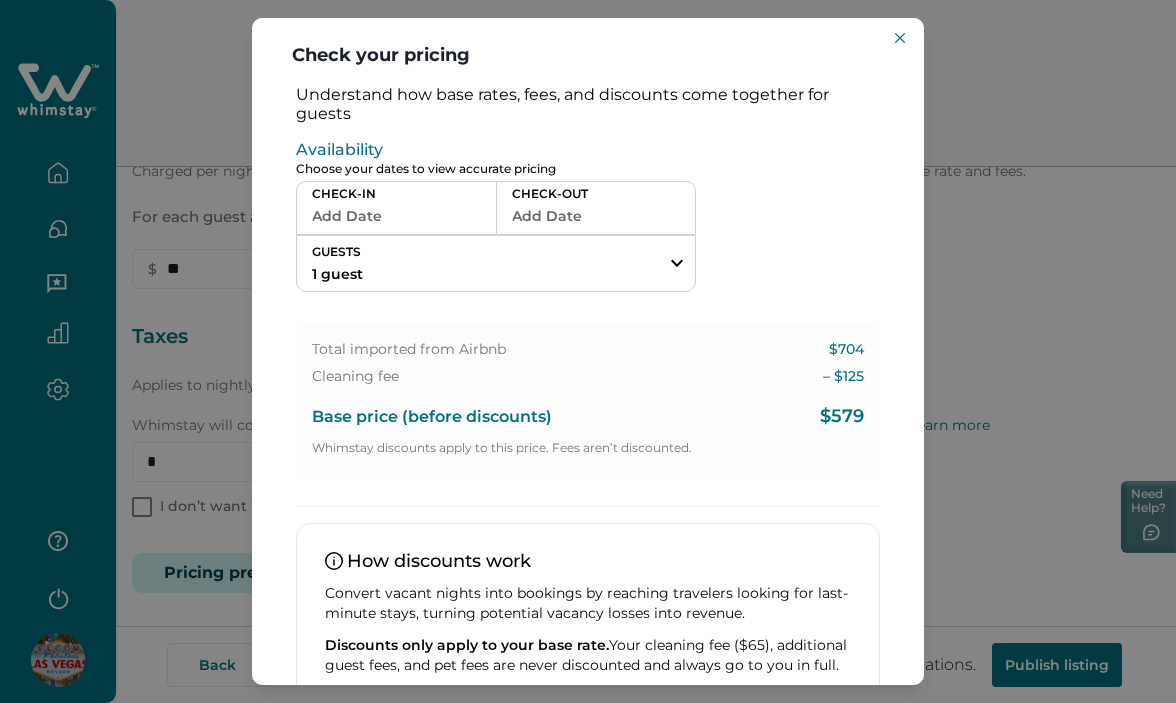 click on "Check your pricing Understand how base rates, fees, and discounts come together for guests Availability Choose your dates to view accurate pricing CHECK-IN Add Date CHECK-OUT Add Date GUESTS 1 guest Adults Ages 18 or above 1 Children Ages 2-12 0 Pets Are you bringing a pet? 10 guests maximum, not including infants. Minimum renter age is 18. Pets are not allowed. Reset Apply Su Mo Tu We Th Fr Sa Su Mo Tu We Th Fr Sa July 2025 Su Mo Tu We Th Fr Sa 1 2 3 4 5 6 7 8 9 10 11 12 13 14 15 16 17 18 19 20 21 22 23 24 25 26 27 28 29 30 31 August 2025 Su Mo Tu We Th Fr Sa 1 2 3 4 5 6 7 8 9 10 11 12 13 14 15 16 17 18 19 20 21 22 23 24 25 26 27 28 29 30 31 Clear dates Minimum nights vary Total imported from Airbnb $704 Cleaning fee – $ 125 Base price (before discounts) $579 Whimstay discounts apply to this price. Fees aren’t discounted.  How discounts work Convert vacant nights into bookings by reaching travelers looking for last-minute stays, turning potential vacancy losses into revenue." at bounding box center (588, 351) 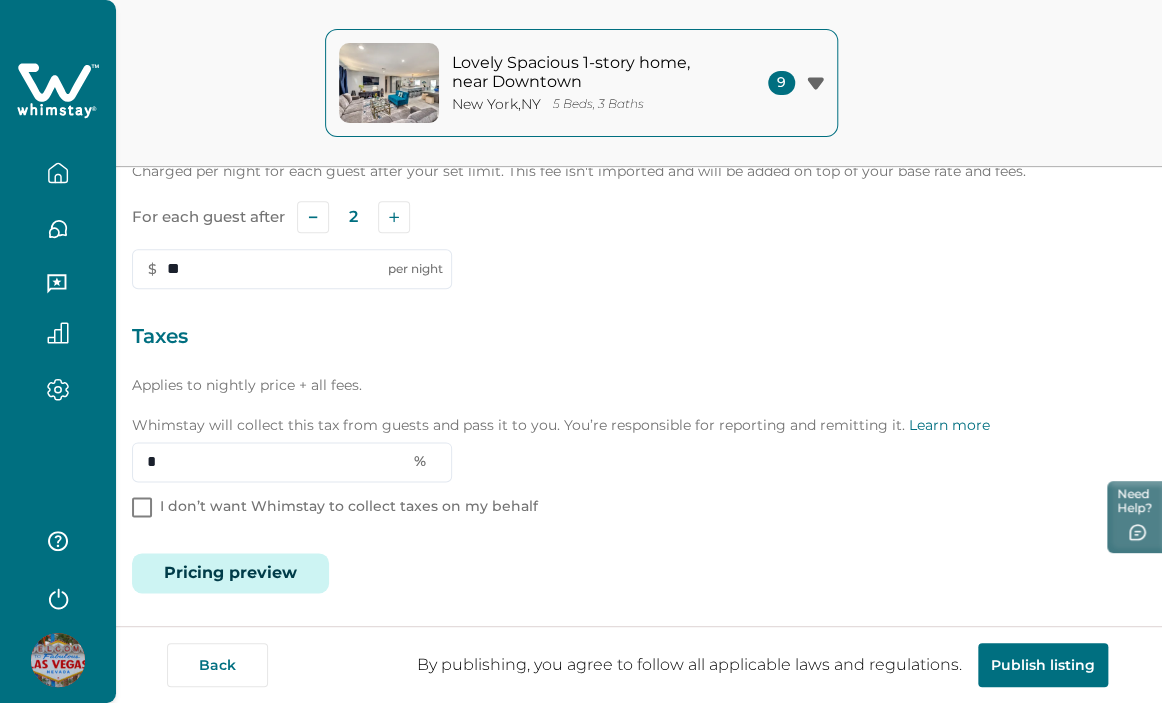 click on "Edit your listing Listing details Location Pricing & availability Taxes & fees Policies & rules Calendar sync Photos ( 17 ) Whimstay listing View on Whimstay Whimstay listing ID ab44047fad2a6771a620ac8d9ddf79df Location New York, NY, US Status Listed Hosted by rbo62 Test External View on Airbnb Listing Name Lovely Spacious 1-story home, near Downtown Max guests 10 Bedrooms 4 Beds 5 Bathrooms 3 Amenities Bathtub Hair dryer Cleaning products Shampoo Conditioner Body soap Bidet Hot water Free washer Free dryer Essentials Bed linens Iron HDTV with Roku Pack ’n play/Travel crib - available upon request Standalone high chair - available upon request Air conditioning Central heating Exterior security cameras on property Smoke alarm Carbon monoxide alarm Fire extinguisher First aid kit Wifi Kitchen Refrigerator Cooking basics Dishes and silverware Dishwasher Stove Stainless steel single oven Coffee maker Wine glasses Toaster Baking sheet Blender Barbecue utensils Dining table Coffee Outdoor furniture BBQ grill: gas" at bounding box center (639, 9) 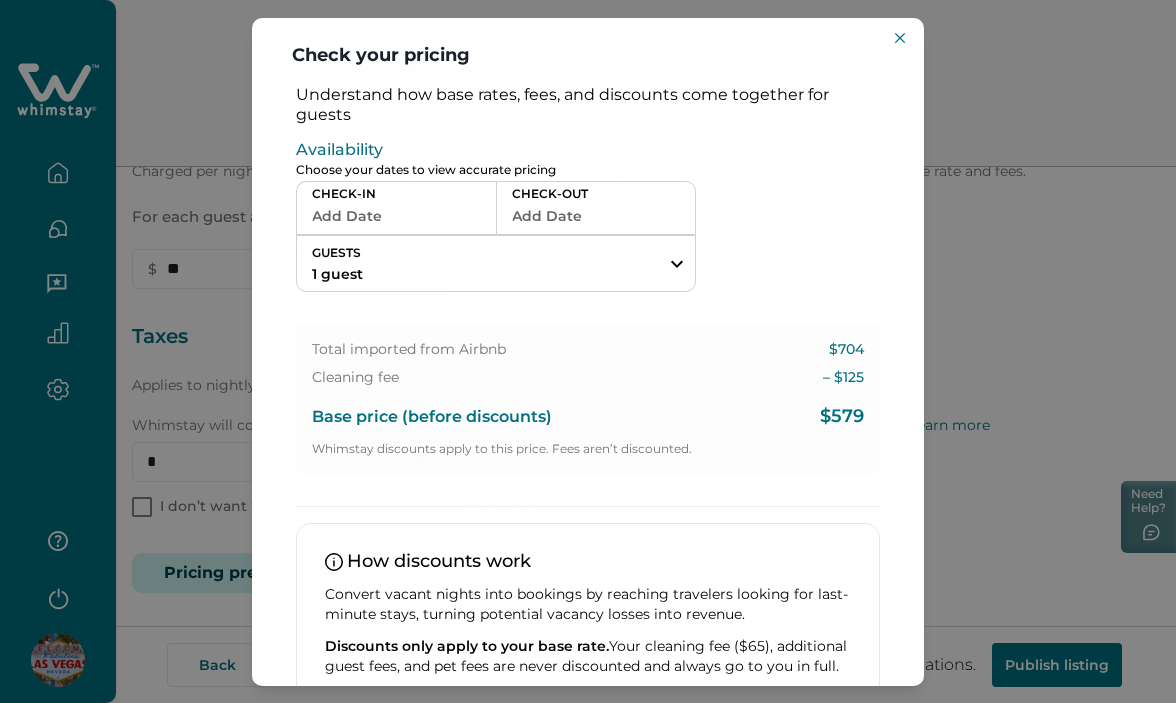 click on "Add Date" at bounding box center [396, 216] 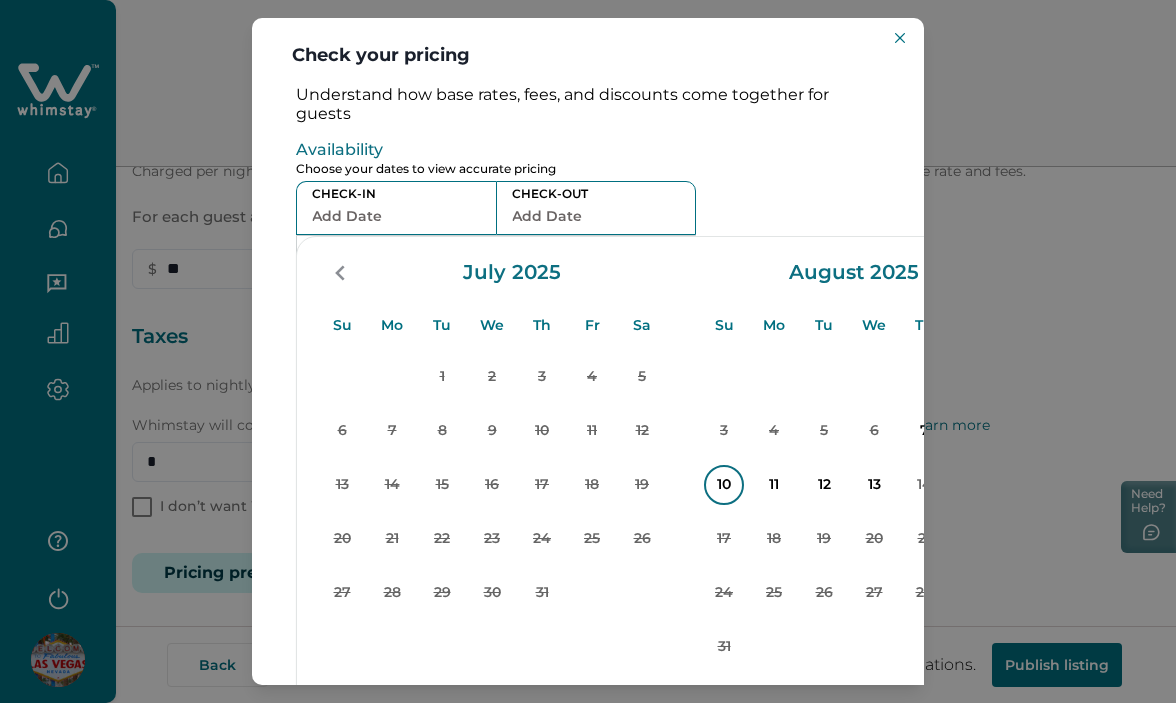 click on "10" at bounding box center [724, 485] 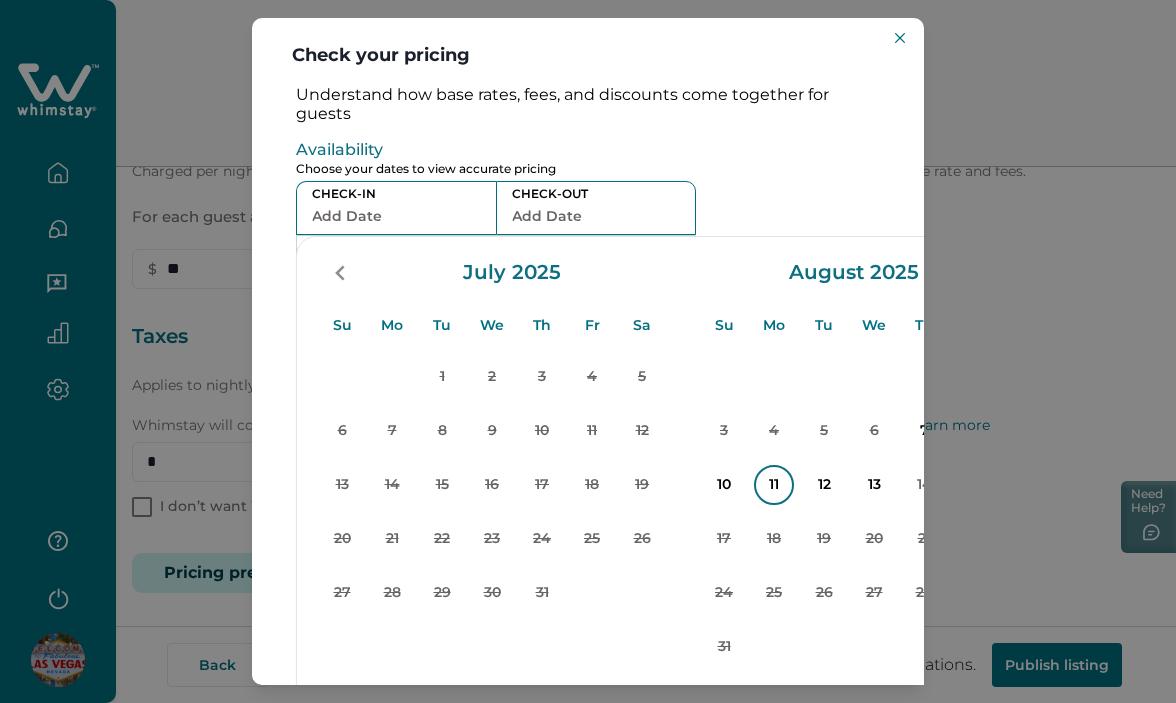 click on "11" at bounding box center [774, 485] 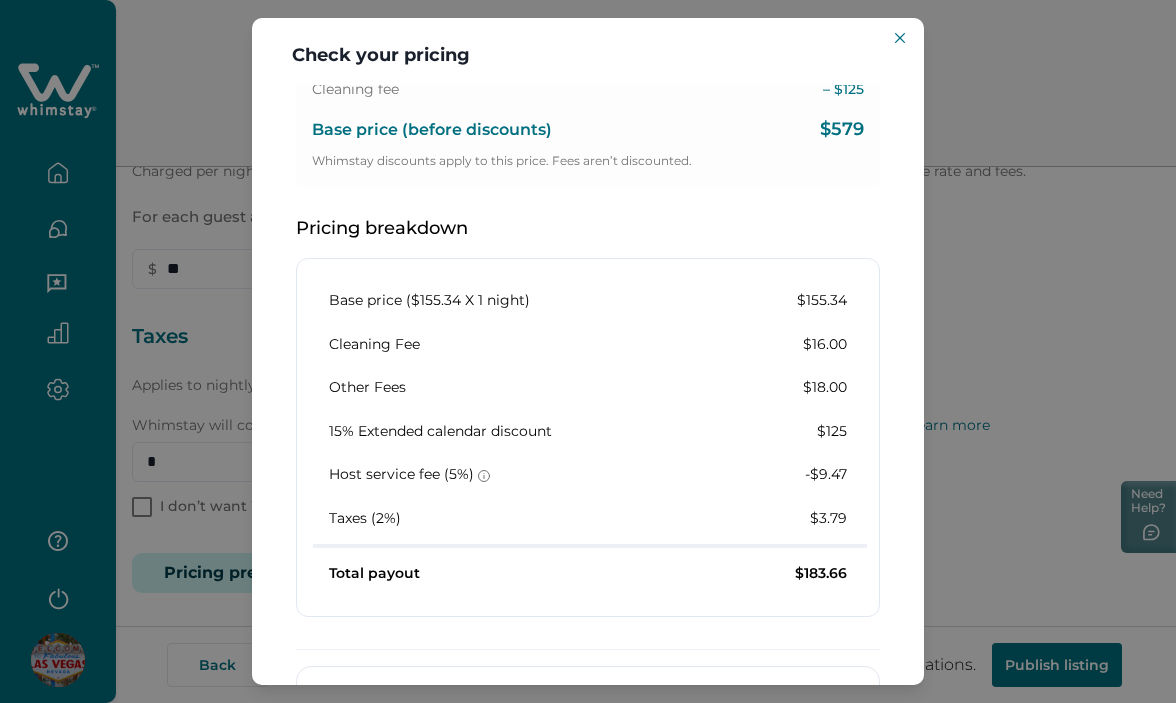 scroll, scrollTop: 500, scrollLeft: 0, axis: vertical 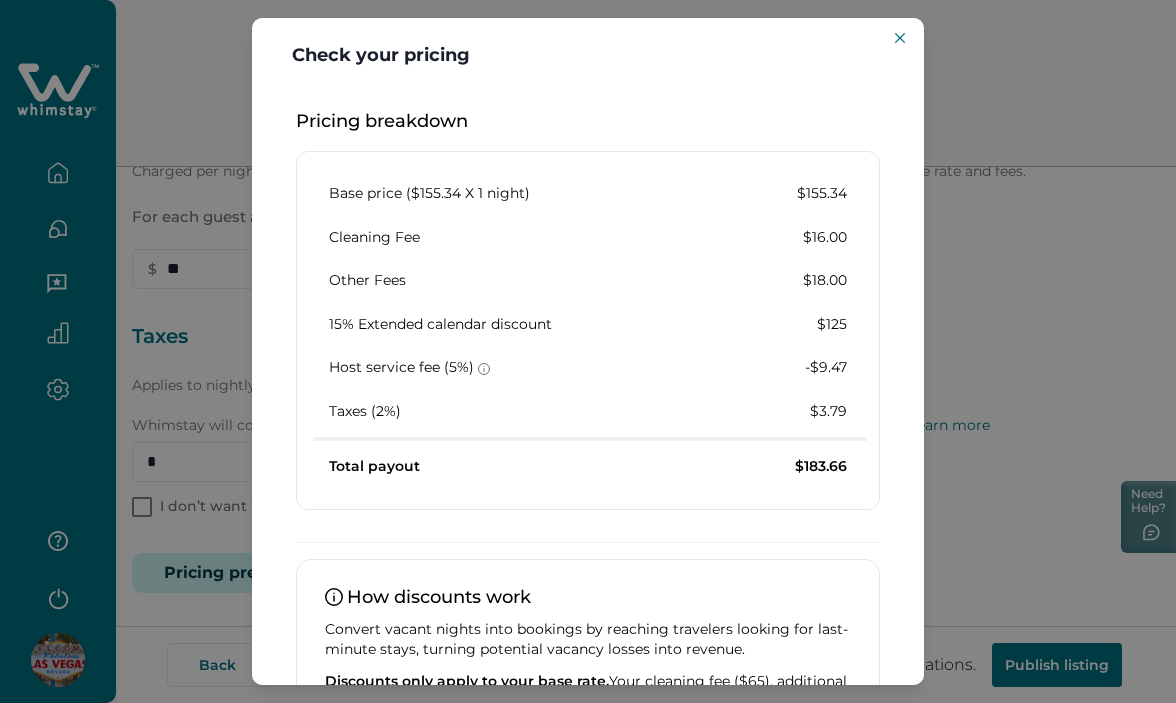 click on "Check your pricing Understand how base rates, fees, and discounts come together for guests Review Information Choose your dates to view accurate pricing CHECK-IN 08-10-2025 CHECK-OUT 08-11-2025 GUESTS 1 guest Adults Ages 18 or above 1 Children Ages 2-12 0 Pets Are you bringing a pet? 10 guests maximum, not including infants. Minimum renter age is 18. Pets are not allowed. Reset Apply Su Mo Tu We Th Fr Sa Su Mo Tu We Th Fr Sa July 2025 Su Mo Tu We Th Fr Sa 1 2 3 4 5 6 7 8 9 10 11 12 13 14 15 16 17 18 19 20 21 22 23 24 25 26 27 28 29 30 31 August 2025 Su Mo Tu We Th Fr Sa 1 2 3 4 5 6 7 8 9 10 11 12 13 14 15 16 17 18 19 20 21 22 23 24 25 26 27 28 29 30 31 Clear dates Minimum nights vary 💡 Offering even a small last-minute discount can double your chances of getting booked — and reduce vacancy See stat comparison card Total imported from Airbnb $704 Cleaning fee – $ 125 Base price (before discounts) $579 Whimstay discounts apply to this price. Fees aren’t discounted. Pricing breakdown   $155.34   $16.00" at bounding box center (588, 351) 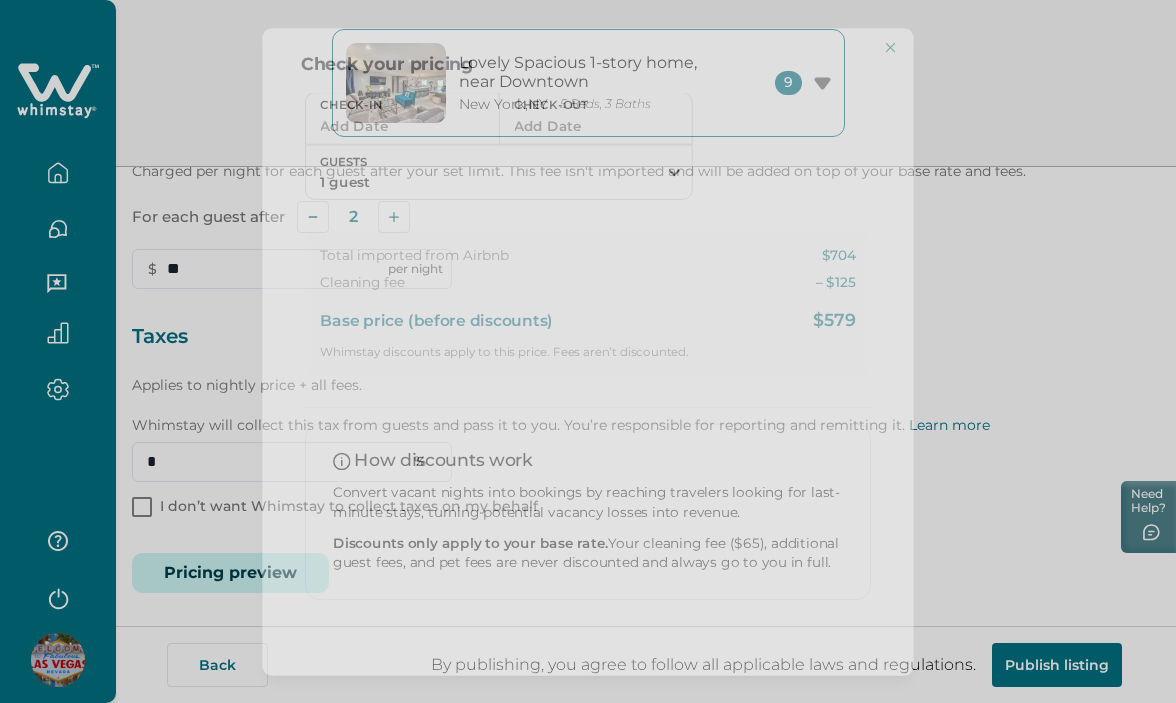 scroll, scrollTop: 101, scrollLeft: 0, axis: vertical 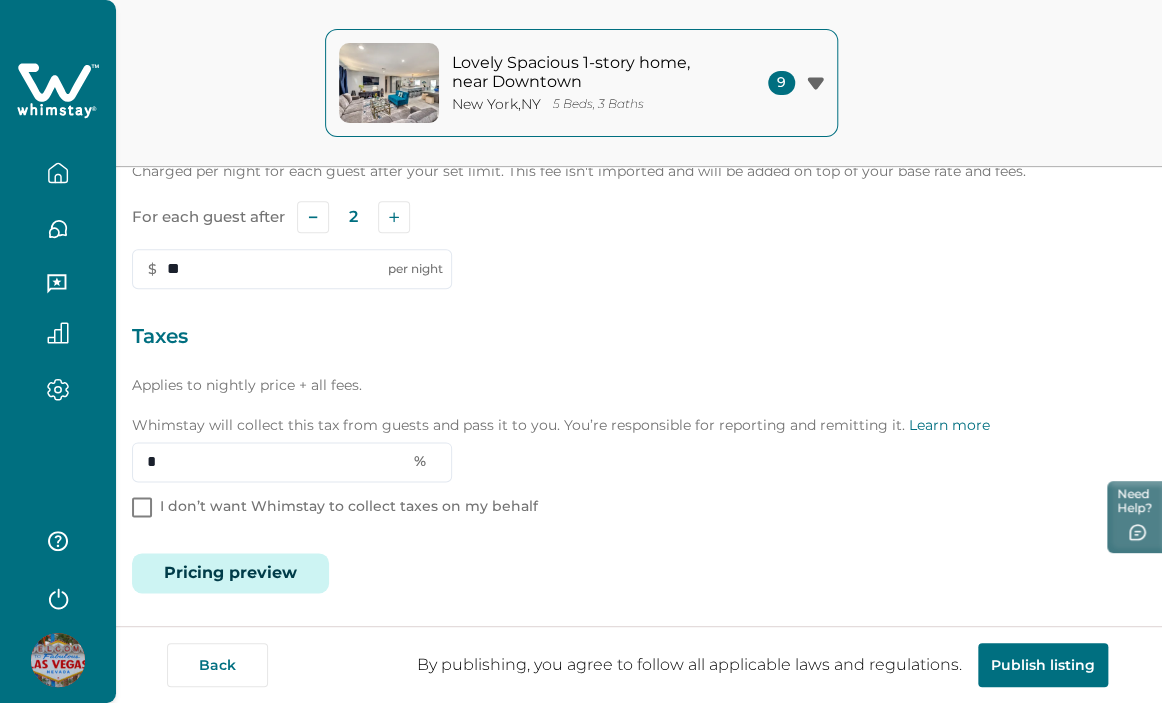 click on "Pricing preview" at bounding box center [230, 573] 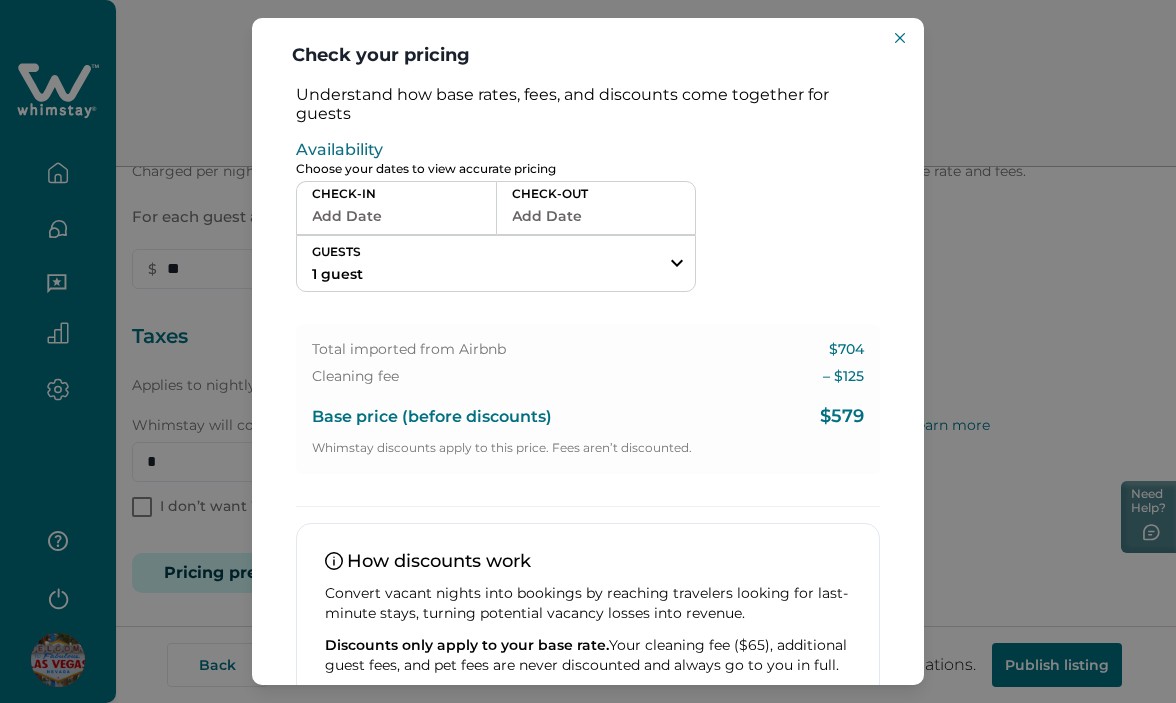click on "Add Date" at bounding box center (396, 216) 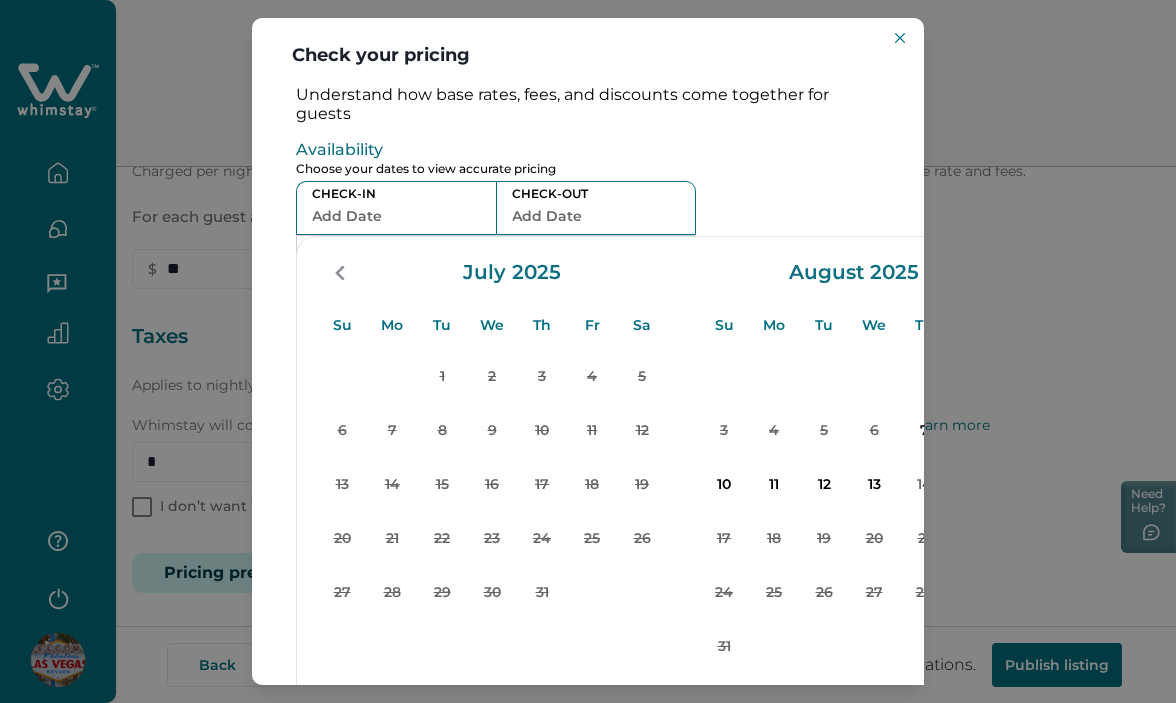 click on "Check your pricing Understand how base rates, fees, and discounts come together for guests Availability Choose your dates to view accurate pricing CHECK-IN Add Date CHECK-OUT Add Date GUESTS 1 guest Adults Ages 18 or above 1 Children Ages 2-12 0 Pets Are you bringing a pet? 10 guests maximum, not including infants. Minimum renter age is 18. Pets are not allowed. Reset Apply Su Mo Tu We Th Fr Sa Su Mo Tu We Th Fr Sa July 2025 Su Mo Tu We Th Fr Sa 1 2 3 4 5 6 7 8 9 10 11 12 13 14 15 16 17 18 19 20 21 22 23 24 25 26 27 28 29 30 31 August 2025 Su Mo Tu We Th Fr Sa 1 2 3 4 5 6 7 8 9 10 11 12 13 14 15 16 17 18 19 20 21 22 23 24 25 26 27 28 29 30 31 Clear dates Minimum nights vary Total imported from Airbnb $704 Cleaning fee – $ 125 Base price (before discounts) $579 Whimstay discounts apply to this price. Fees aren’t discounted.  How discounts work Convert vacant nights into bookings by reaching travelers looking for last-minute stays, turning potential vacancy losses into revenue." at bounding box center [588, 351] 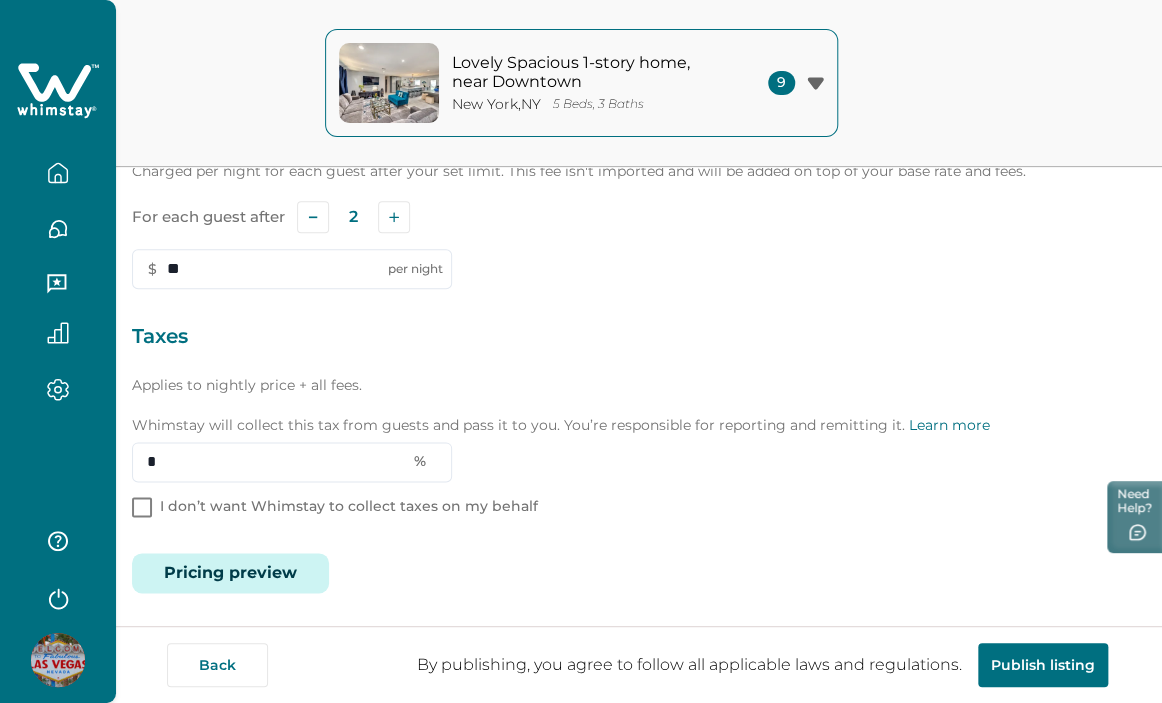 click on "Pricing preview" at bounding box center [230, 573] 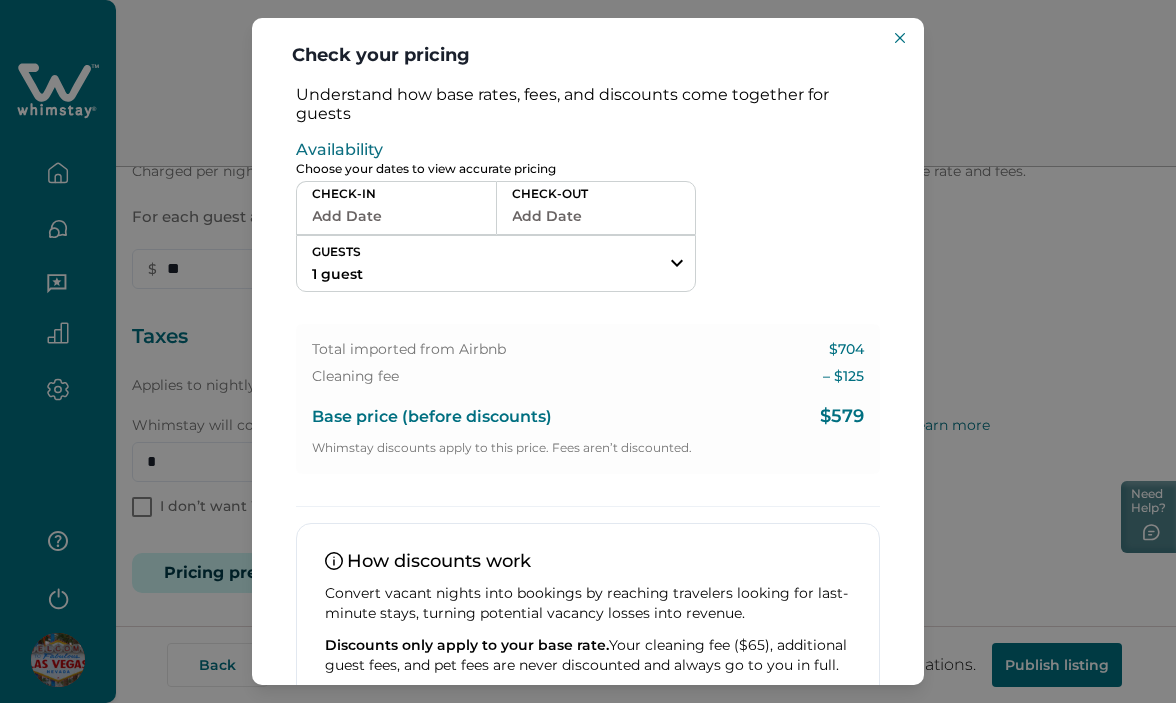 click on "Add Date" at bounding box center (396, 216) 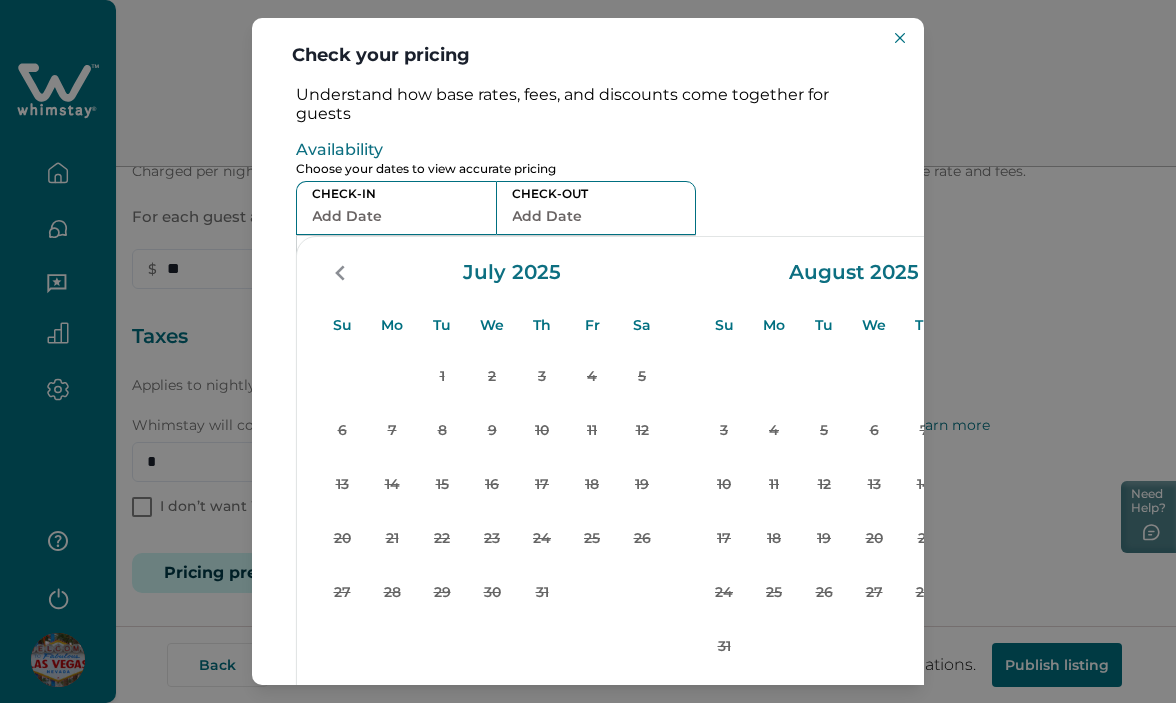 click on "Check your pricing Understand how base rates, fees, and discounts come together for guests Availability Choose your dates to view accurate pricing CHECK-IN Add Date CHECK-OUT Add Date GUESTS 1 guest Adults Ages 18 or above 1 Children Ages 2-12 0 Pets Are you bringing a pet? 10 guests maximum, not including infants. Minimum renter age is 18. Pets are not allowed. Reset Apply Su Mo Tu We Th Fr Sa Su Mo Tu We Th Fr Sa July 2025 Su Mo Tu We Th Fr Sa 1 2 3 4 5 6 7 8 9 10 11 12 13 14 15 16 17 18 19 20 21 22 23 24 25 26 27 28 29 30 31 August 2025 Su Mo Tu We Th Fr Sa 1 2 3 4 5 6 7 8 9 10 11 12 13 14 15 16 17 18 19 20 21 22 23 24 25 26 27 28 29 30 31 Clear dates Minimum nights vary Total imported from Airbnb $704 Cleaning fee – $ 125 Base price (before discounts) $579 Whimstay discounts apply to this price. Fees aren’t discounted.  How discounts work Convert vacant nights into bookings by reaching travelers looking for last-minute stays, turning potential vacancy losses into revenue." at bounding box center [588, 351] 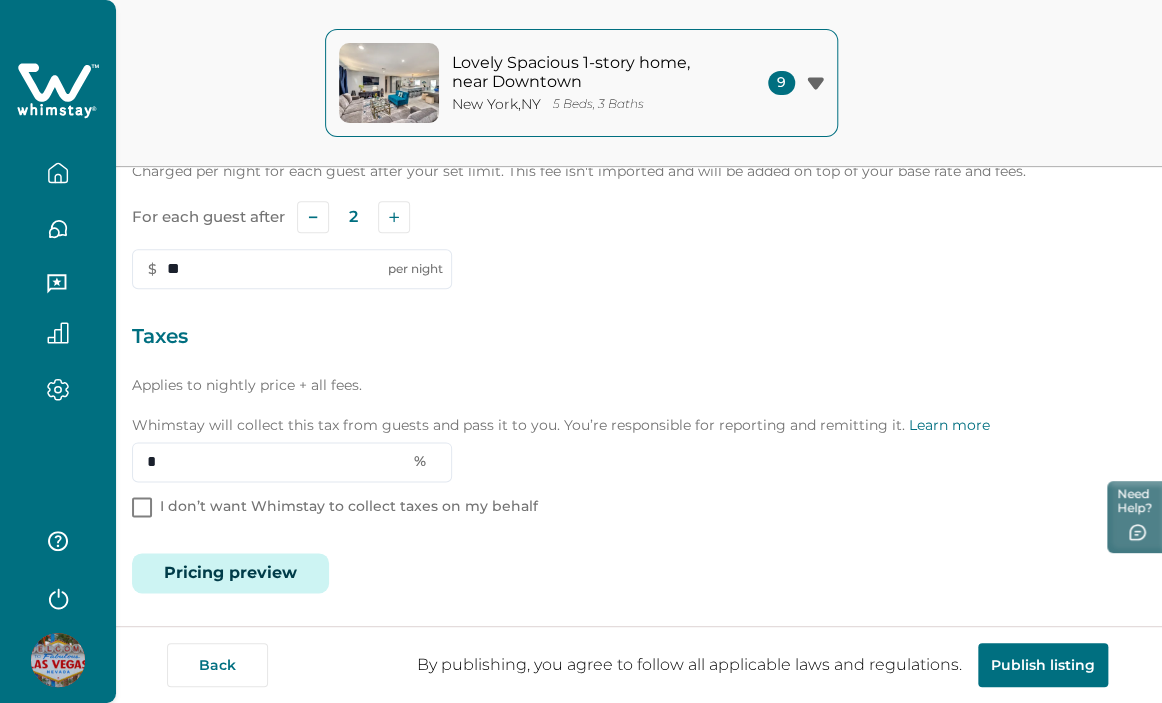 click on "Pricing preview" at bounding box center [230, 573] 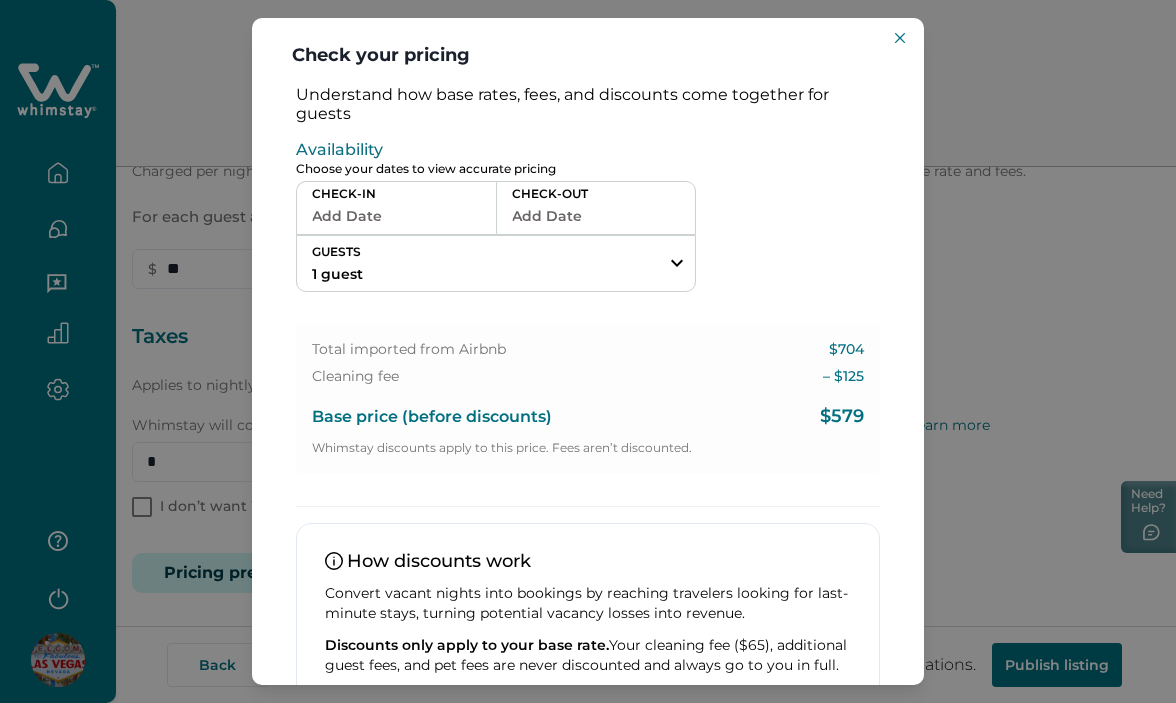 click on "Add Date" at bounding box center (396, 216) 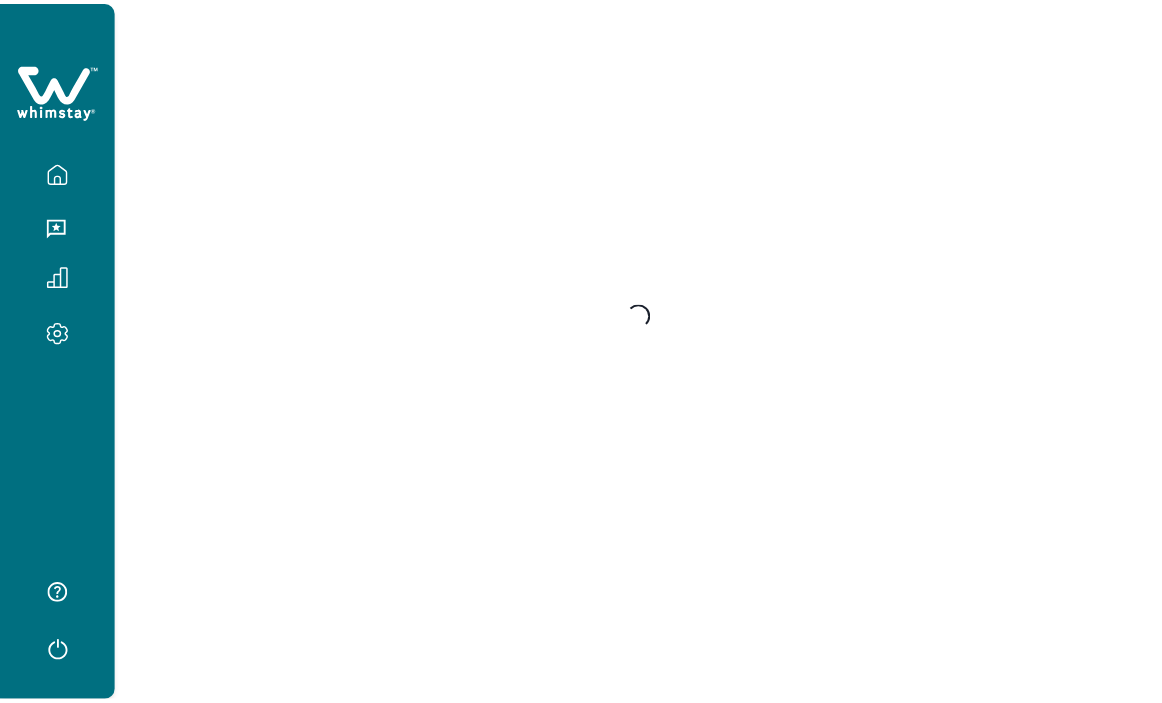 scroll, scrollTop: 0, scrollLeft: 0, axis: both 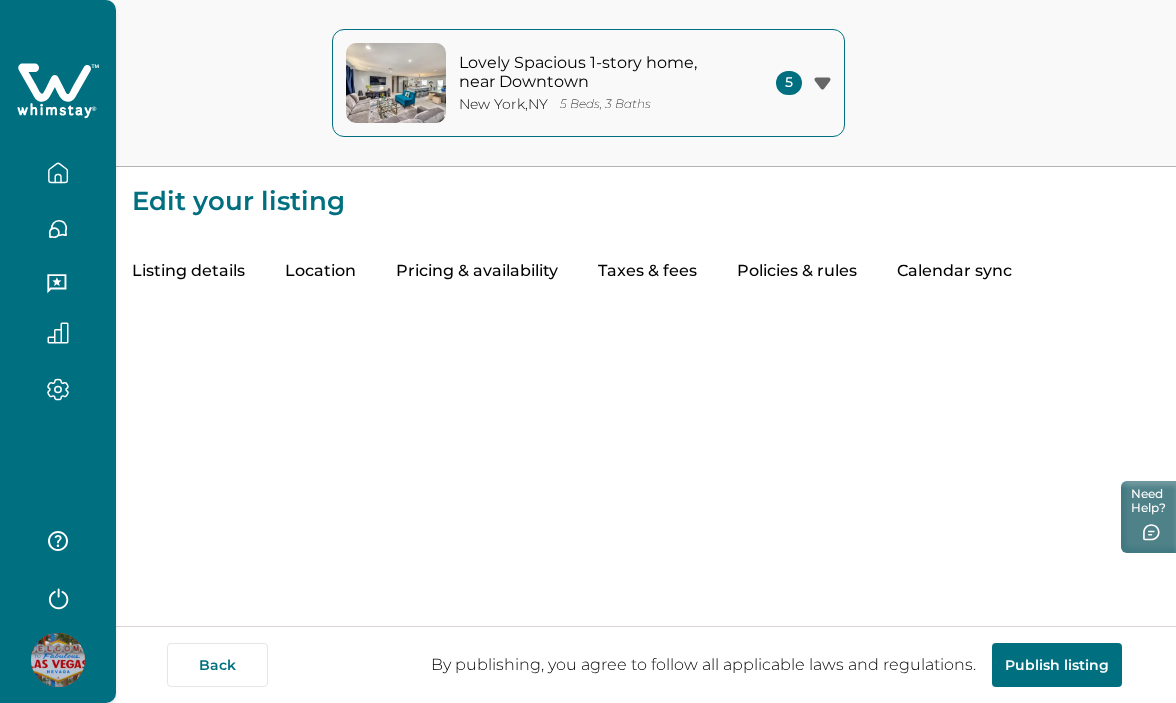 click on "Taxes & fees" at bounding box center [647, 272] 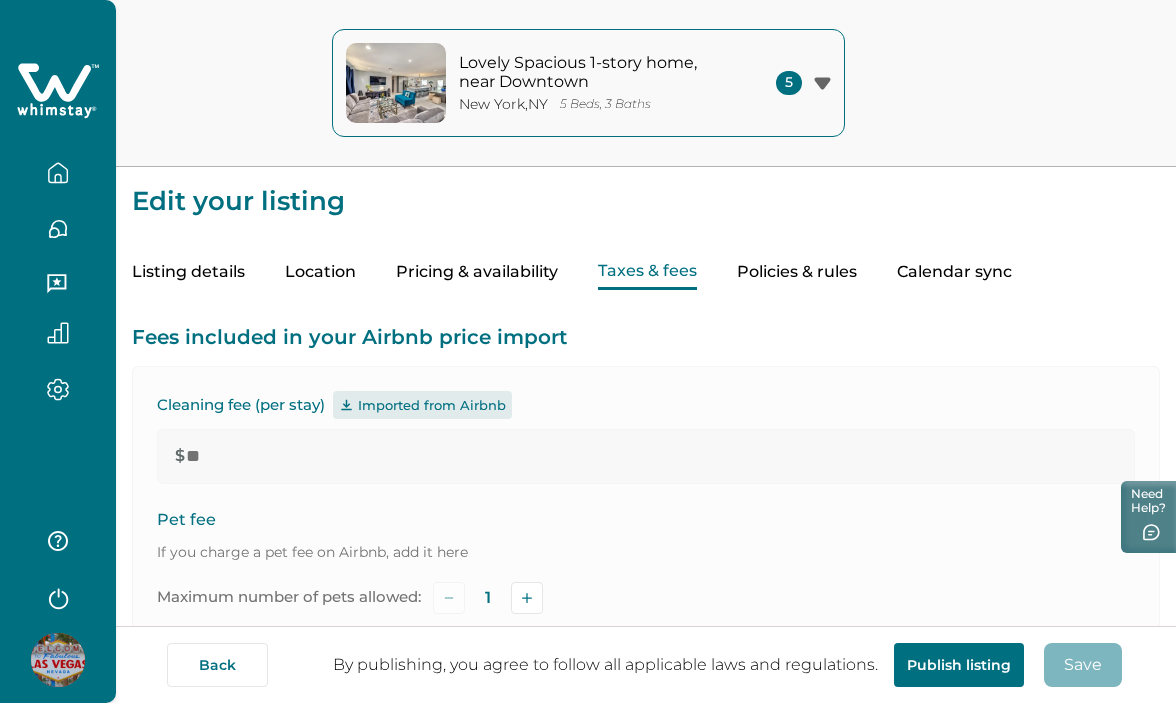 type on "**" 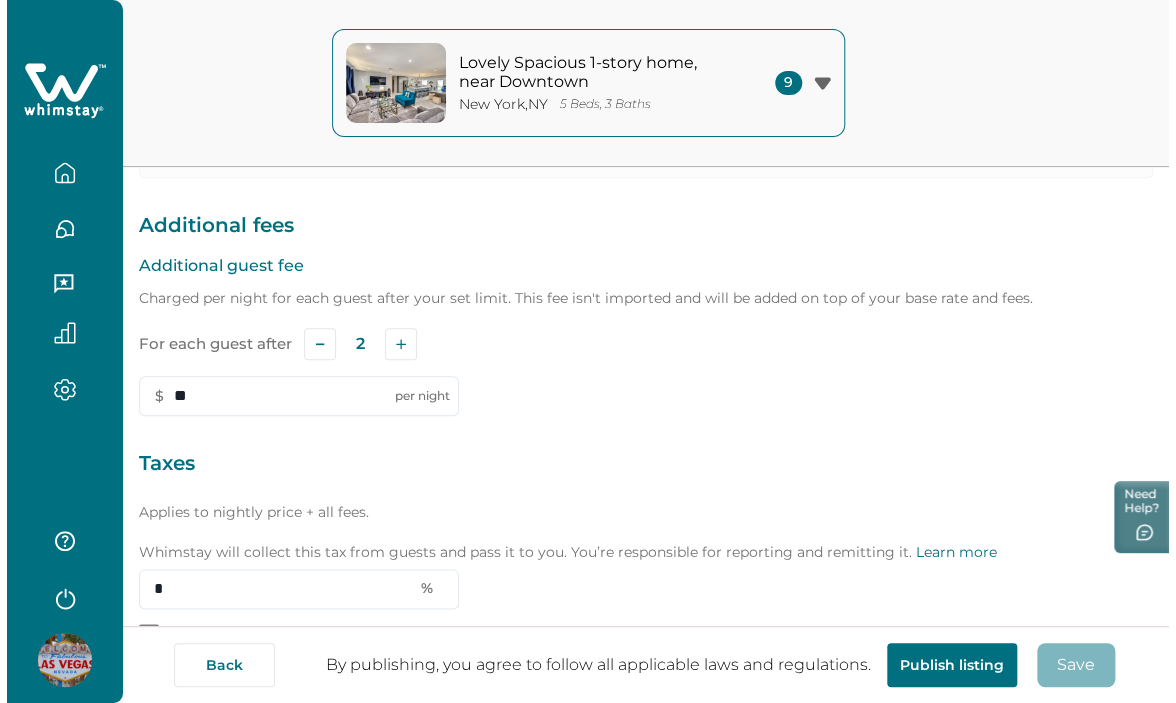 scroll, scrollTop: 687, scrollLeft: 0, axis: vertical 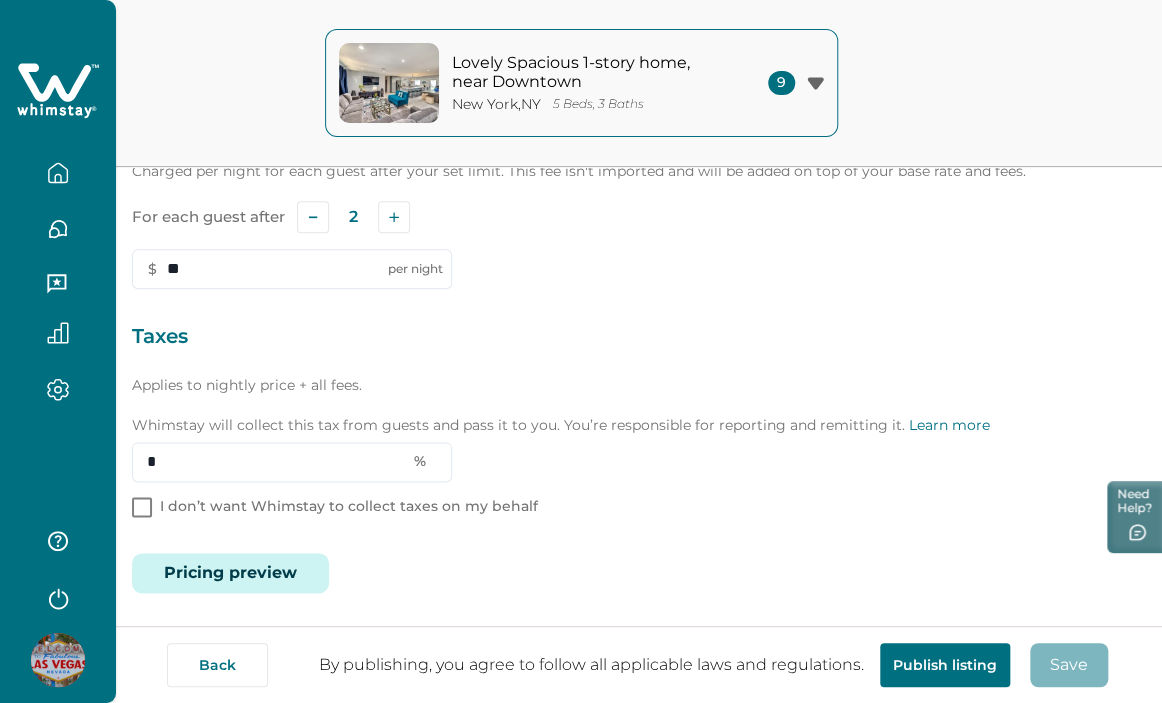 click on "Pricing preview" at bounding box center [230, 573] 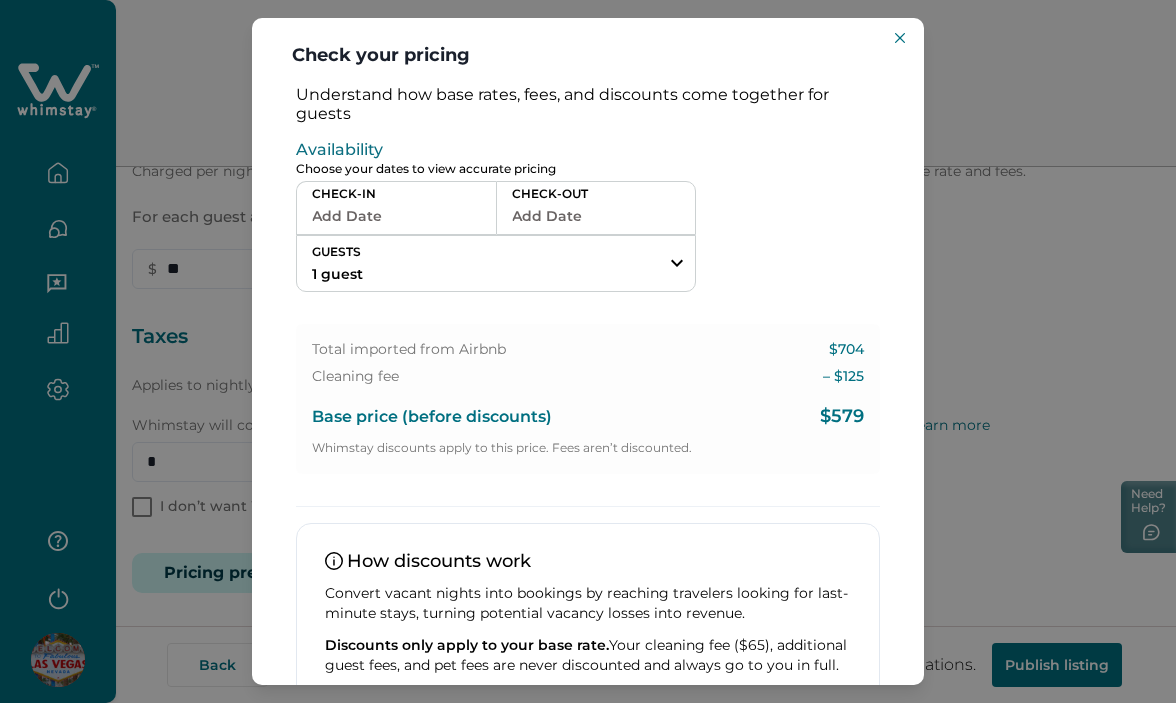 click on "Add Date" at bounding box center (396, 216) 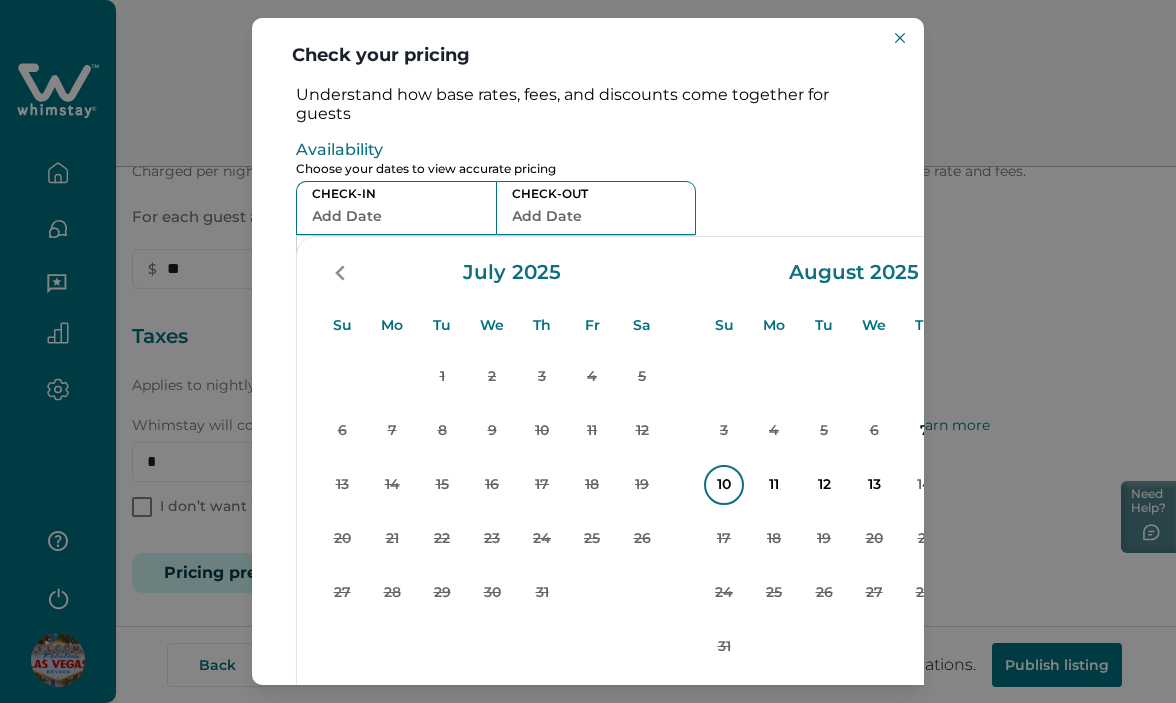 click on "10" at bounding box center (724, 485) 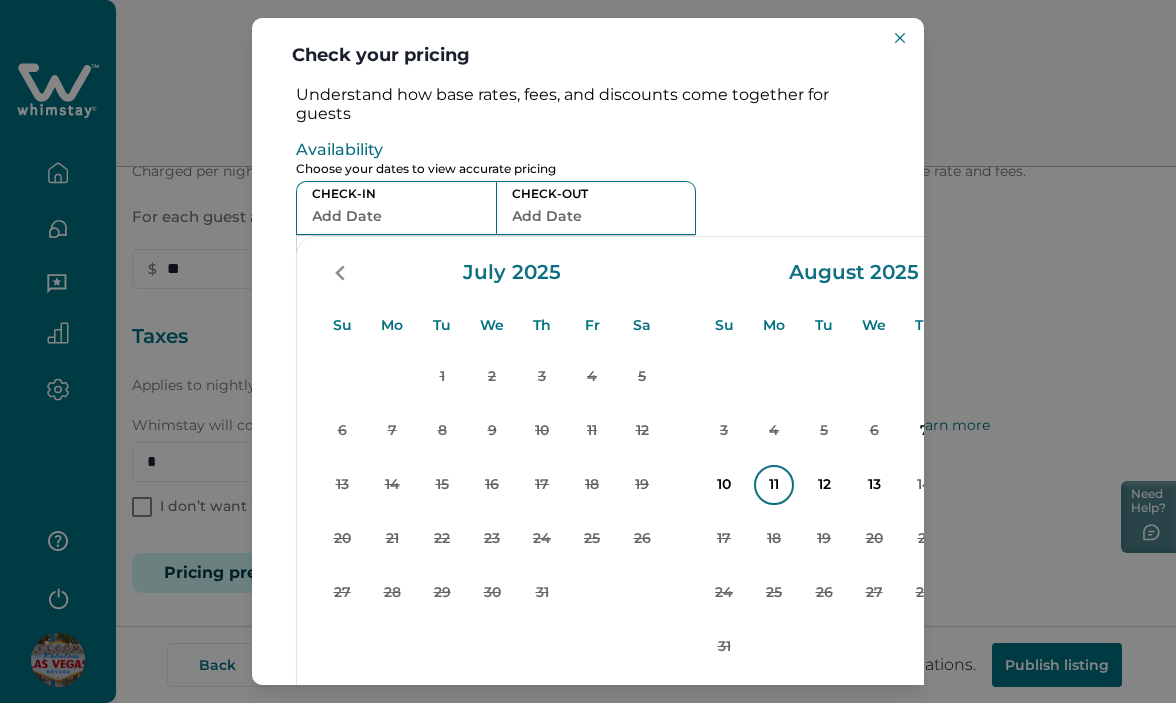 click on "11" at bounding box center [774, 485] 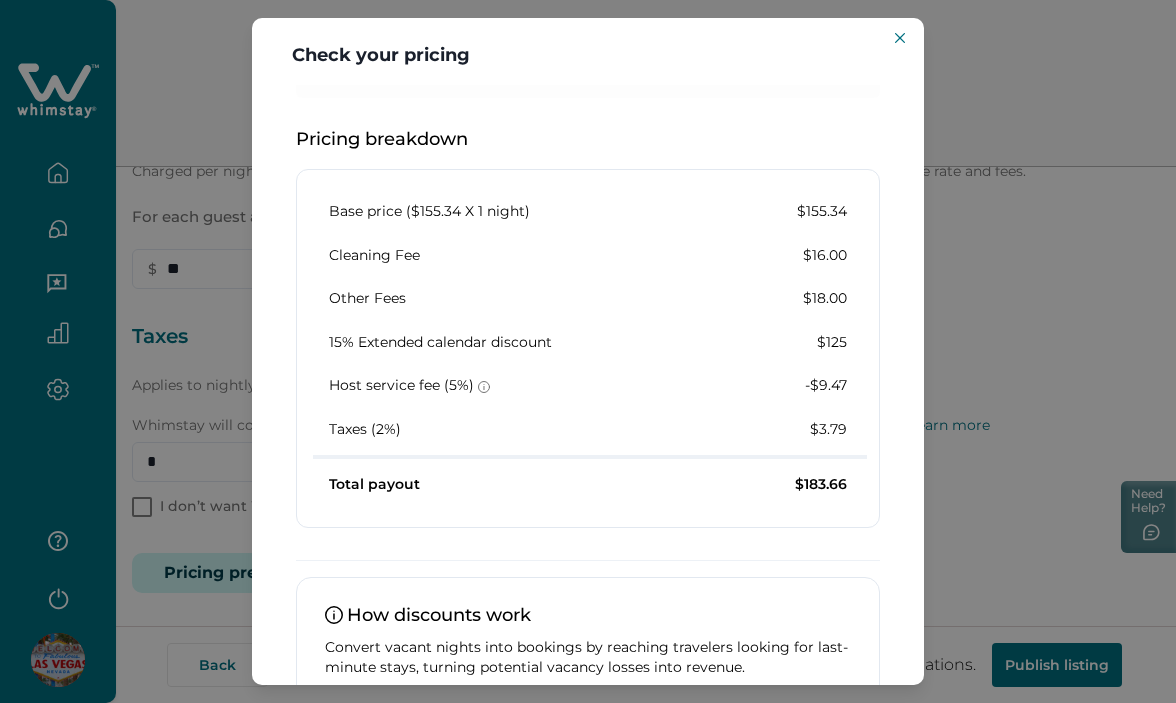 scroll, scrollTop: 474, scrollLeft: 0, axis: vertical 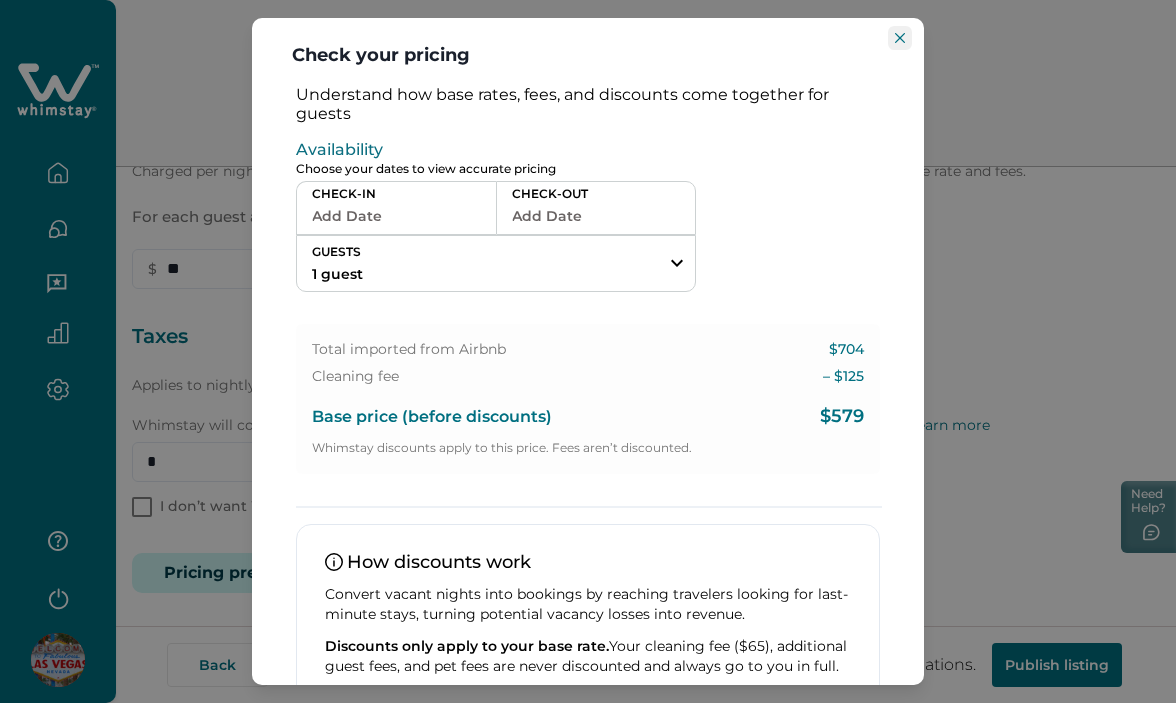 click 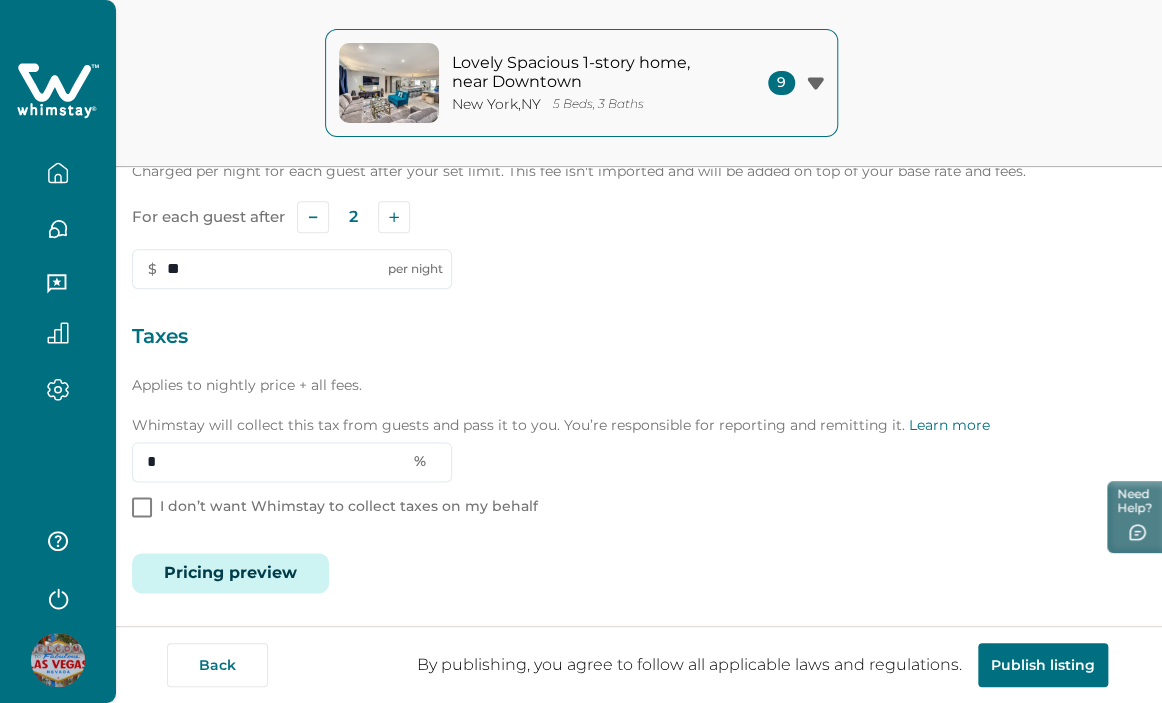 click on "Pricing preview" at bounding box center [230, 573] 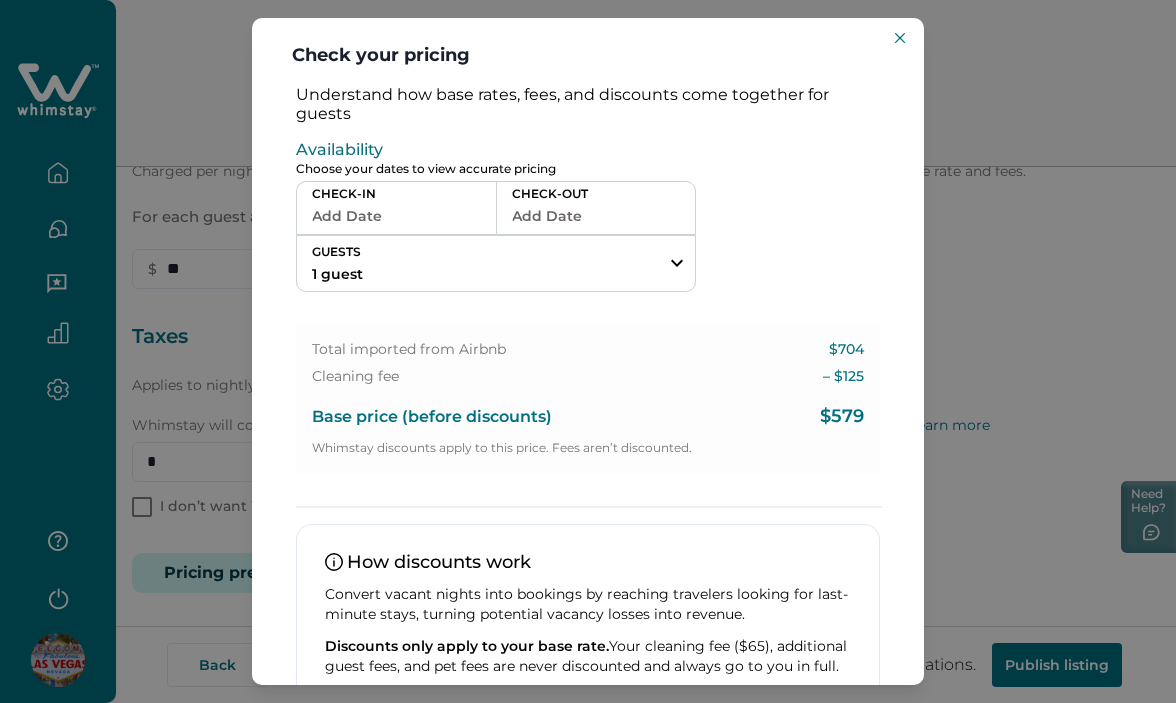 type 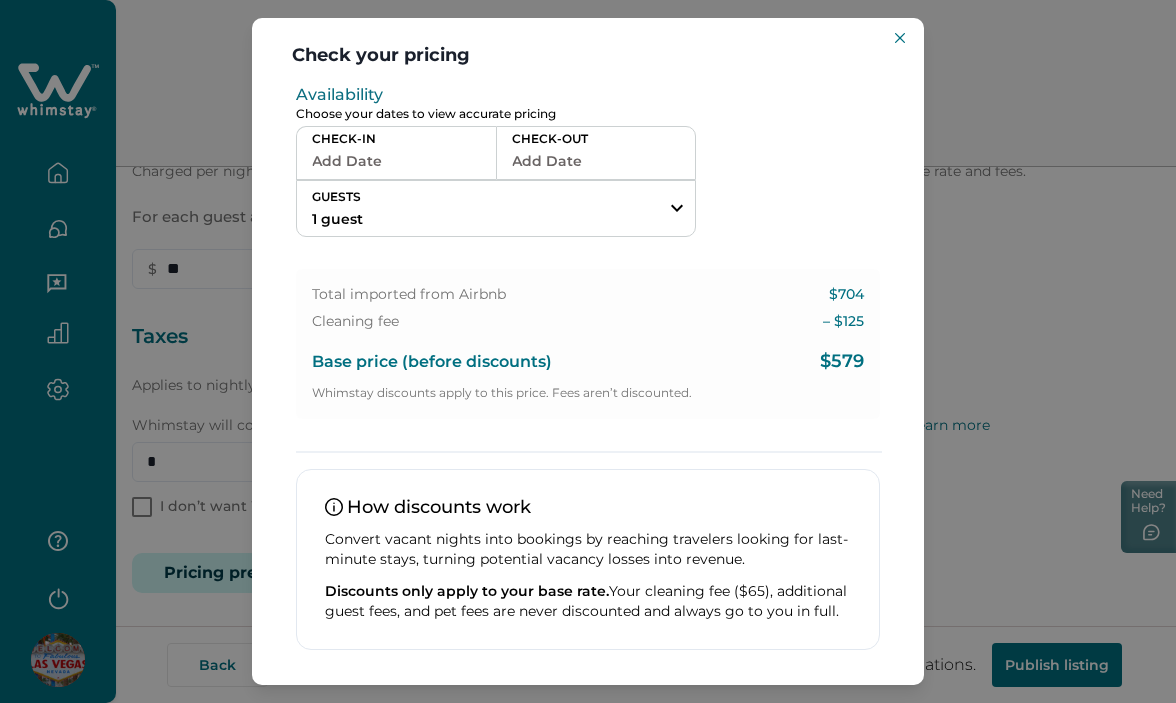 scroll, scrollTop: 101, scrollLeft: 0, axis: vertical 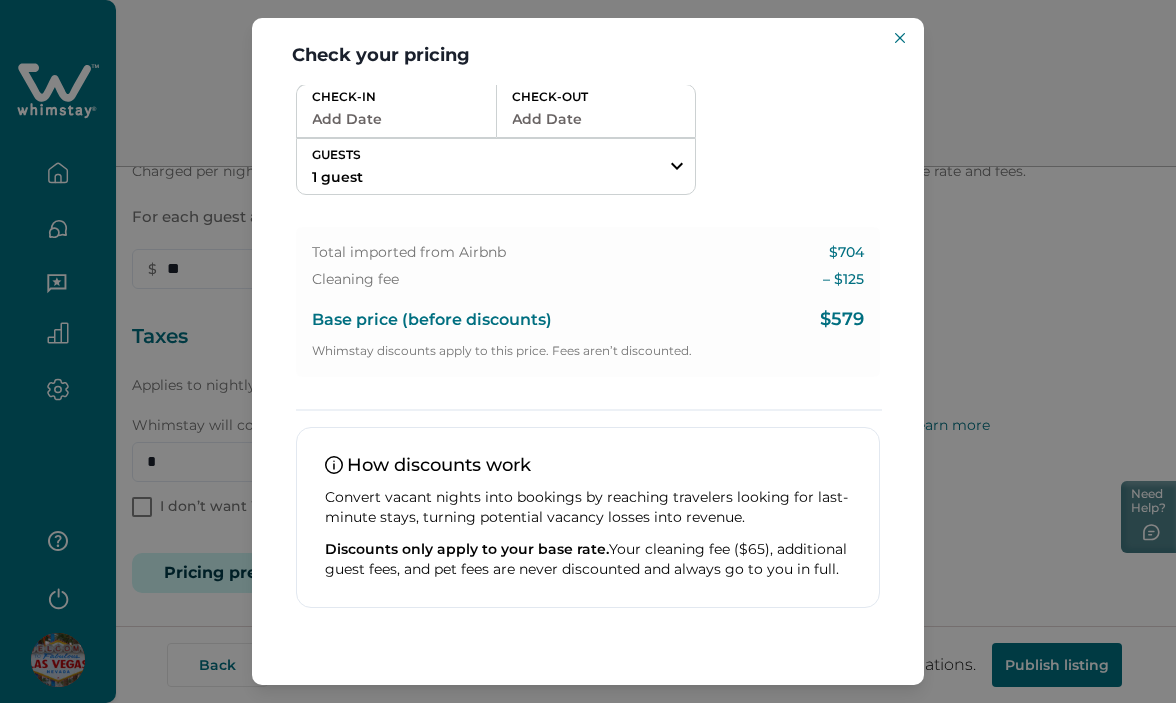 click on "Add Date" at bounding box center [396, 119] 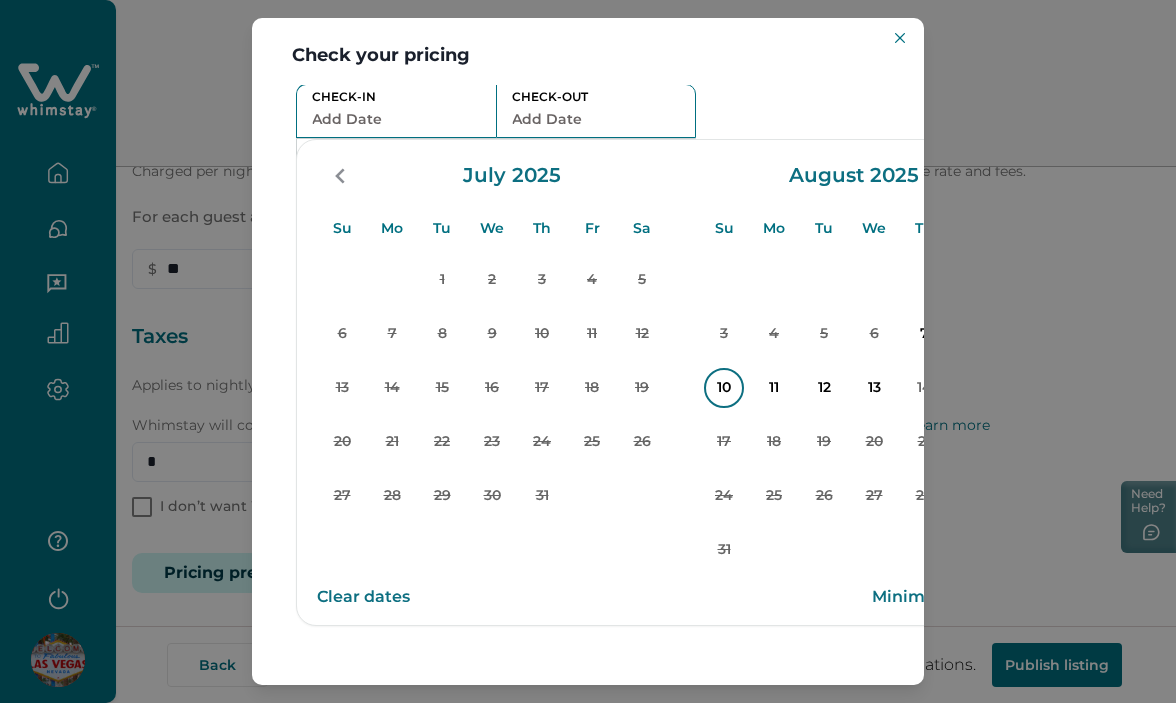 click on "10" at bounding box center (724, 388) 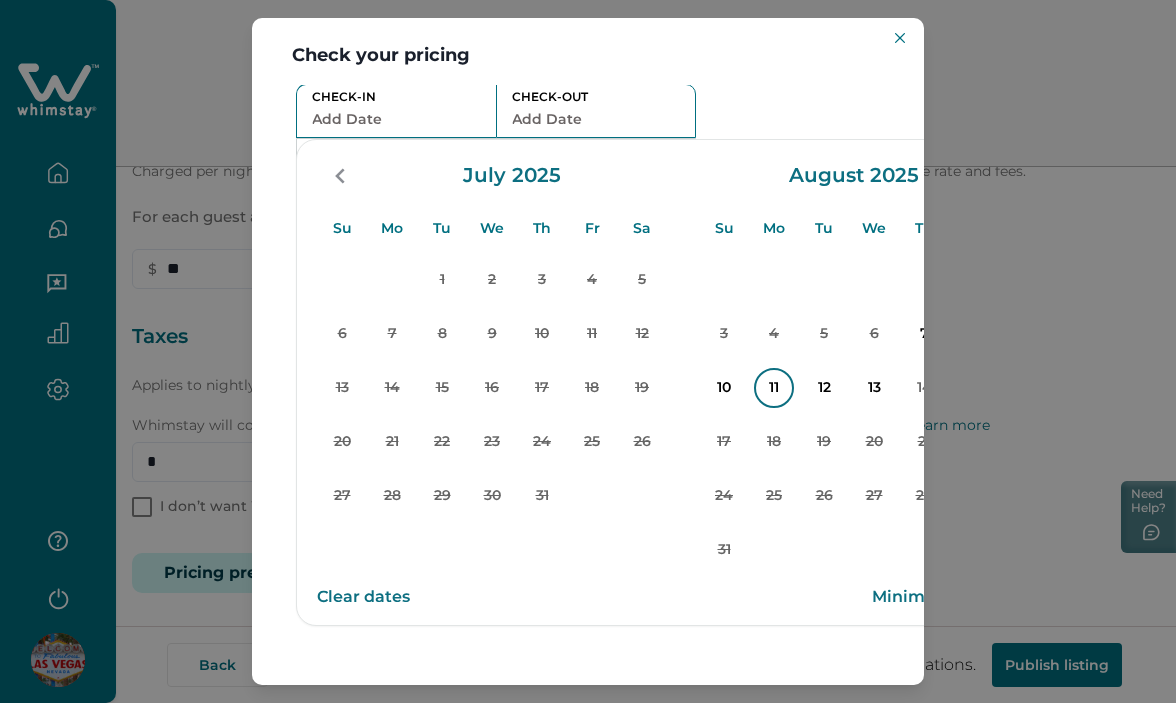 click on "11" at bounding box center (774, 388) 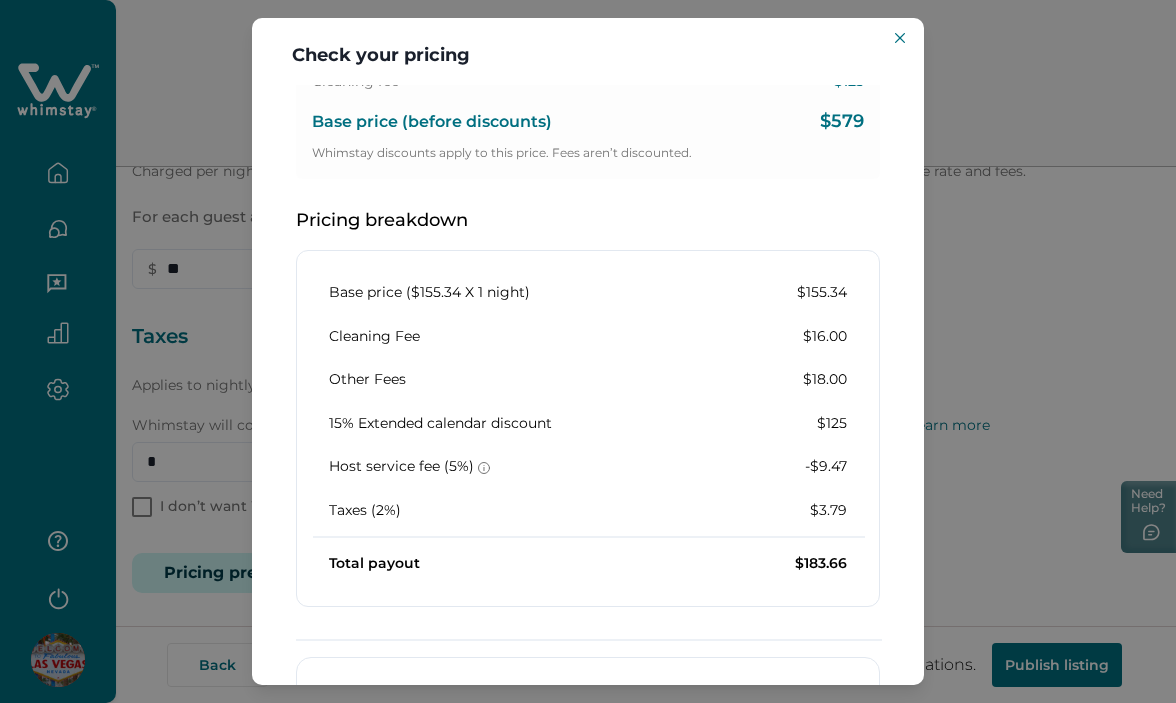scroll, scrollTop: 201, scrollLeft: 0, axis: vertical 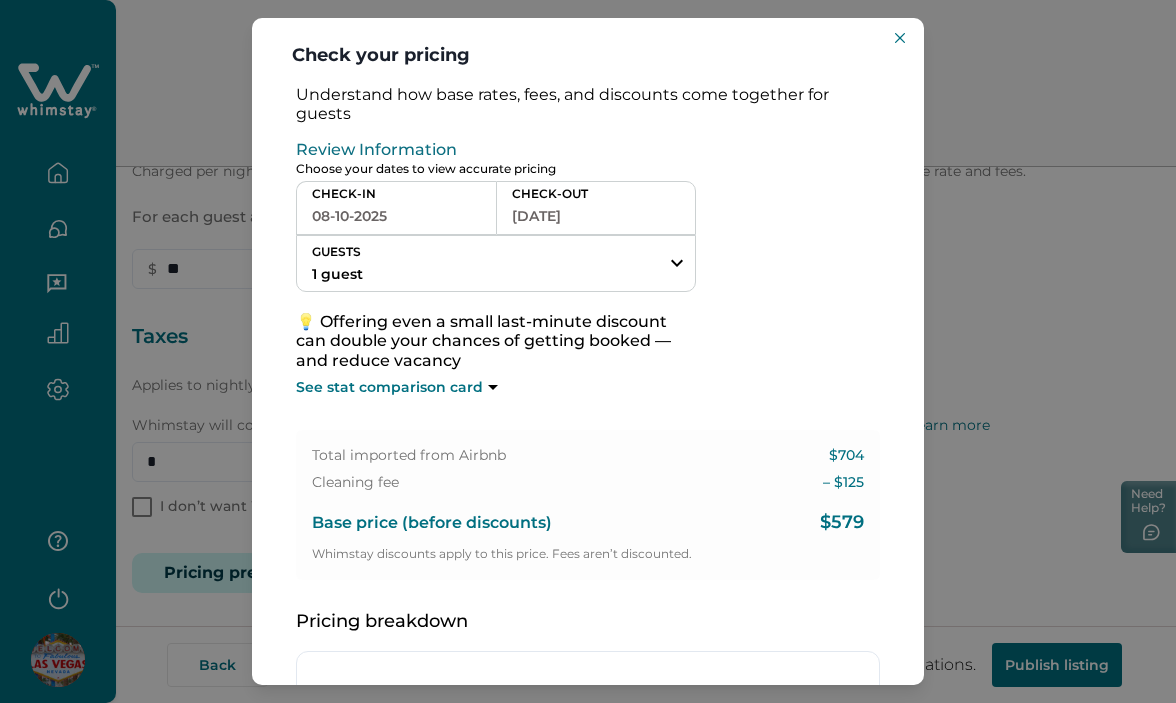 click on "08-10-2025" at bounding box center (396, 216) 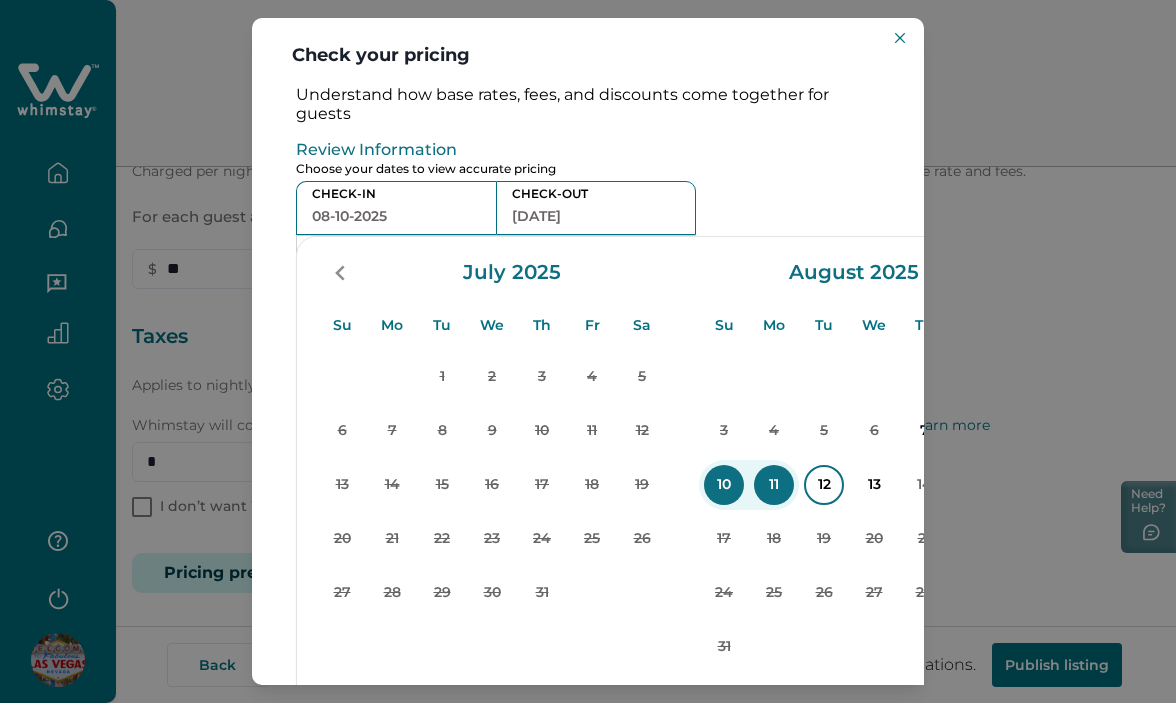 click on "12" at bounding box center (824, 485) 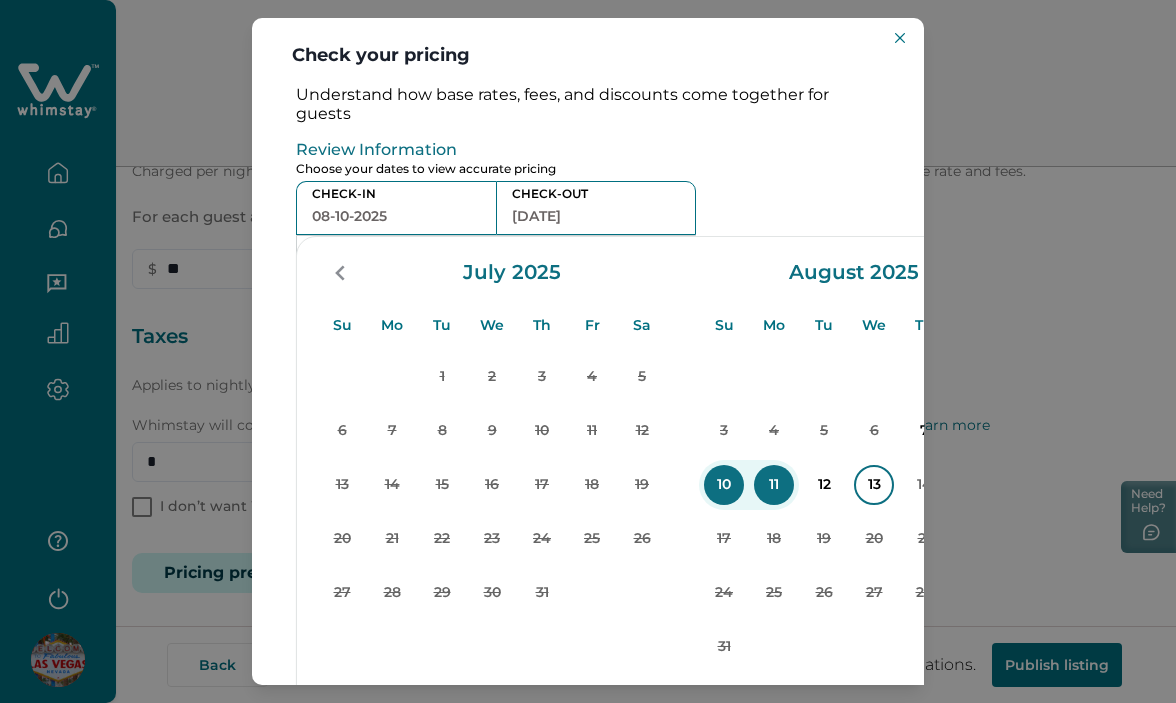 click on "13" at bounding box center [874, 485] 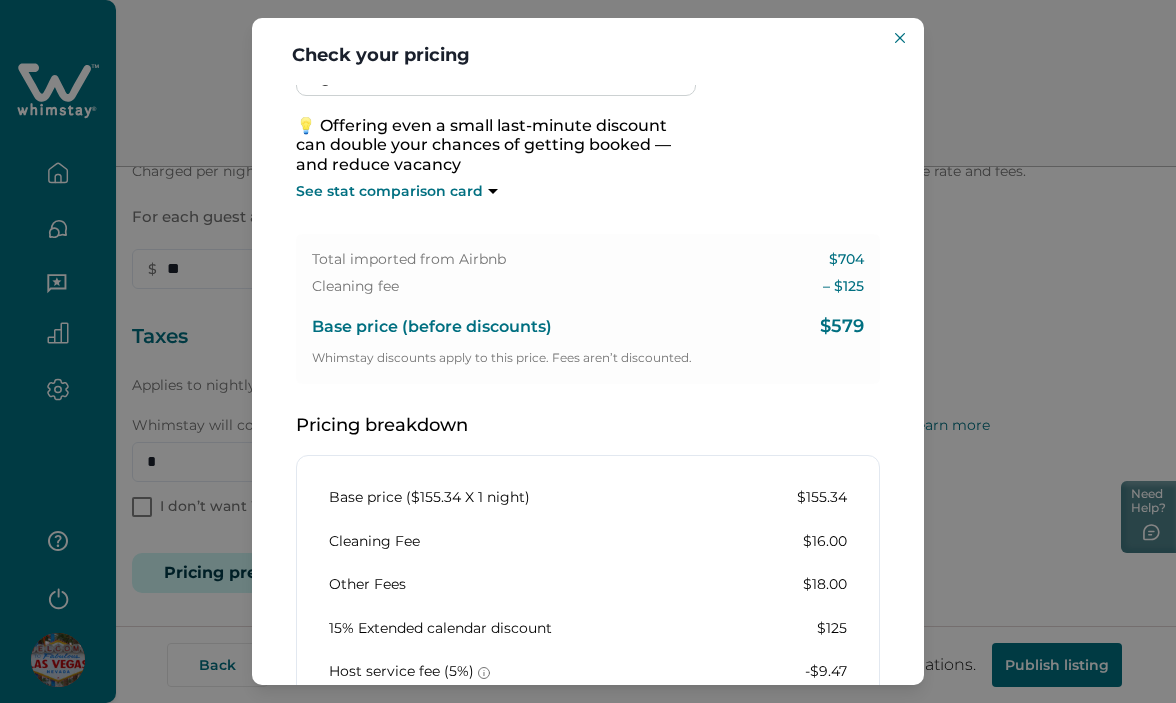 scroll, scrollTop: 200, scrollLeft: 0, axis: vertical 